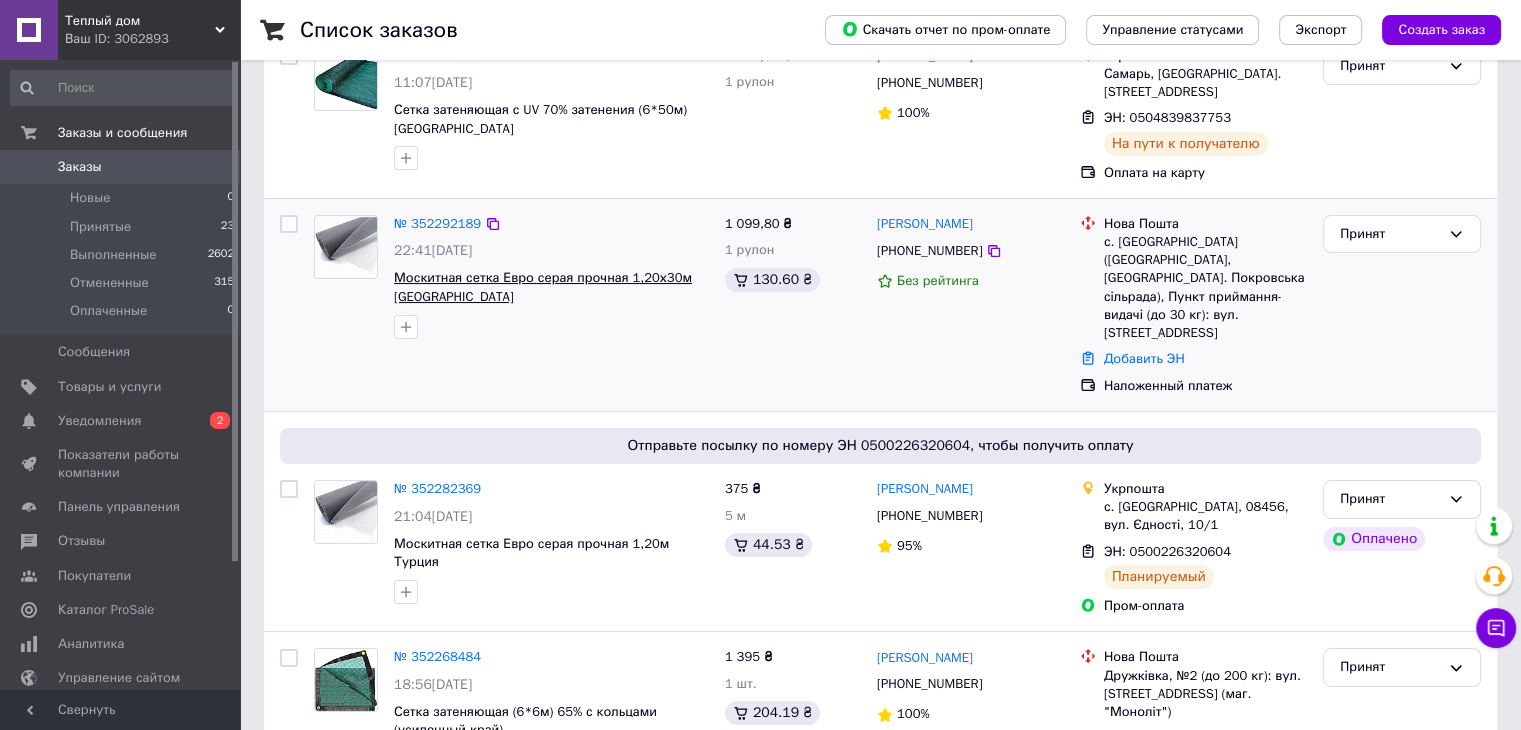 scroll, scrollTop: 200, scrollLeft: 0, axis: vertical 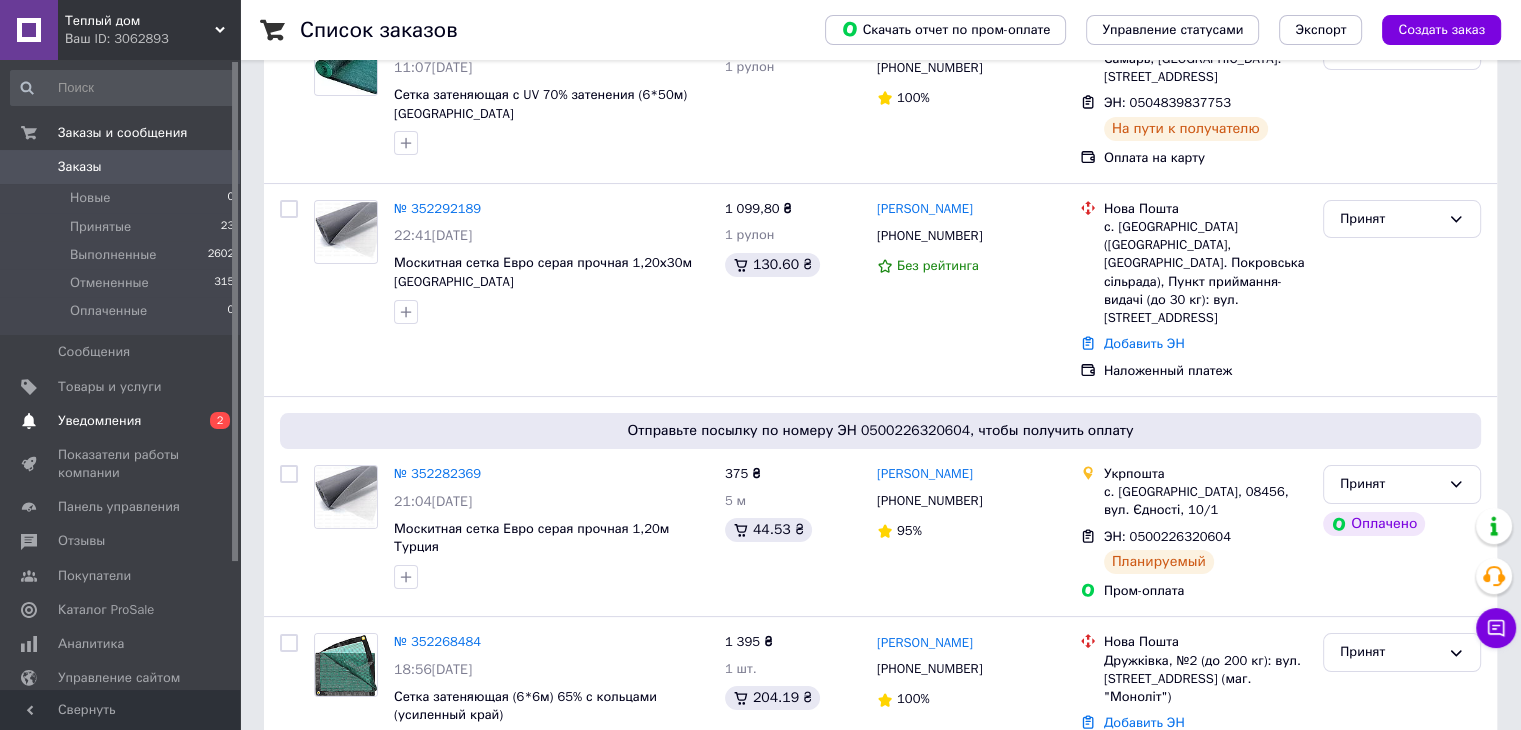 click on "Уведомления" at bounding box center (99, 421) 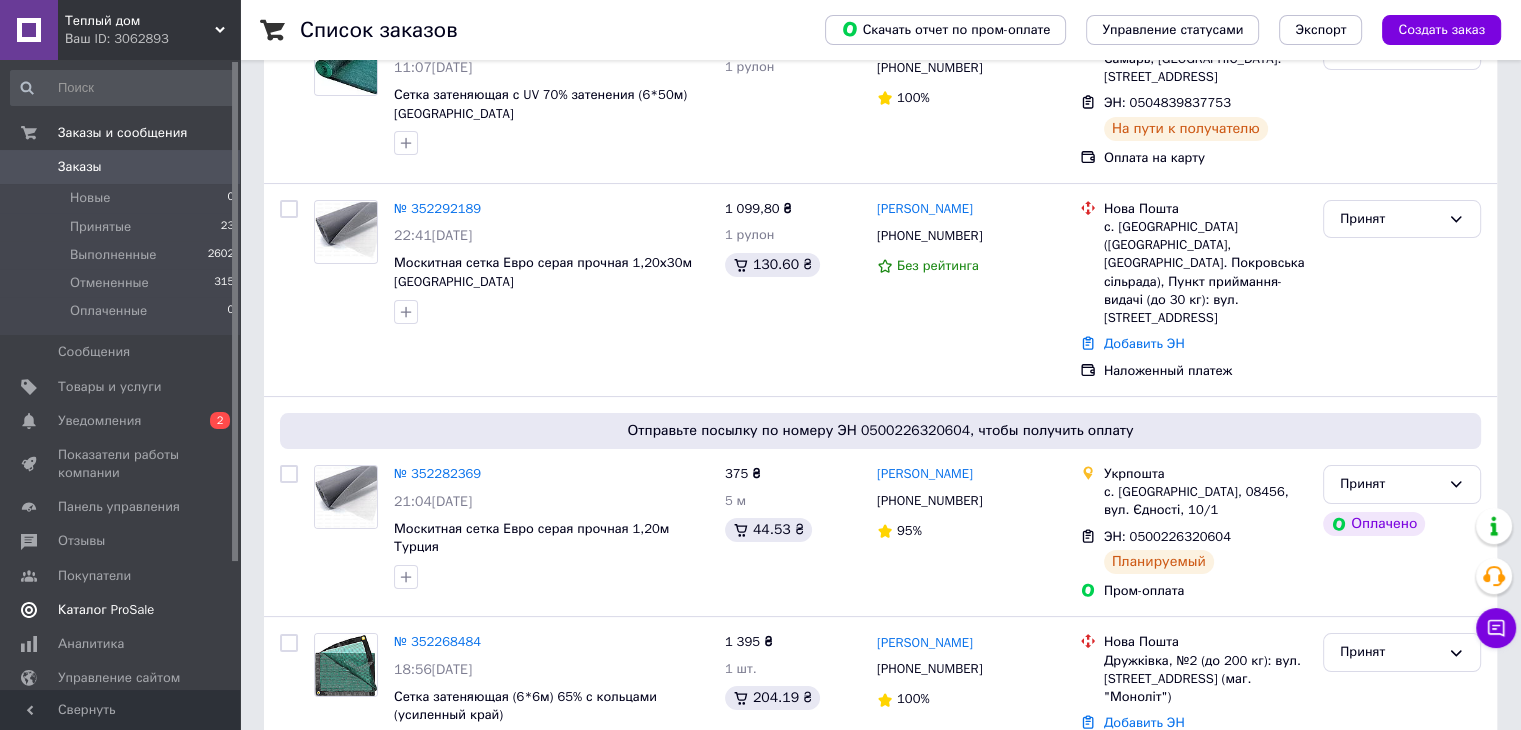 scroll, scrollTop: 0, scrollLeft: 0, axis: both 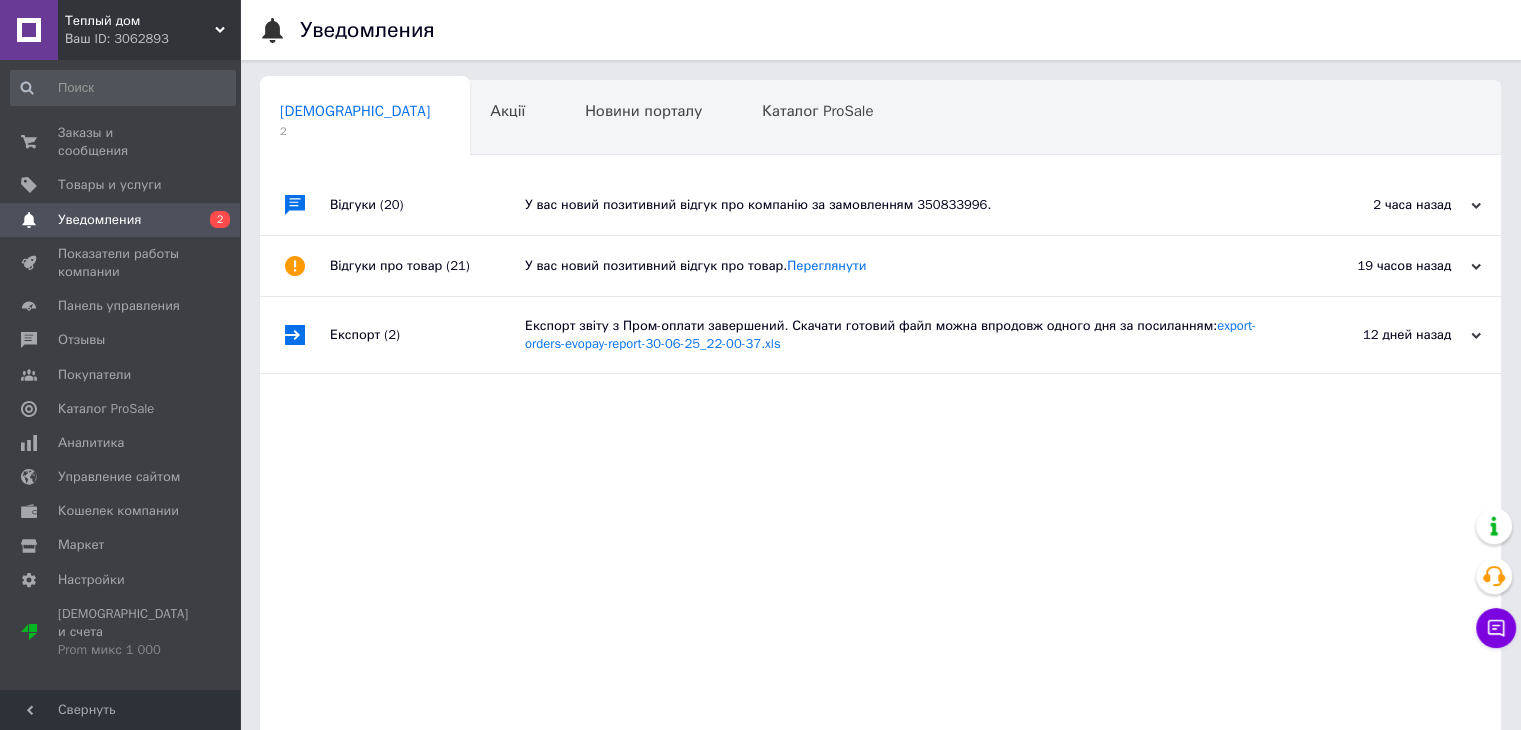 click on "У вас новий позитивний відгук про компанію за замовленням 350833996." at bounding box center [903, 205] 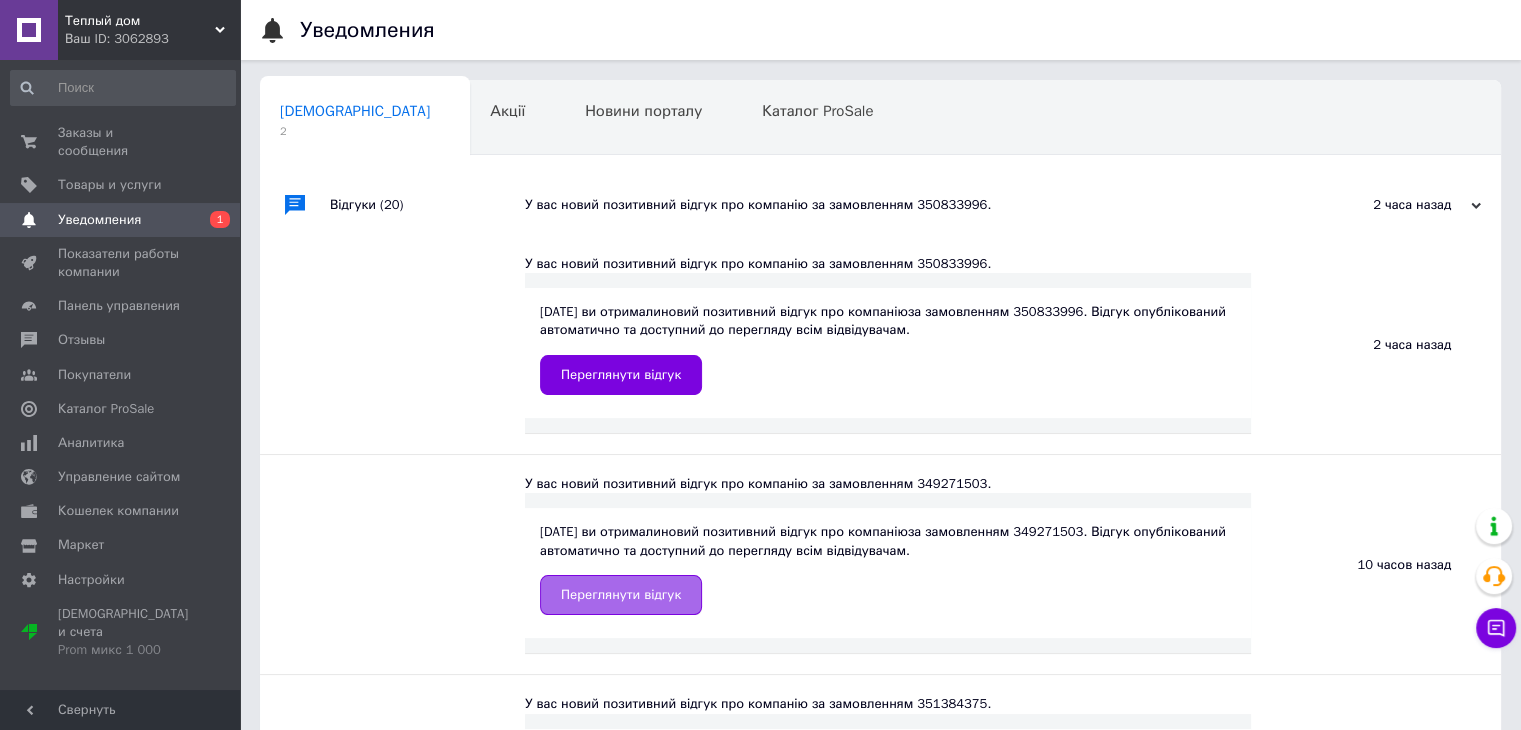click on "Переглянути відгук" at bounding box center (621, 595) 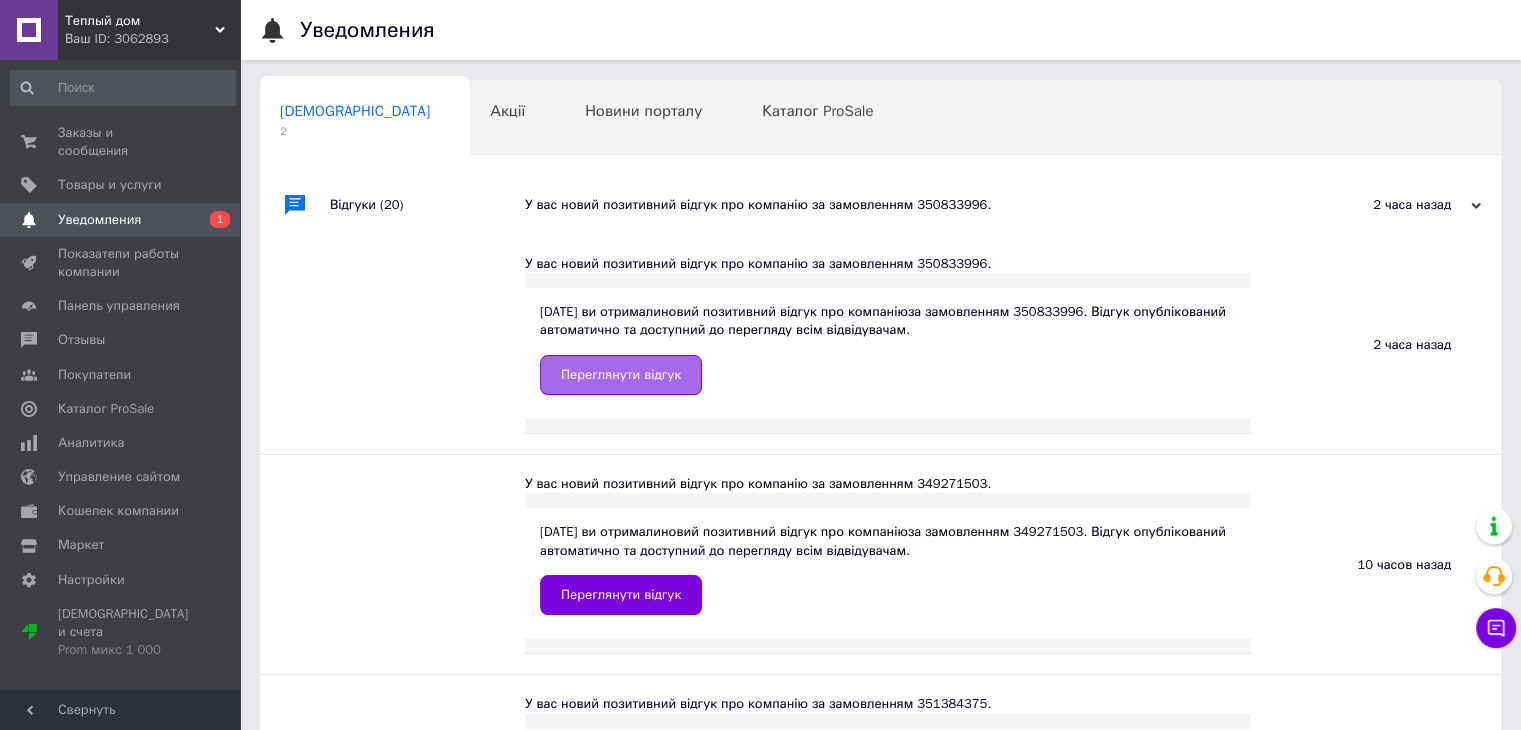 click on "Переглянути відгук" at bounding box center (621, 375) 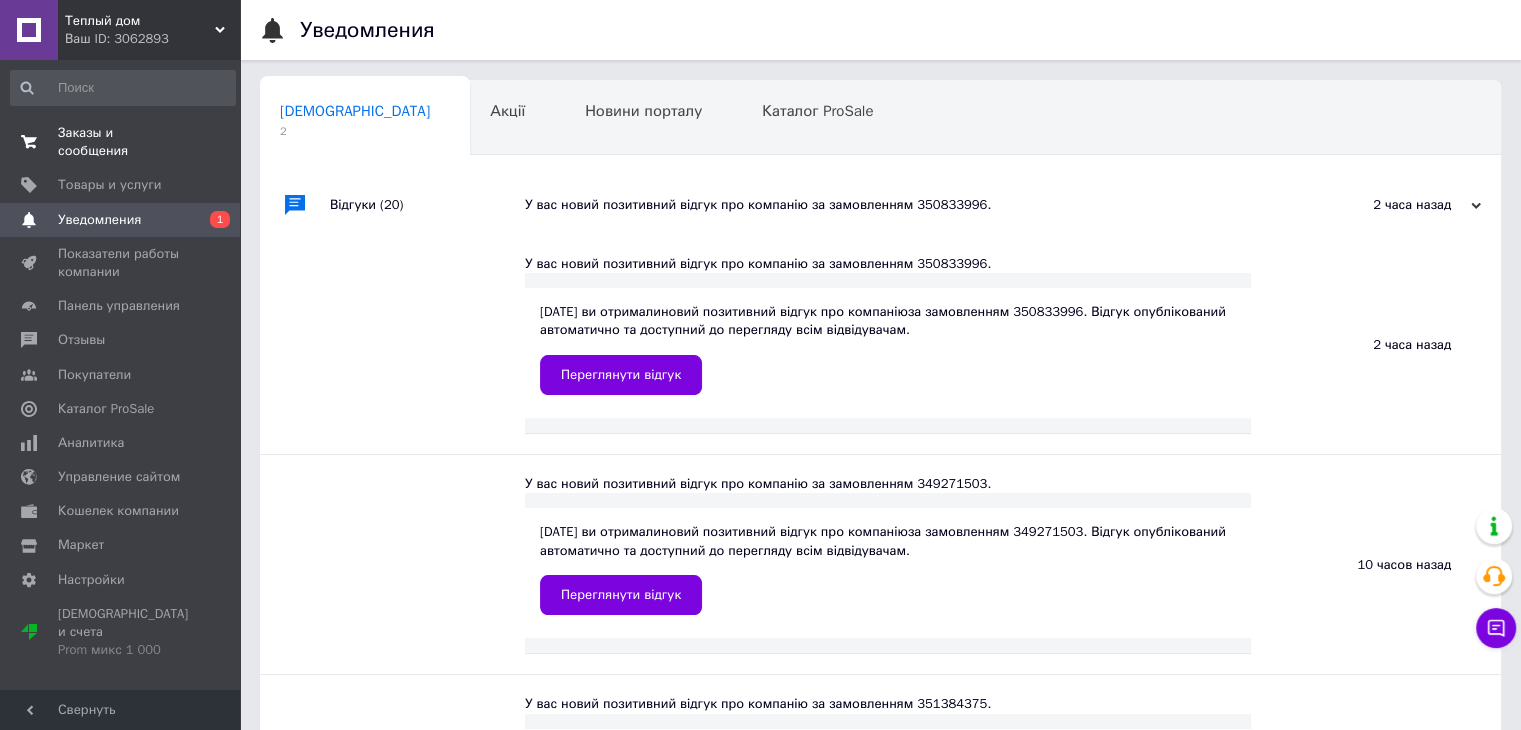 click on "Заказы и сообщения 0 0" at bounding box center [123, 142] 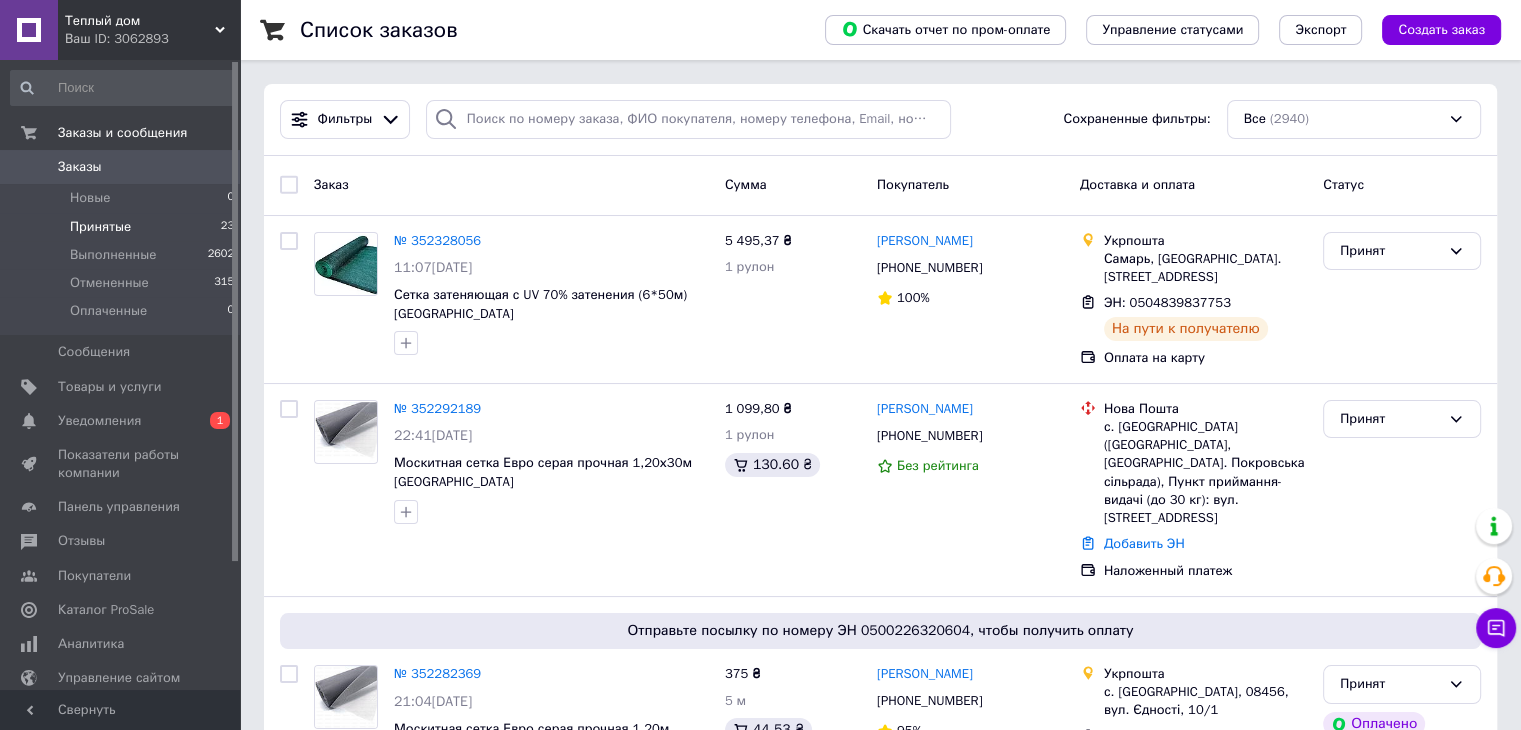 click on "Принятые" at bounding box center [100, 227] 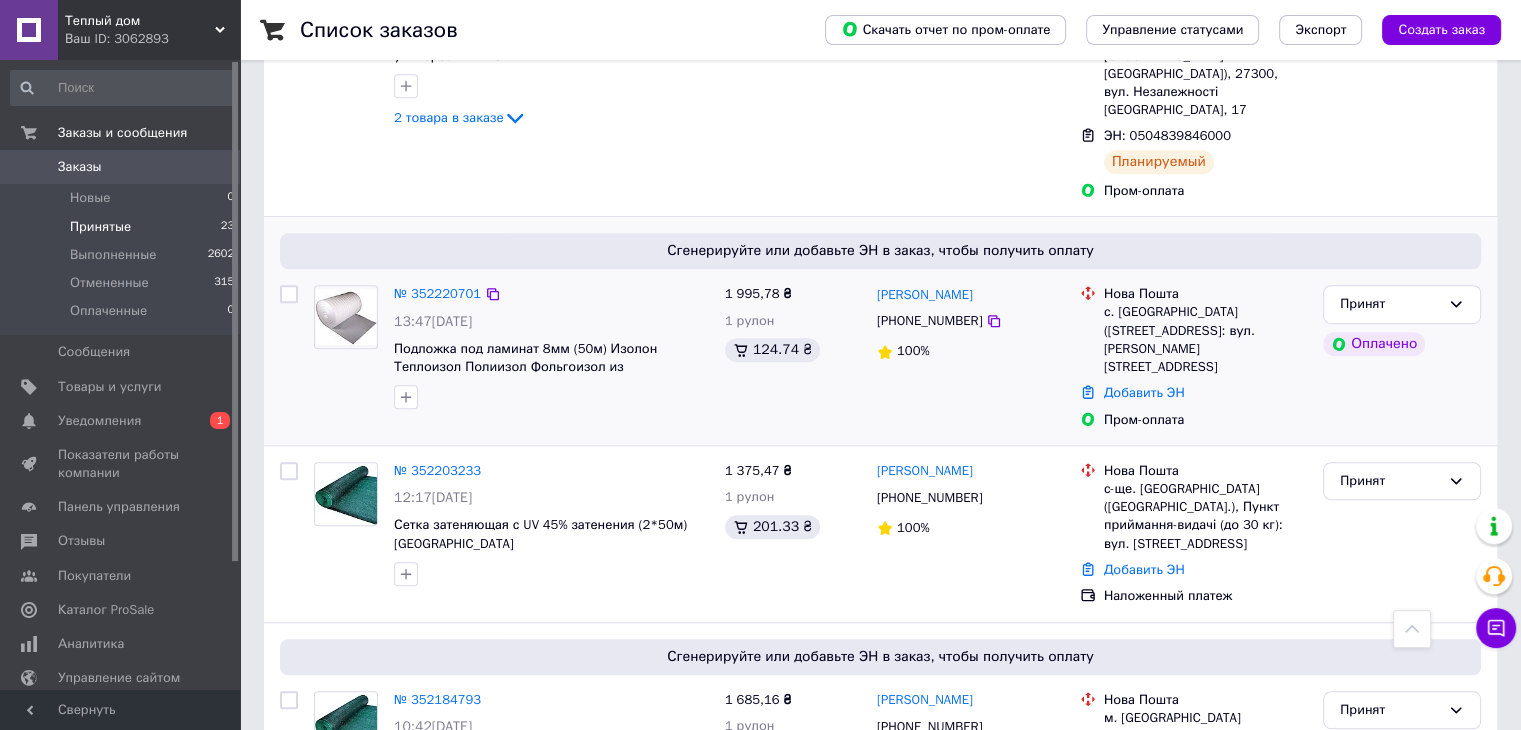 scroll, scrollTop: 1600, scrollLeft: 0, axis: vertical 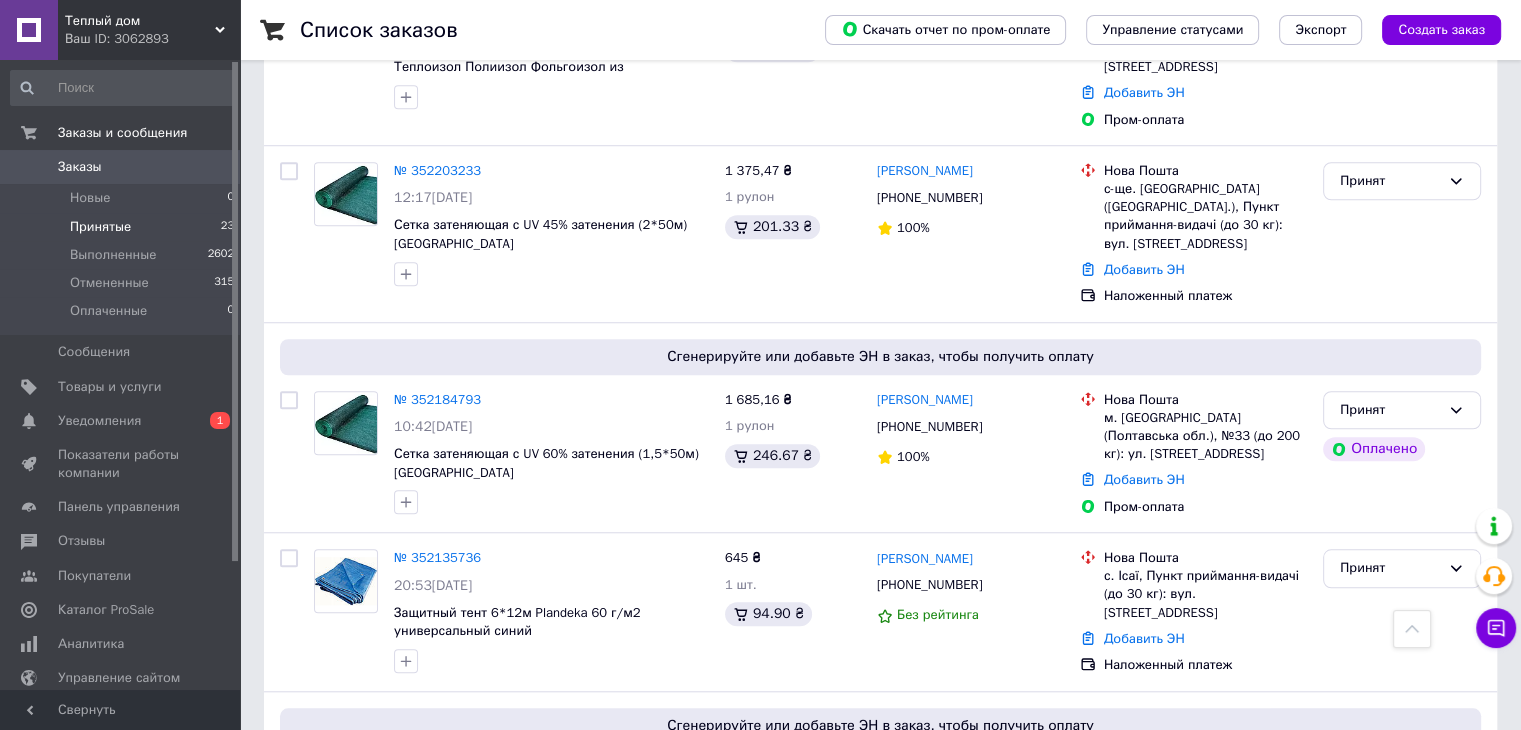 click on "№ 352184793" at bounding box center [437, 399] 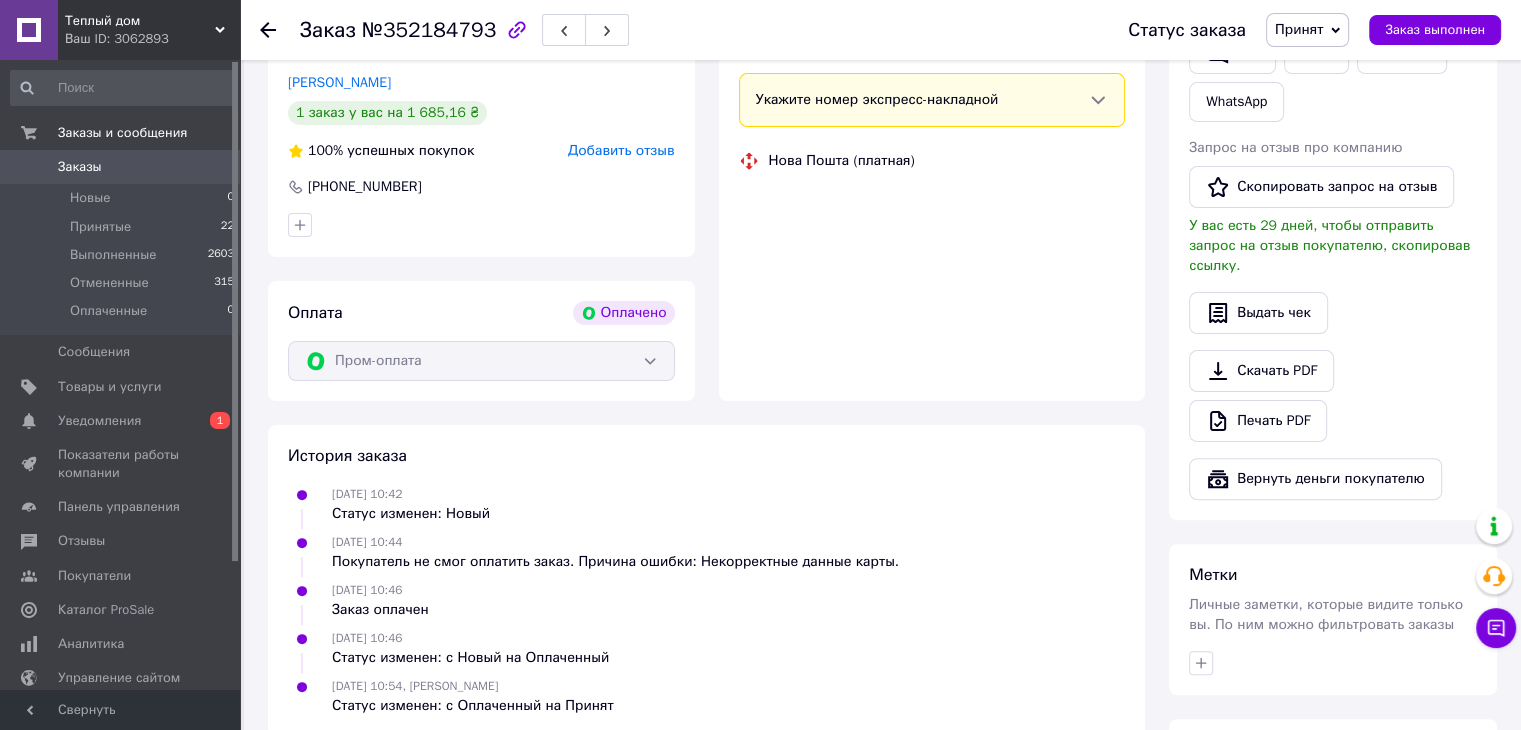 scroll, scrollTop: 502, scrollLeft: 0, axis: vertical 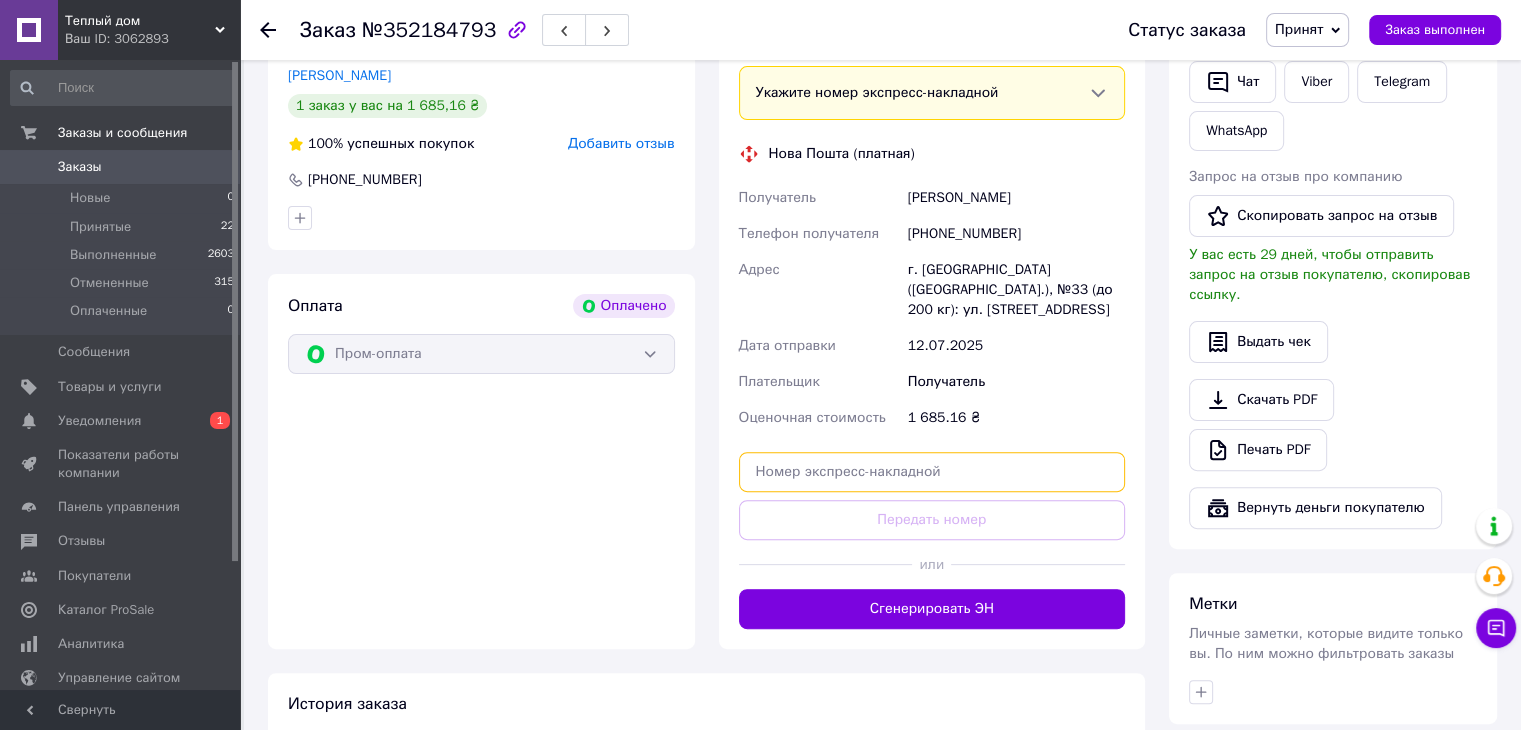 click at bounding box center [932, 472] 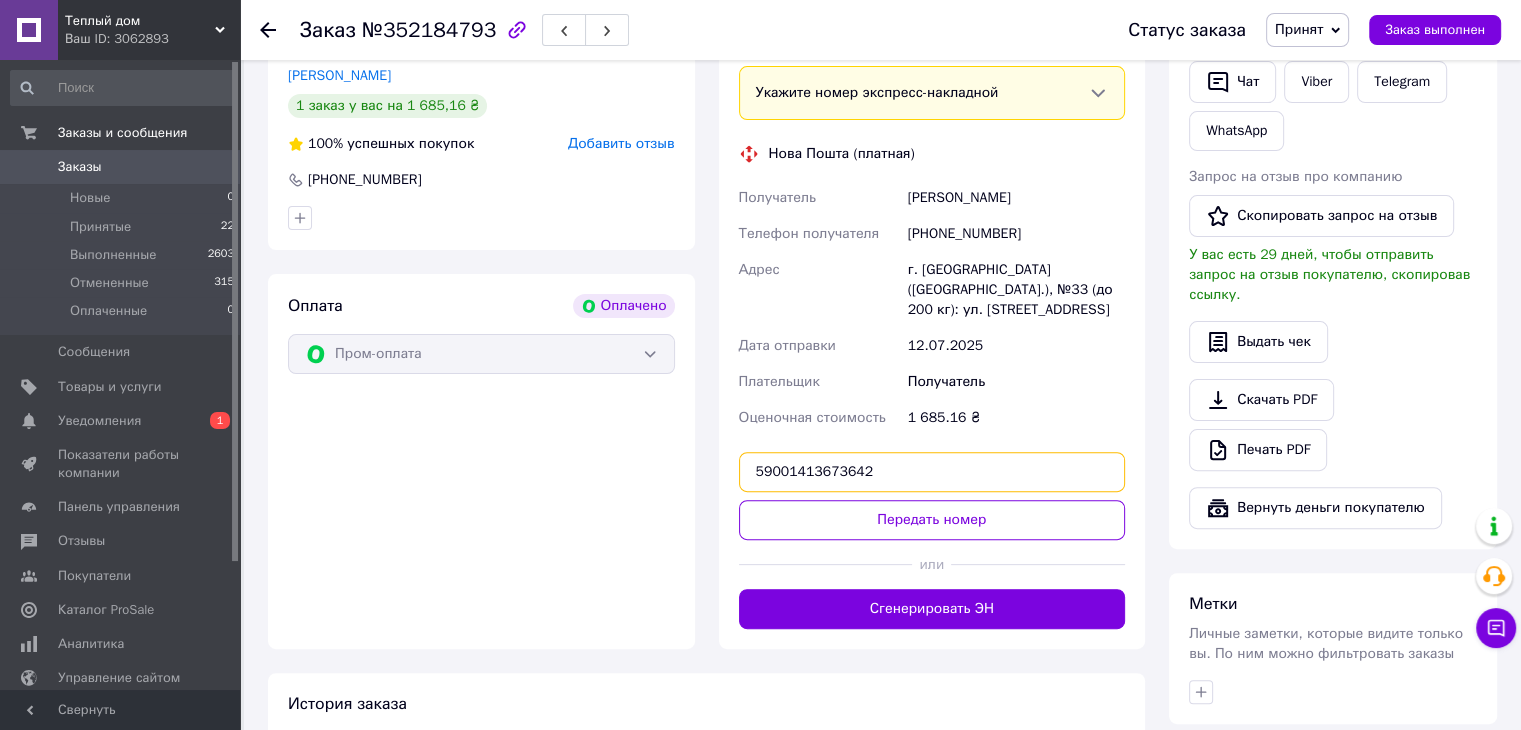 type on "59001413673642" 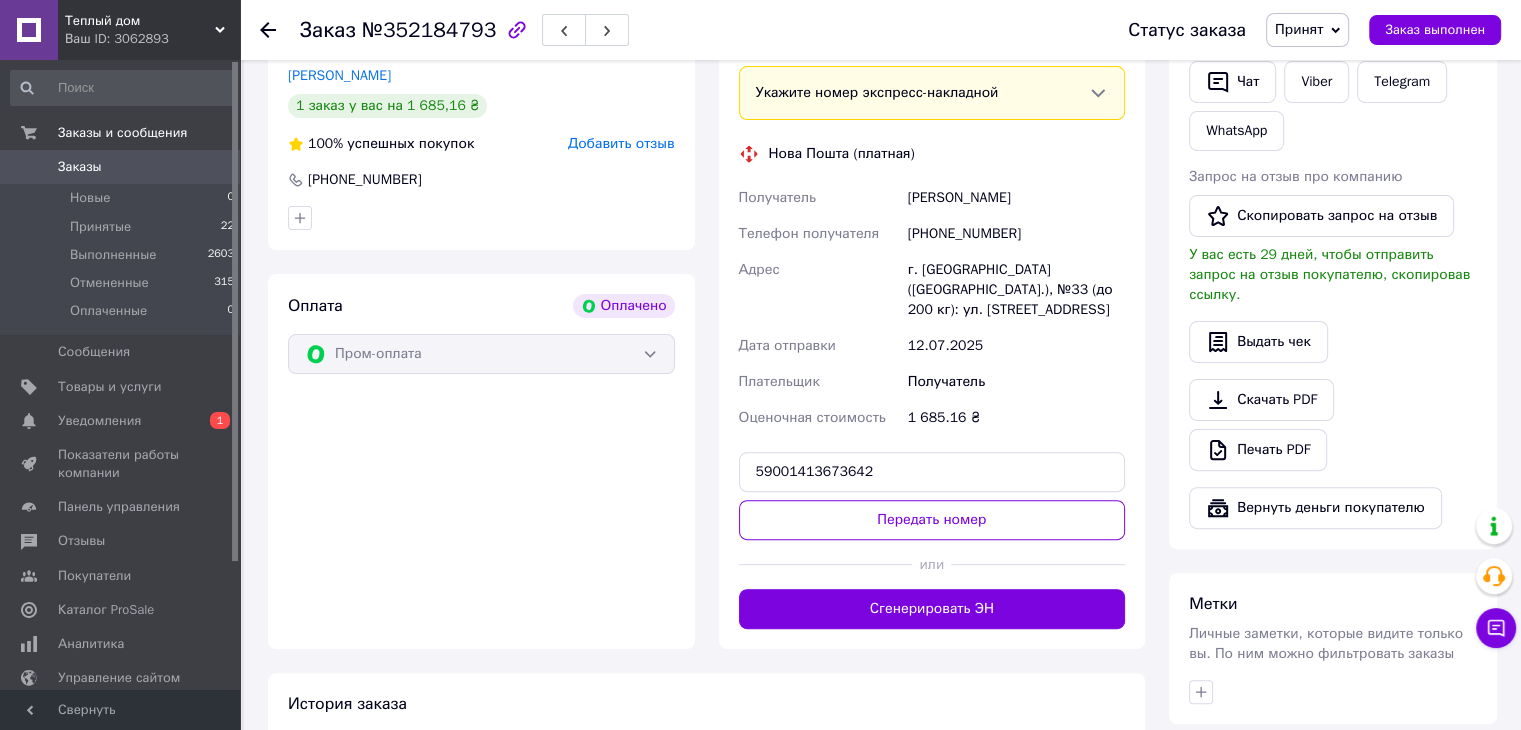 click at bounding box center (826, 564) 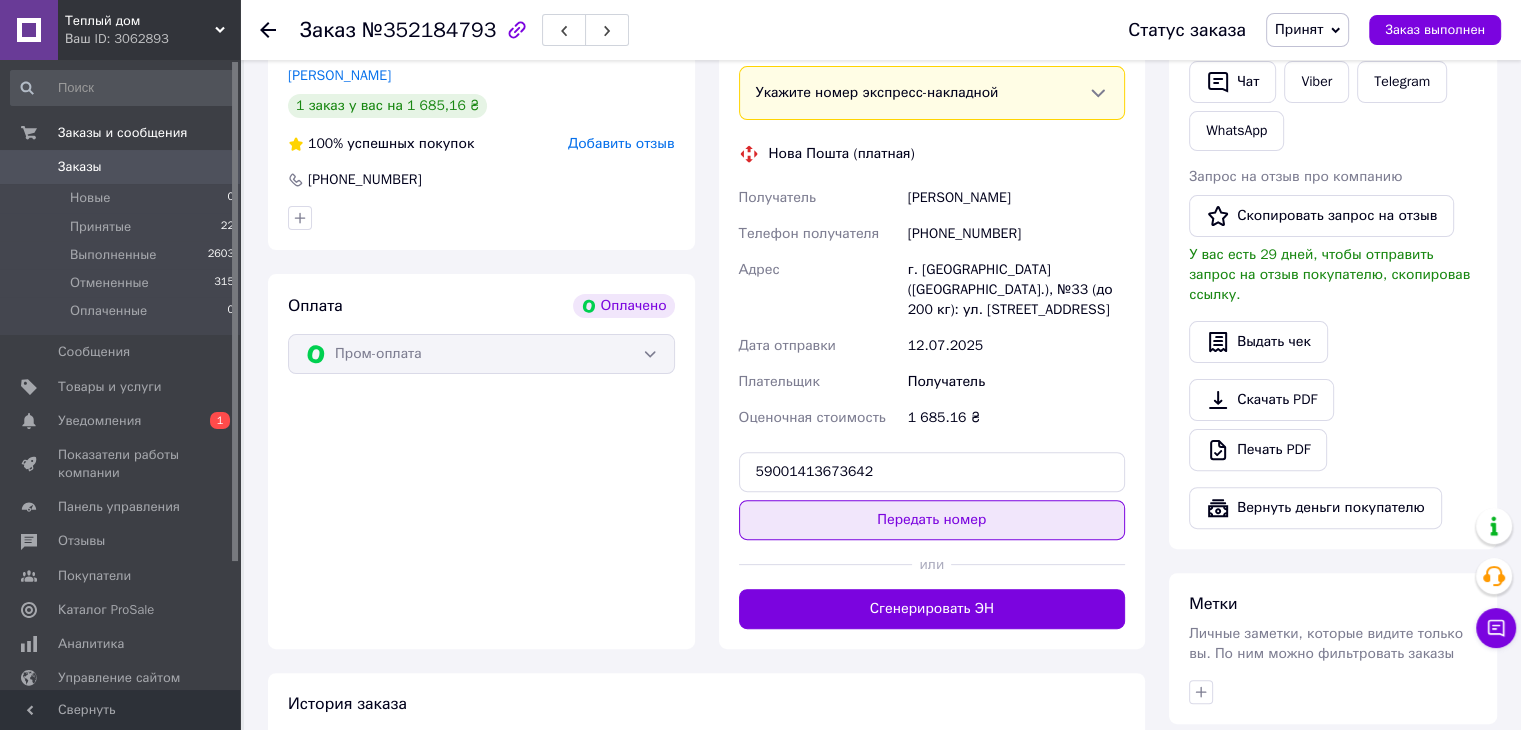 click on "Передать номер" at bounding box center (932, 520) 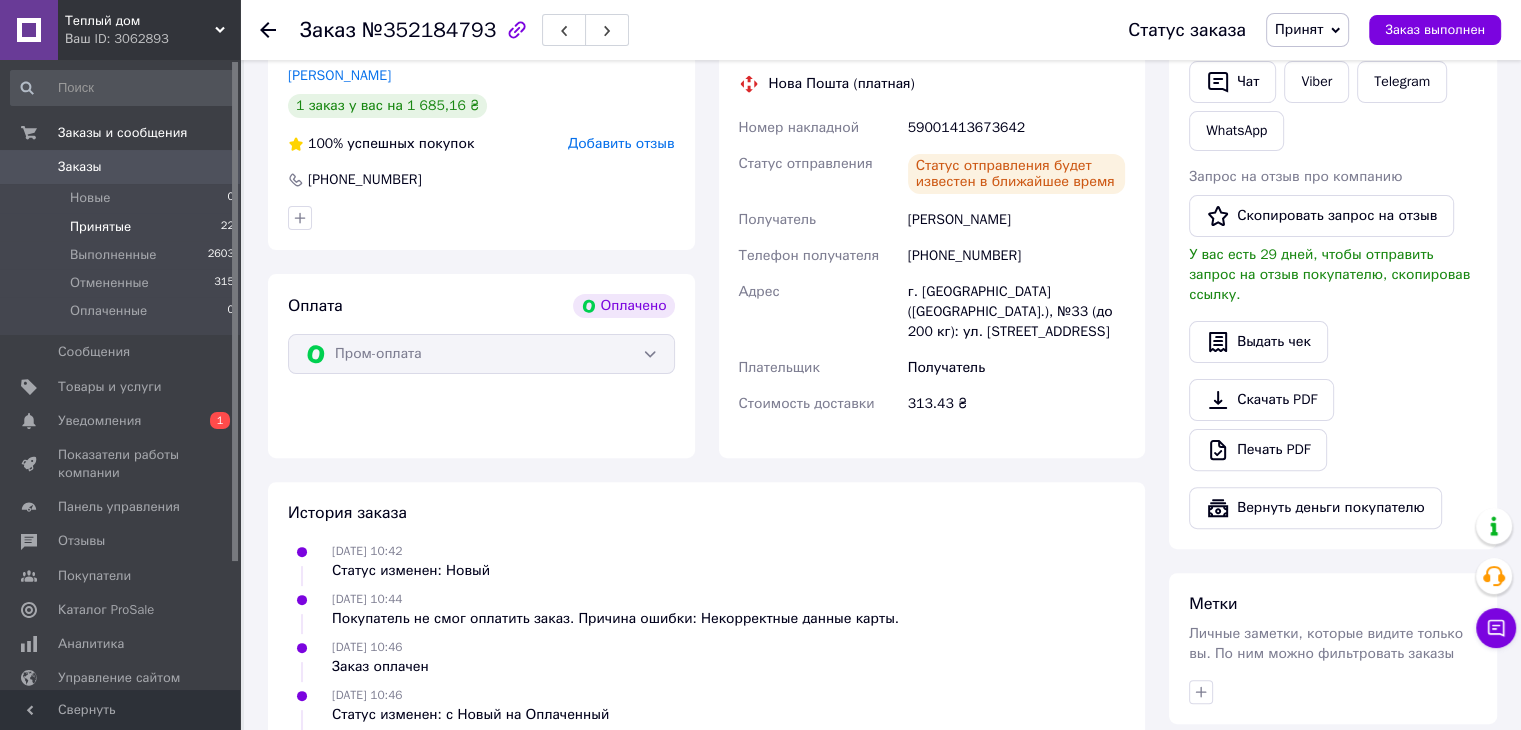 click on "Принятые 22" at bounding box center (123, 227) 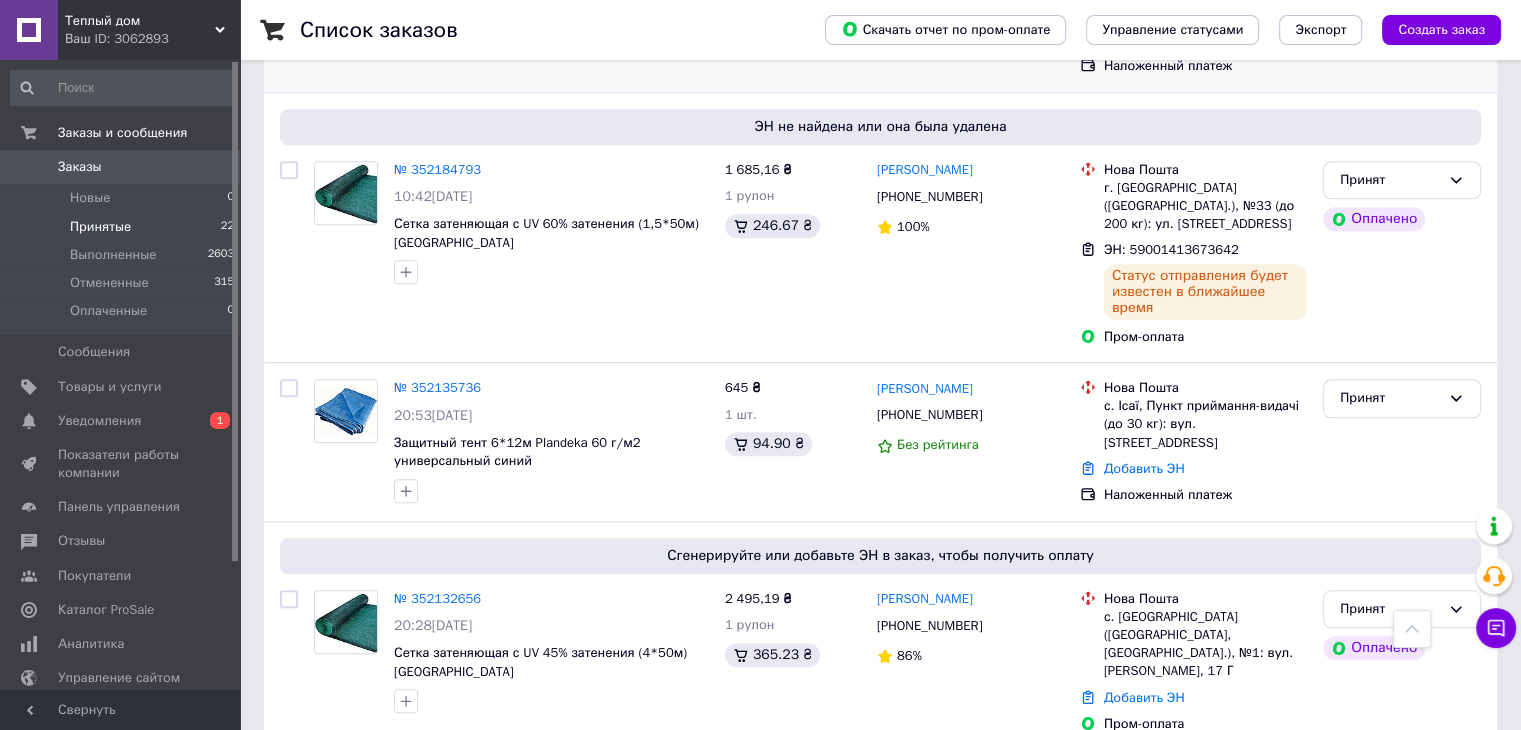scroll, scrollTop: 1800, scrollLeft: 0, axis: vertical 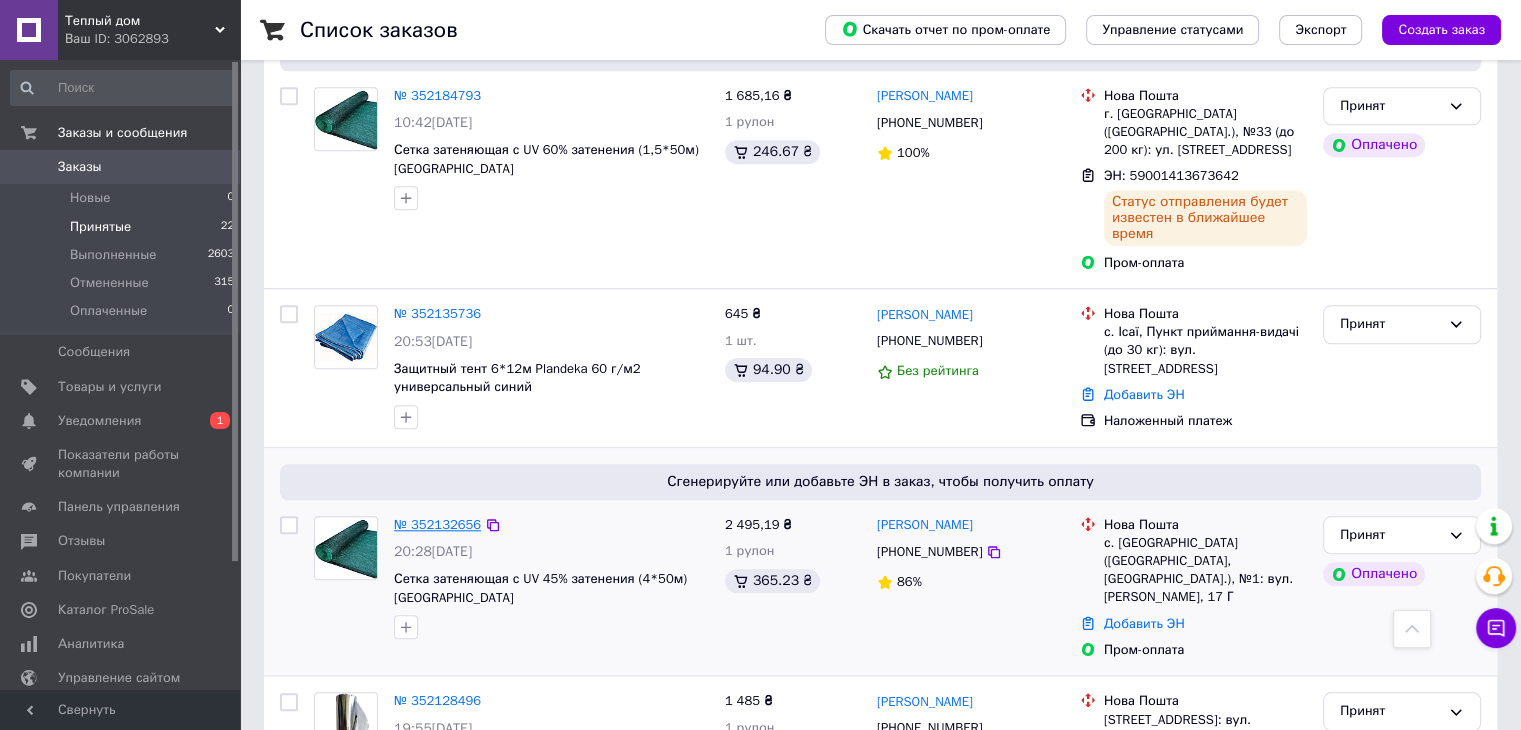 click on "№ 352132656" at bounding box center (437, 524) 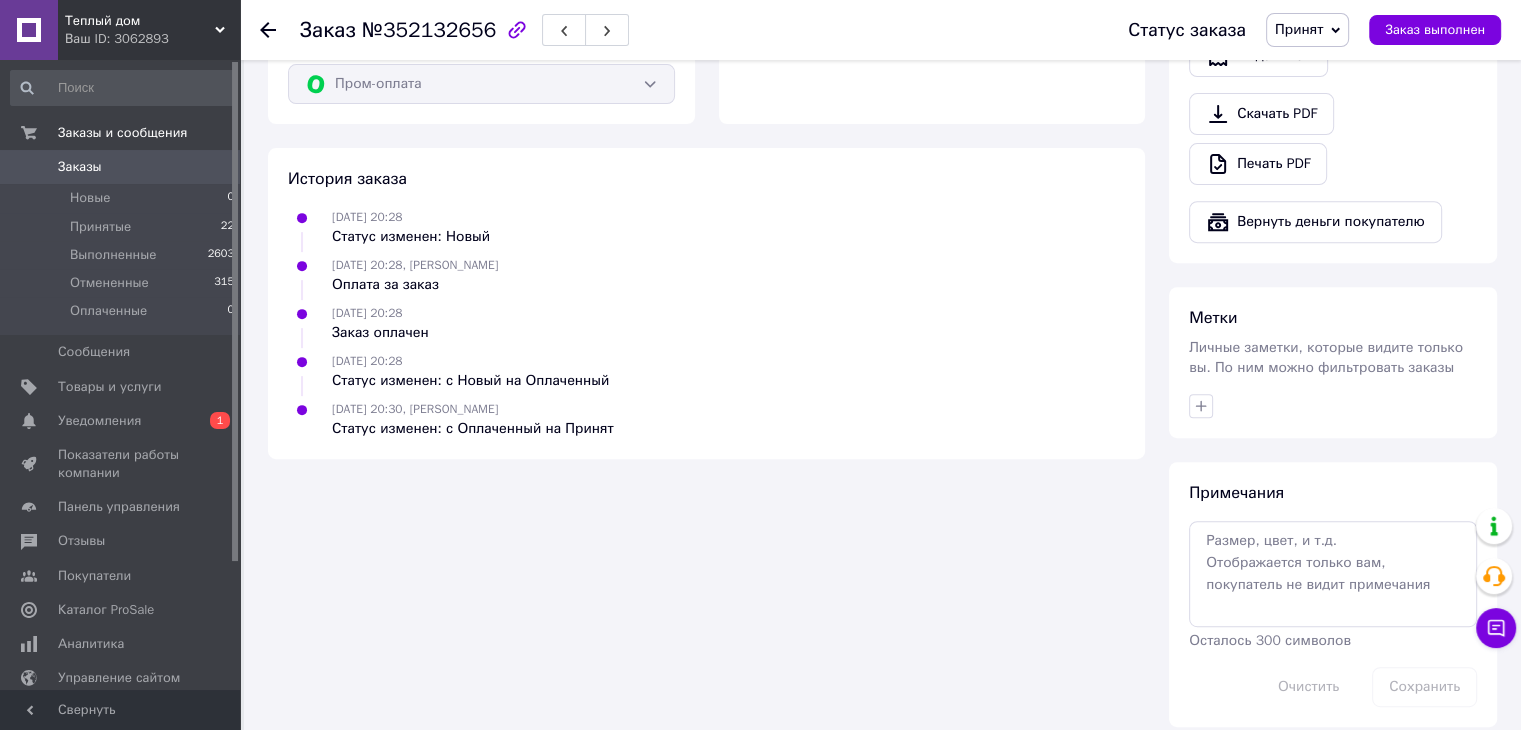 scroll, scrollTop: 788, scrollLeft: 0, axis: vertical 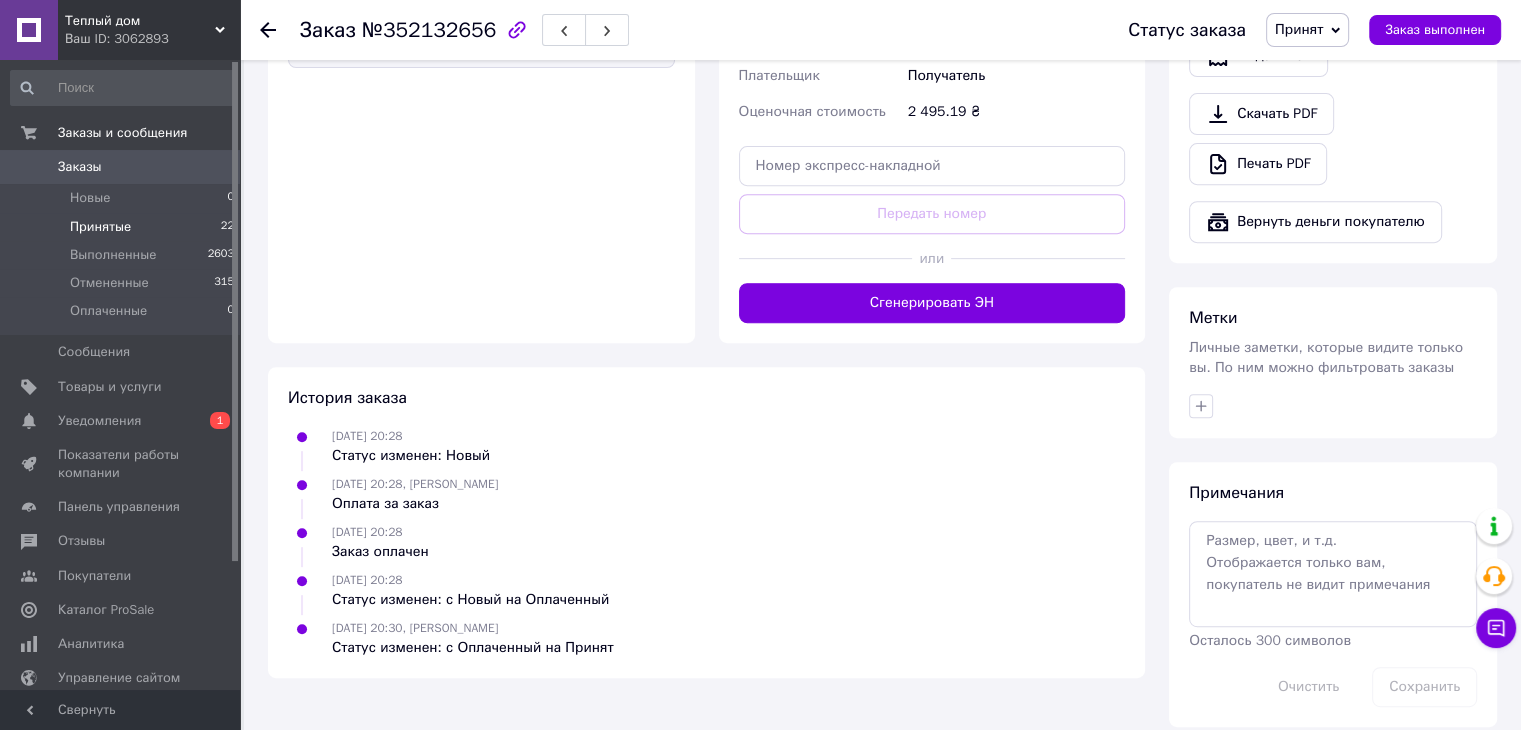 click on "Принятые" at bounding box center [100, 227] 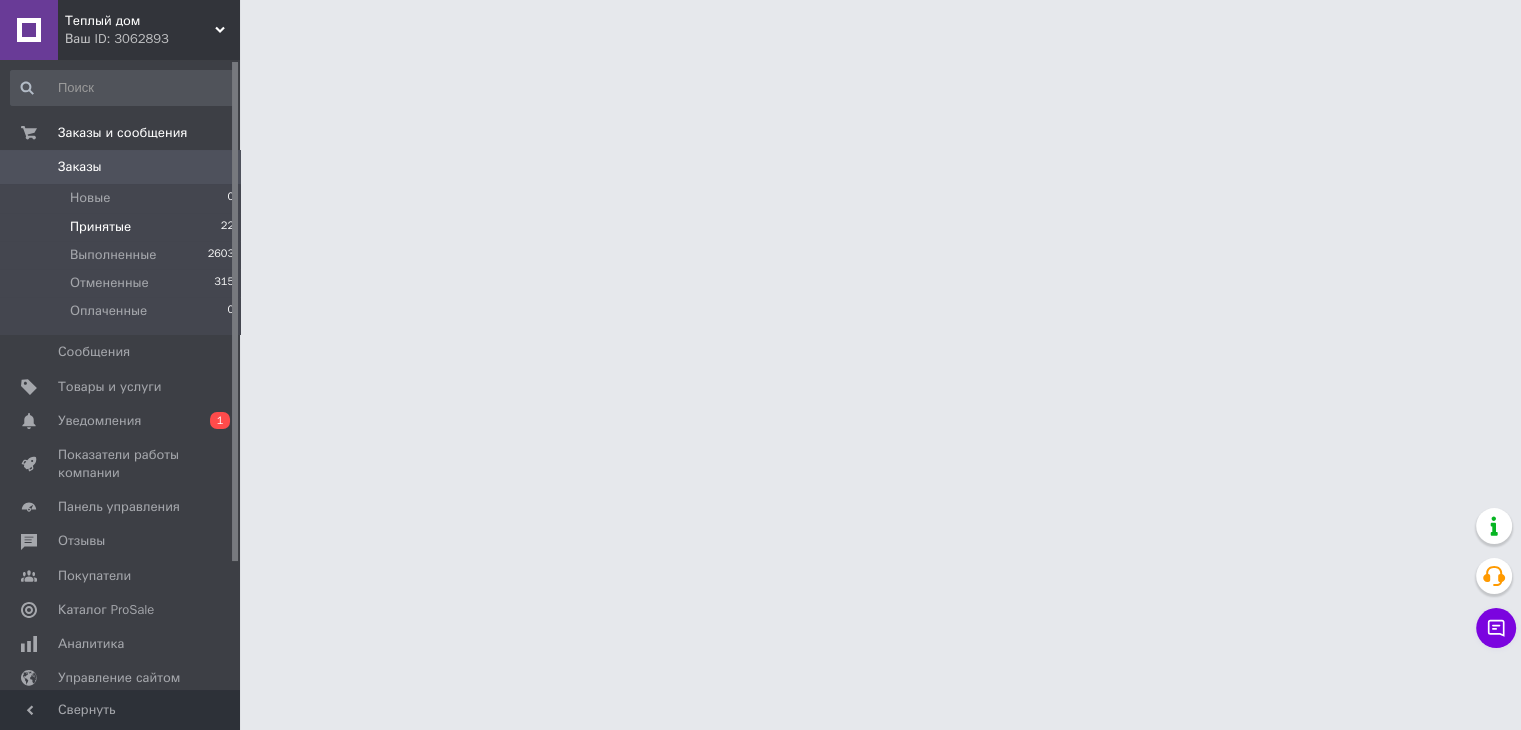 scroll, scrollTop: 0, scrollLeft: 0, axis: both 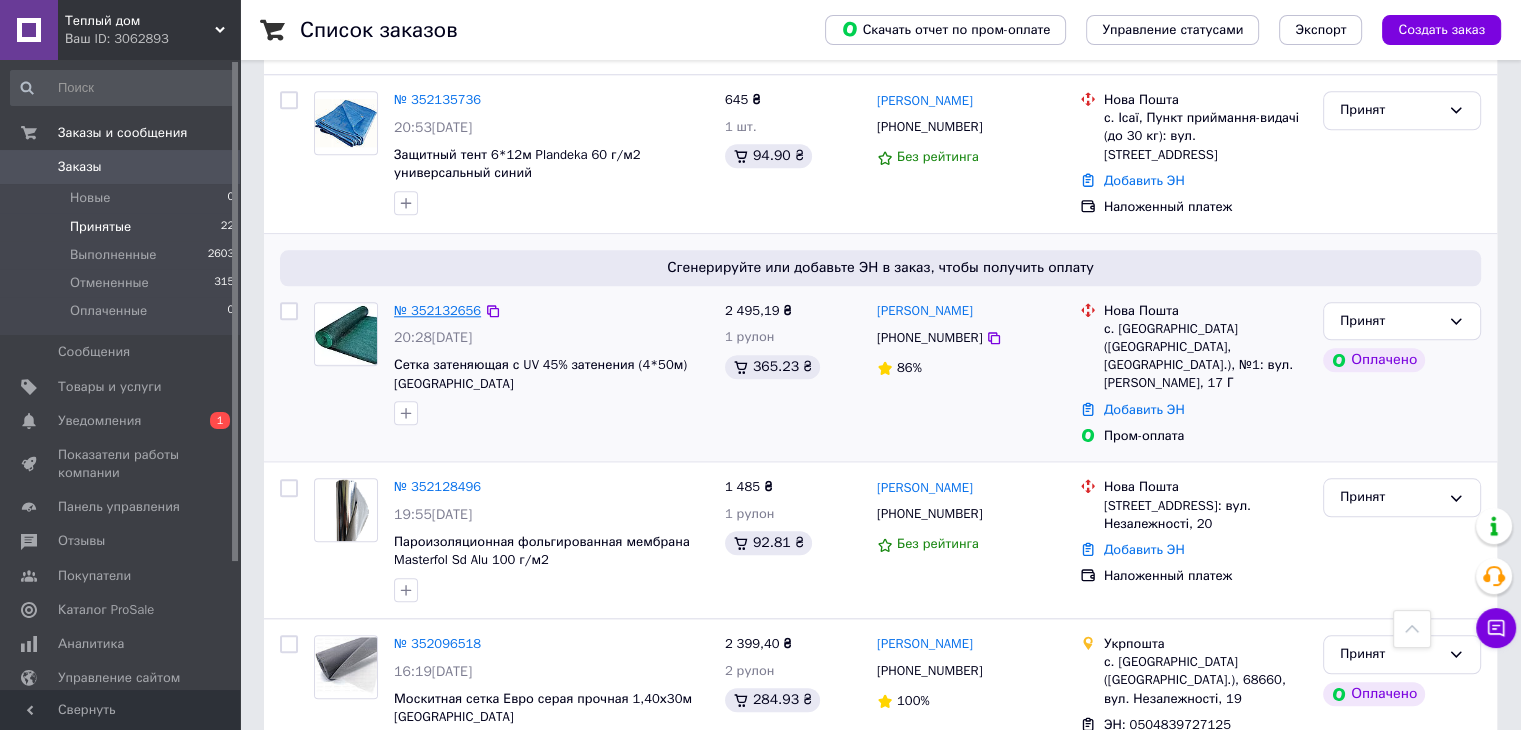click on "№ 352132656" at bounding box center (437, 310) 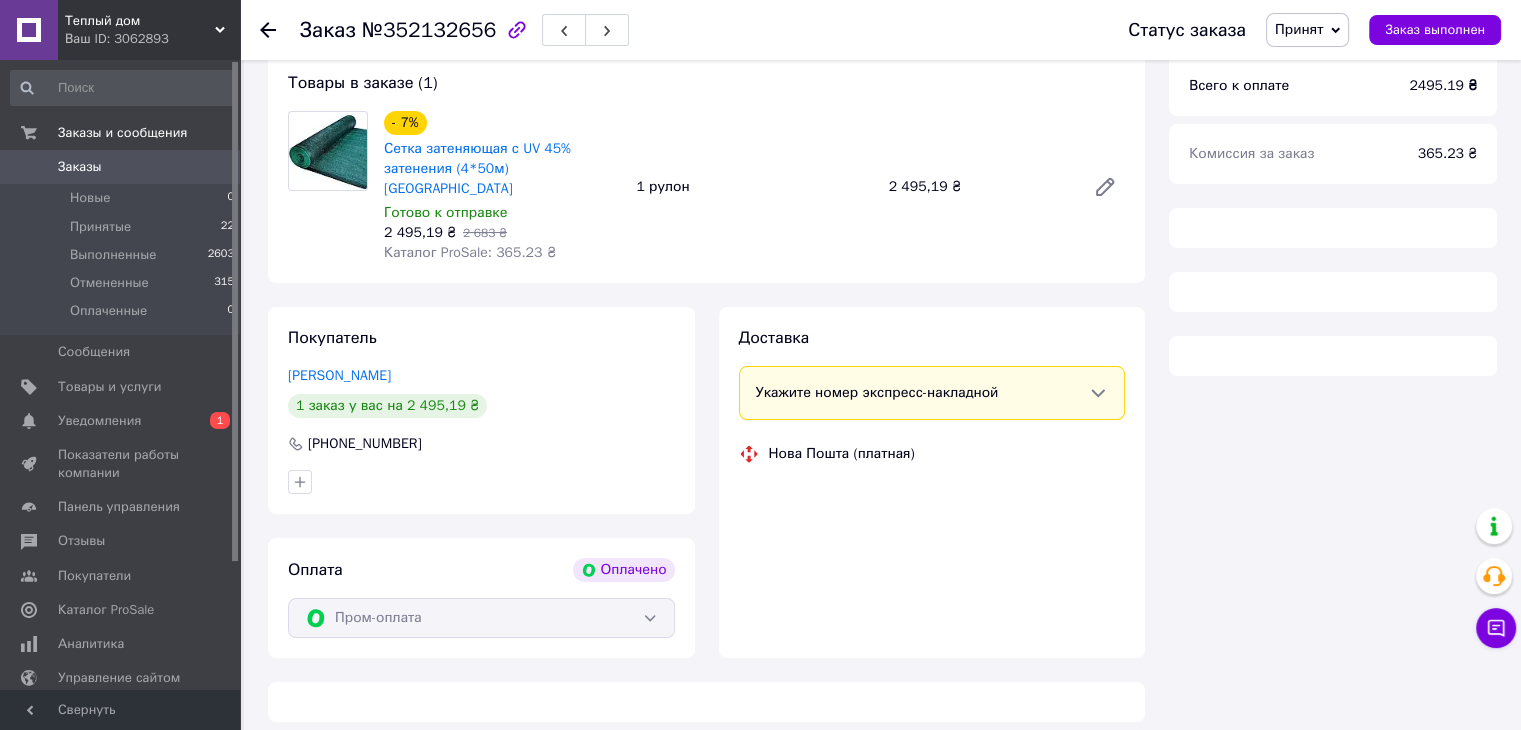 scroll, scrollTop: 788, scrollLeft: 0, axis: vertical 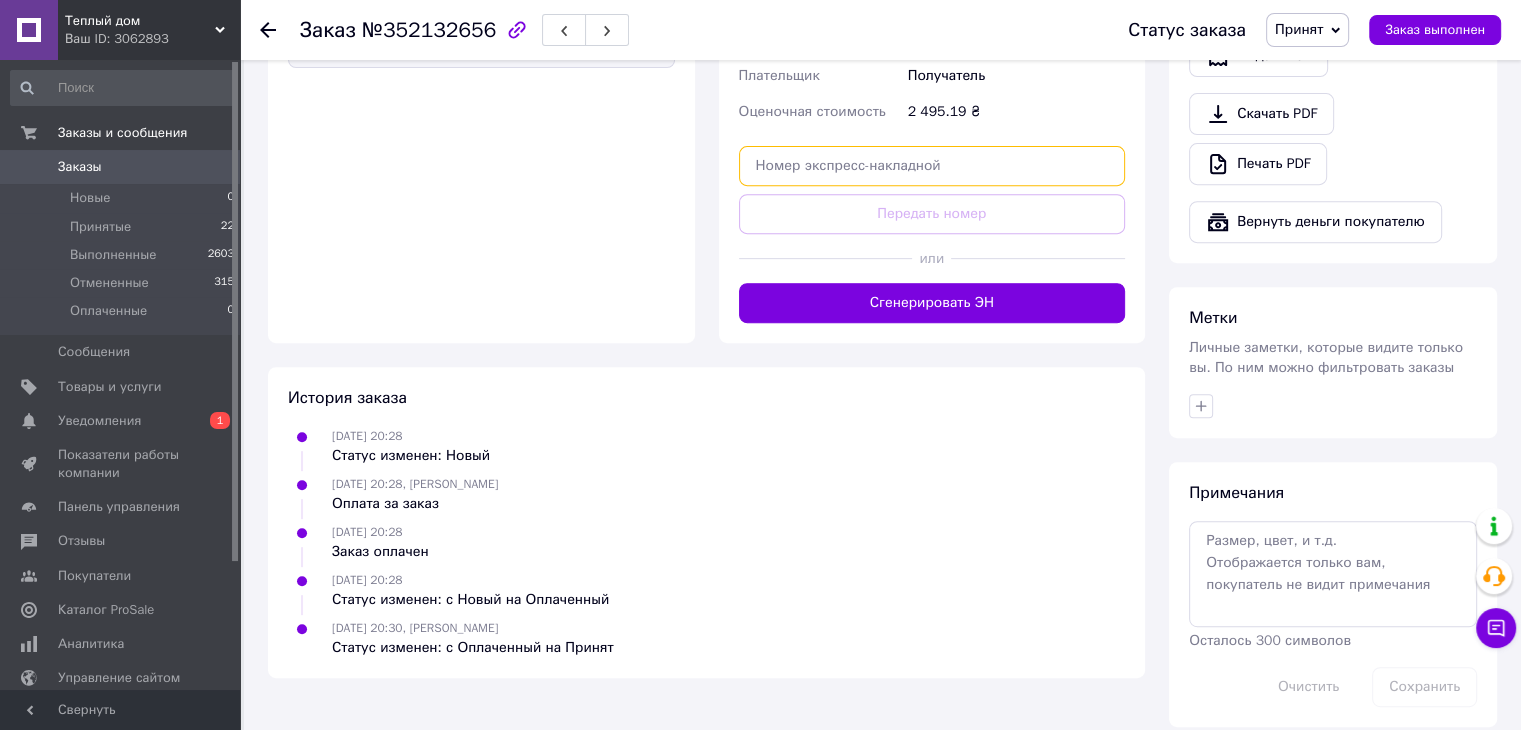 click at bounding box center [932, 166] 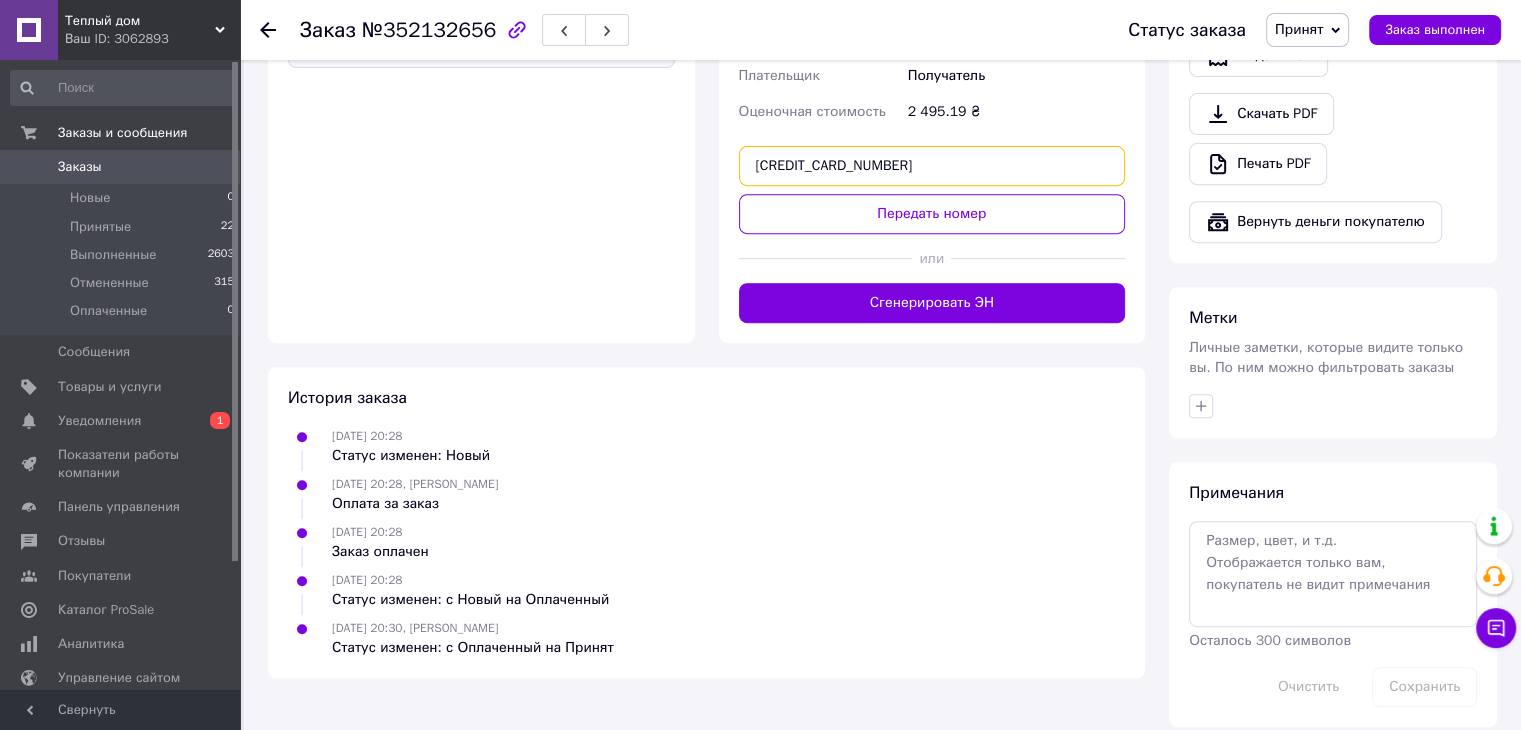 type on "[CREDIT_CARD_NUMBER]" 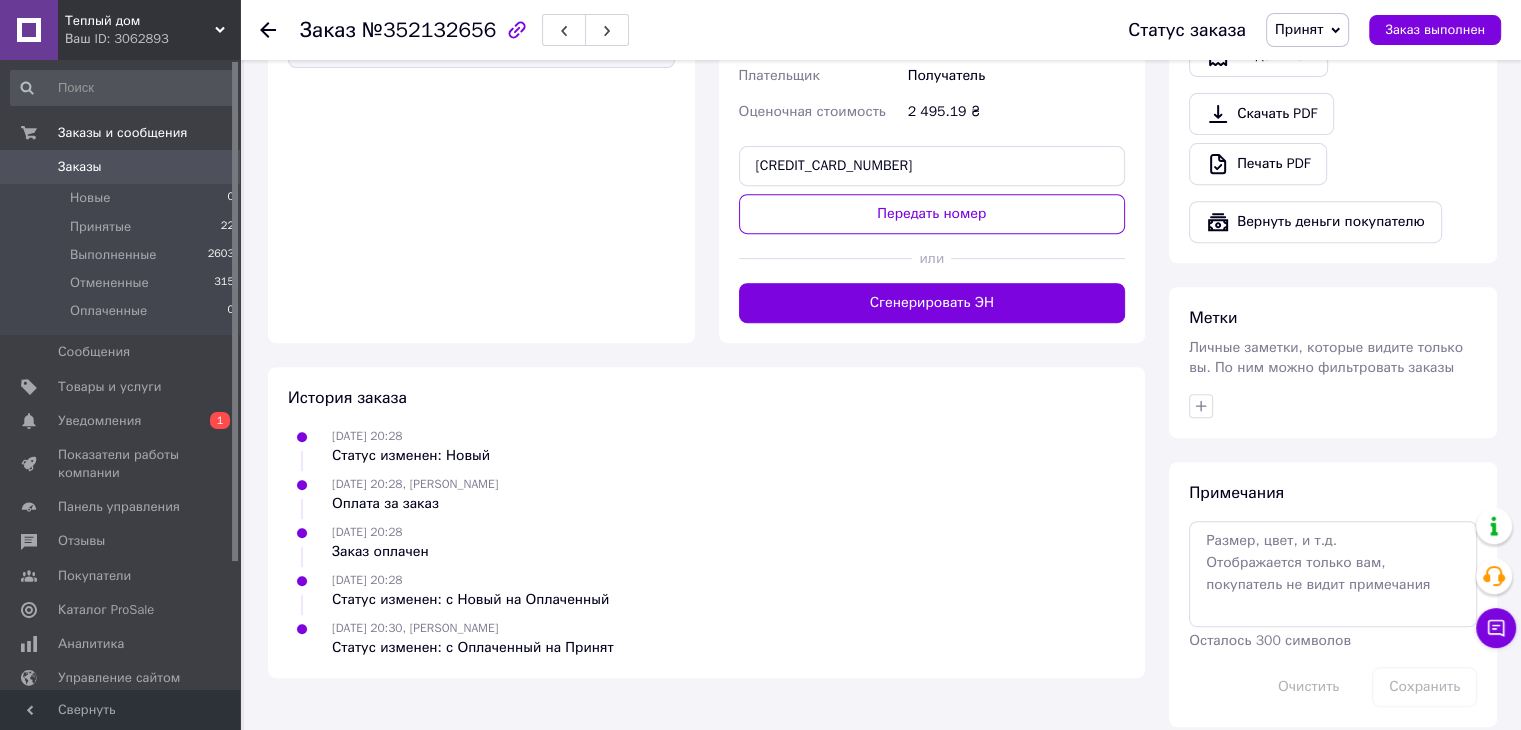 click on "Передать номер" at bounding box center (932, 214) 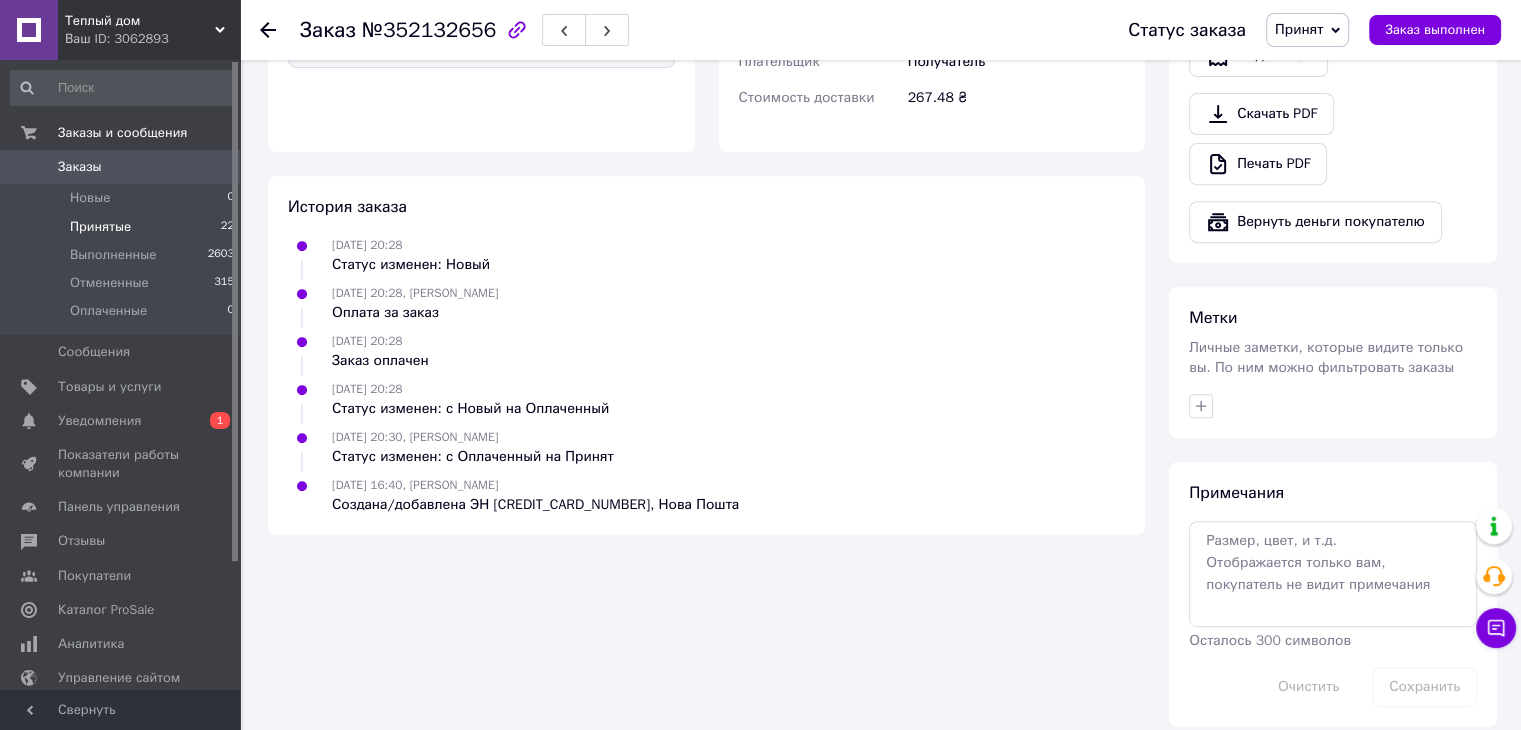 click on "Принятые 22" at bounding box center [123, 227] 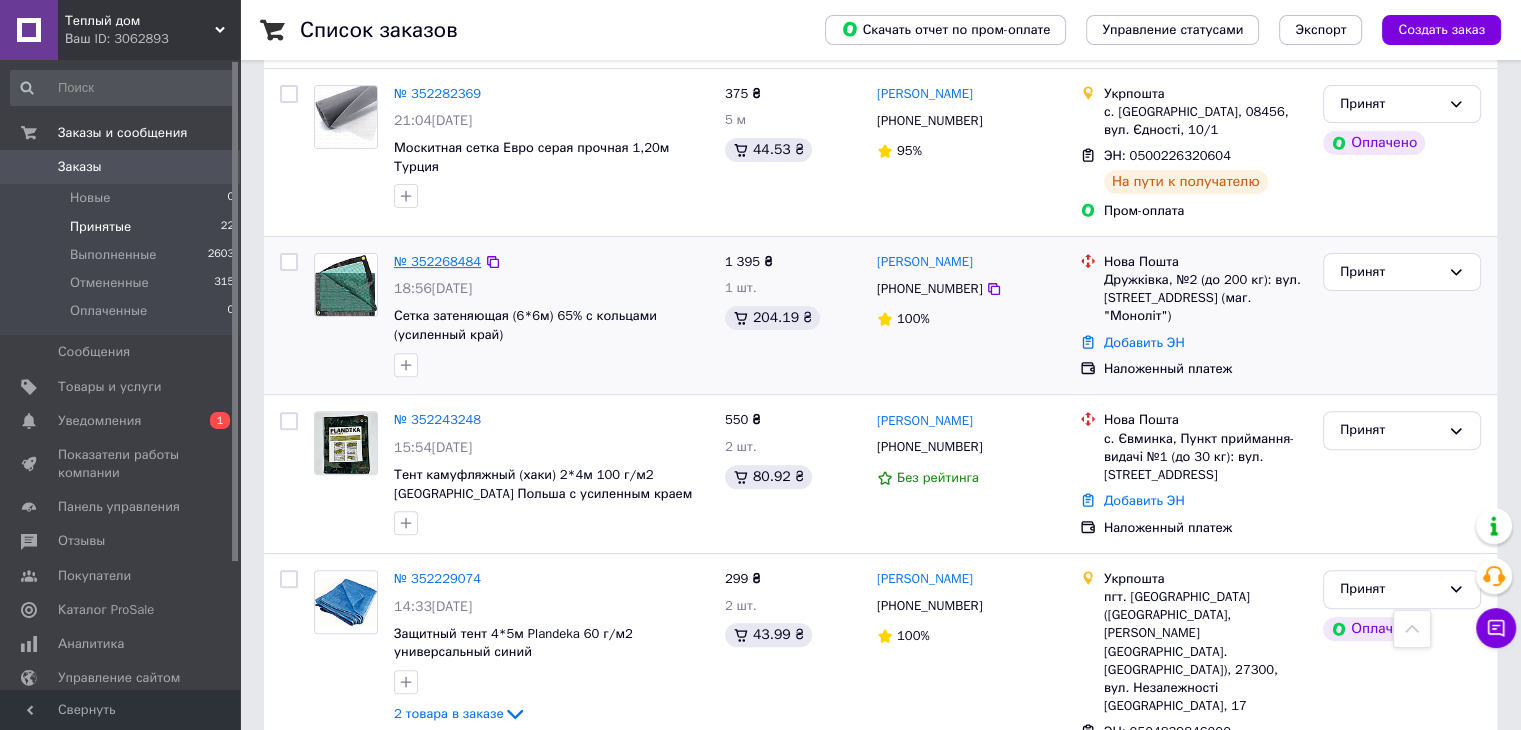 click on "№ 352268484" at bounding box center (437, 261) 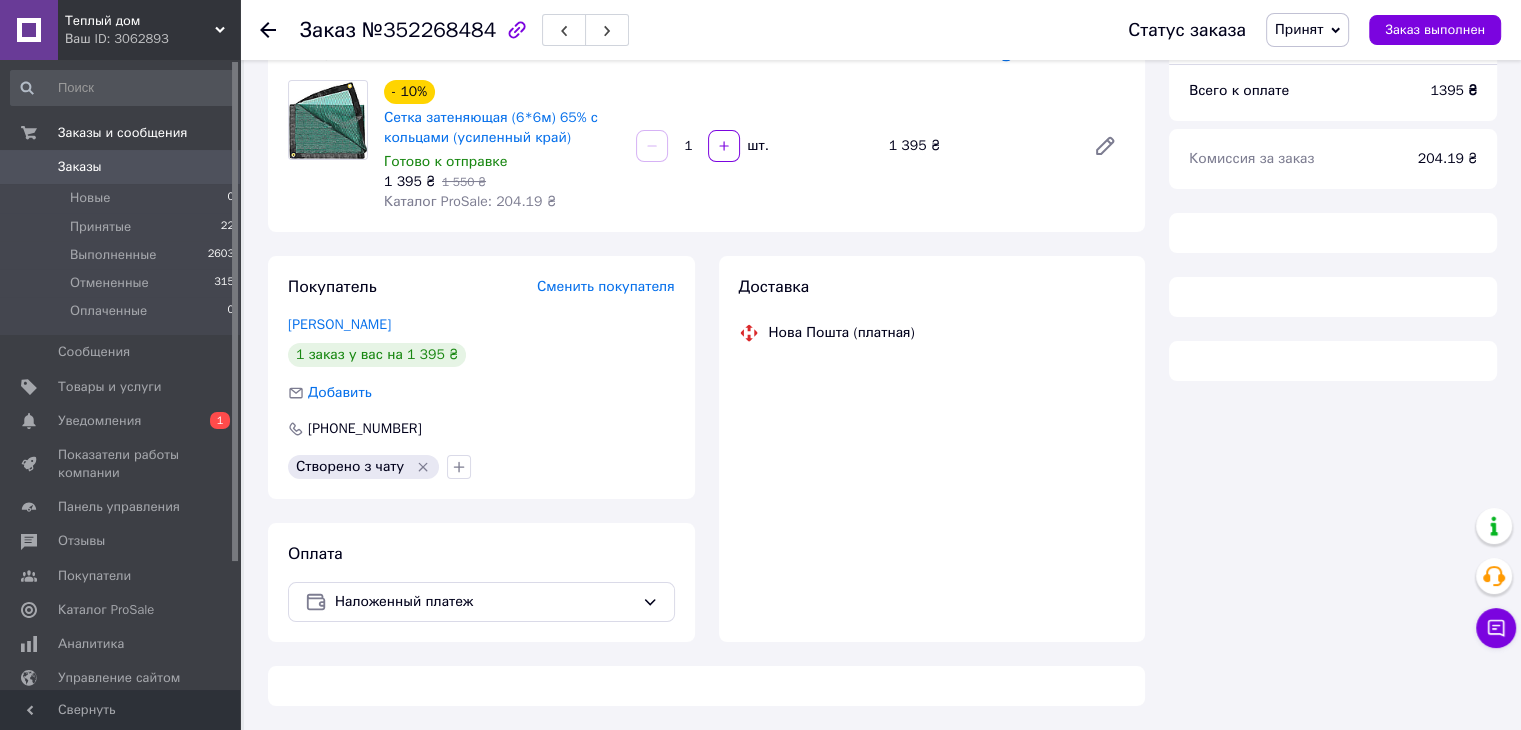 scroll, scrollTop: 600, scrollLeft: 0, axis: vertical 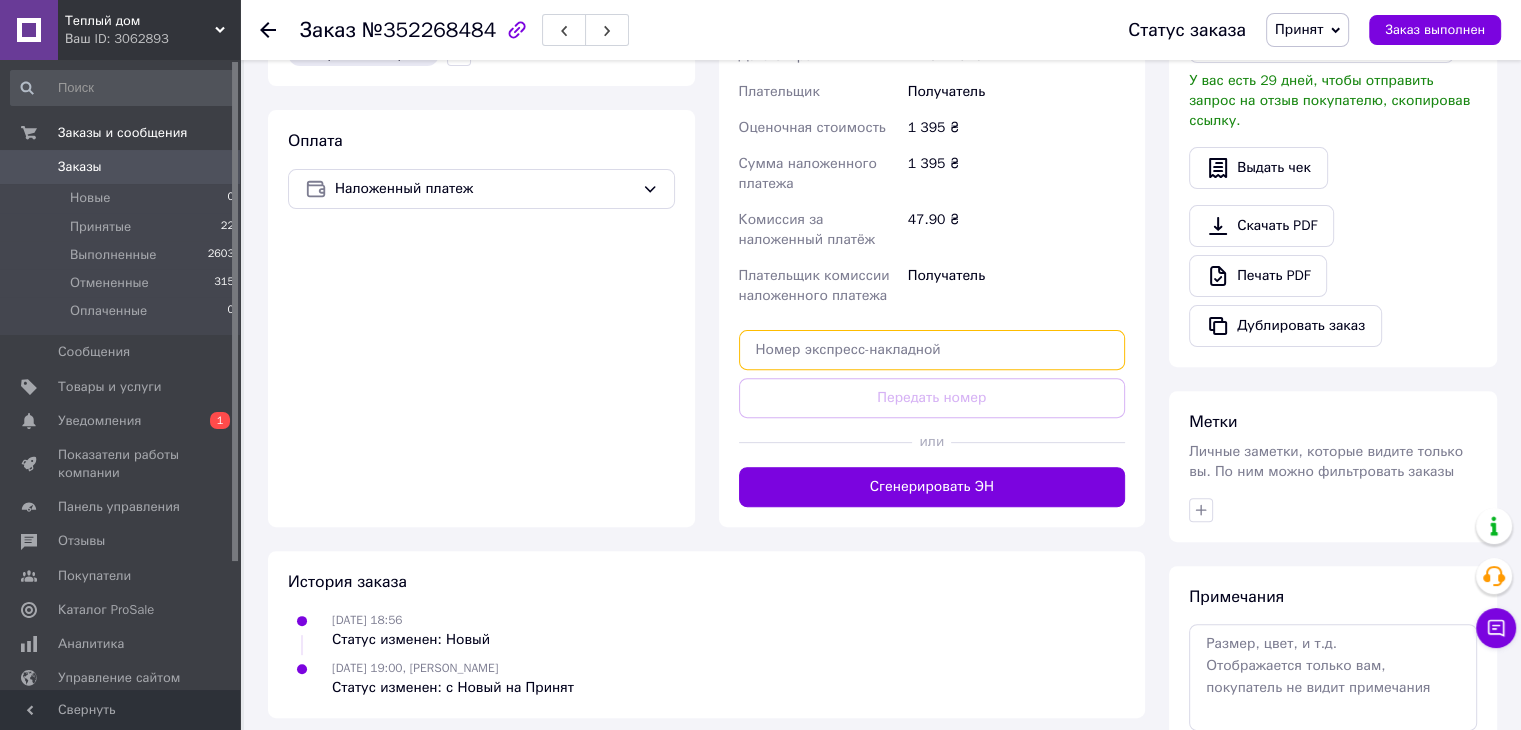 click at bounding box center [932, 350] 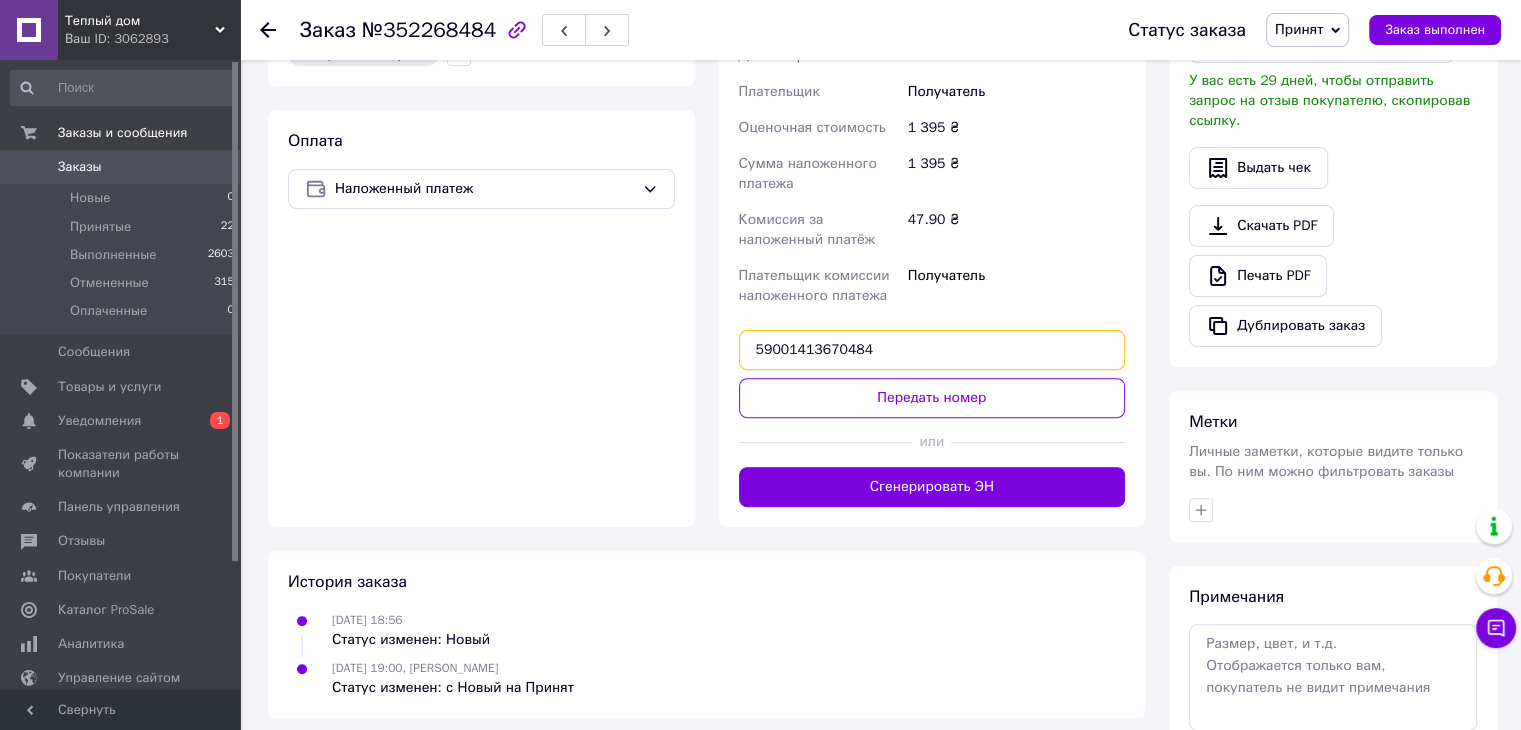 type on "59001413670484" 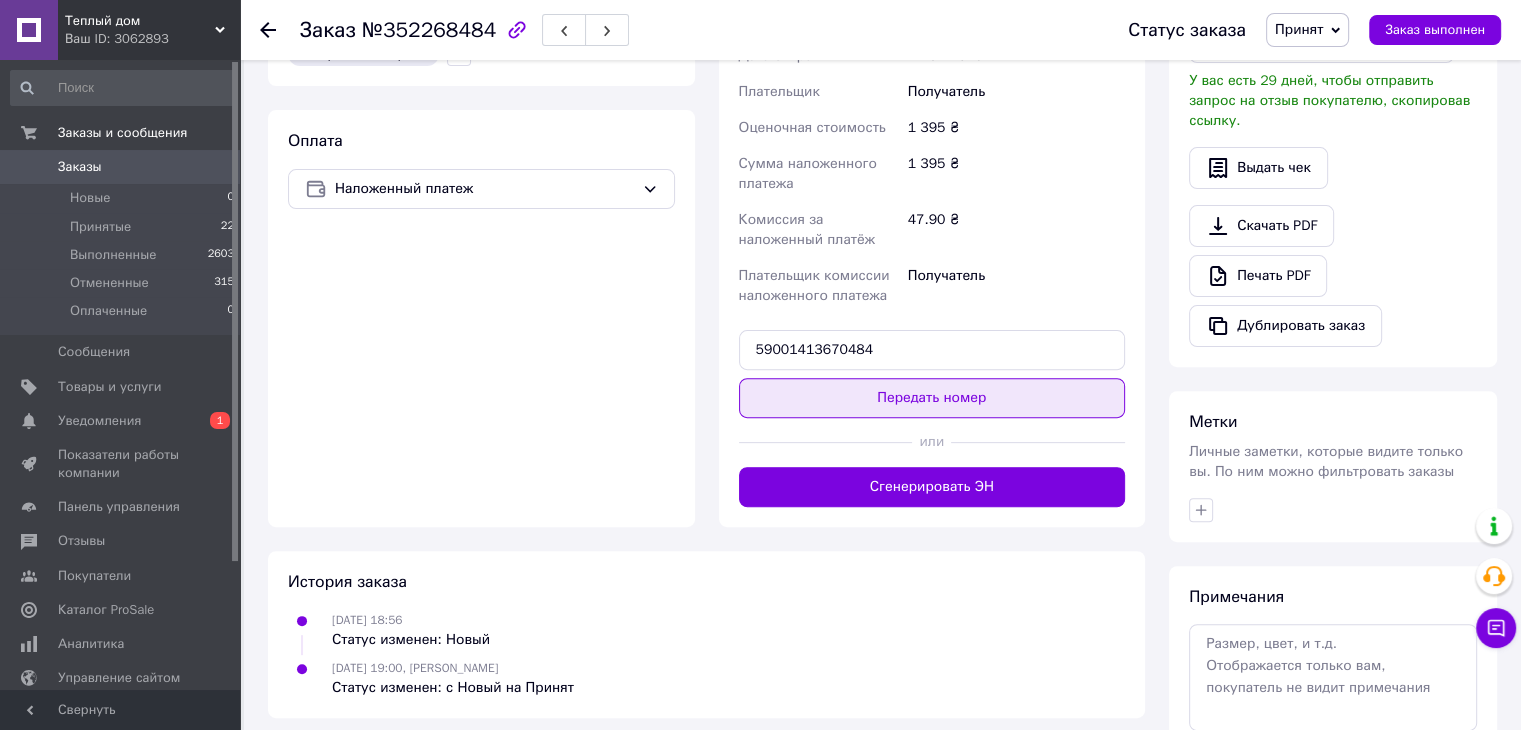 click on "Передать номер" at bounding box center (932, 398) 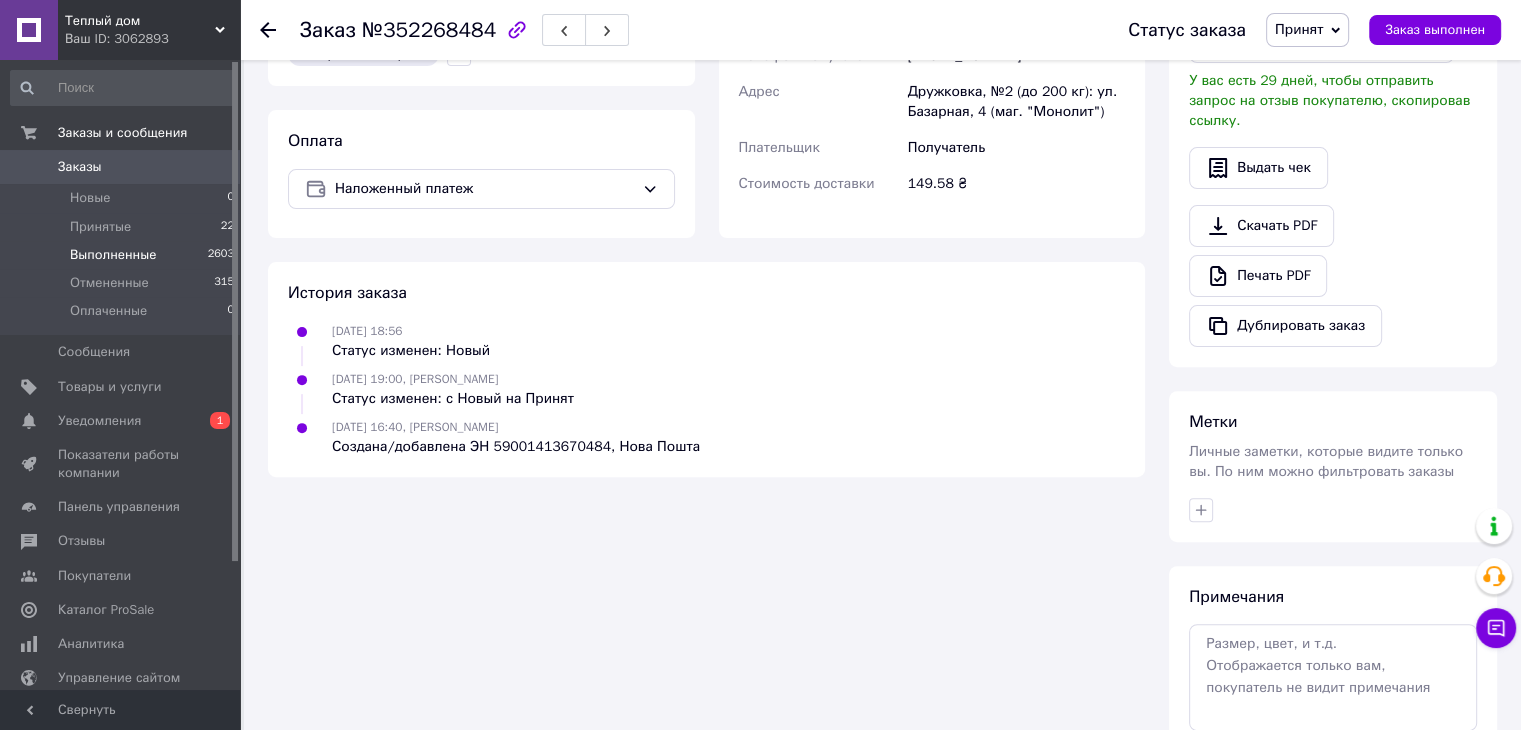 click on "Выполненные 2603" at bounding box center (123, 255) 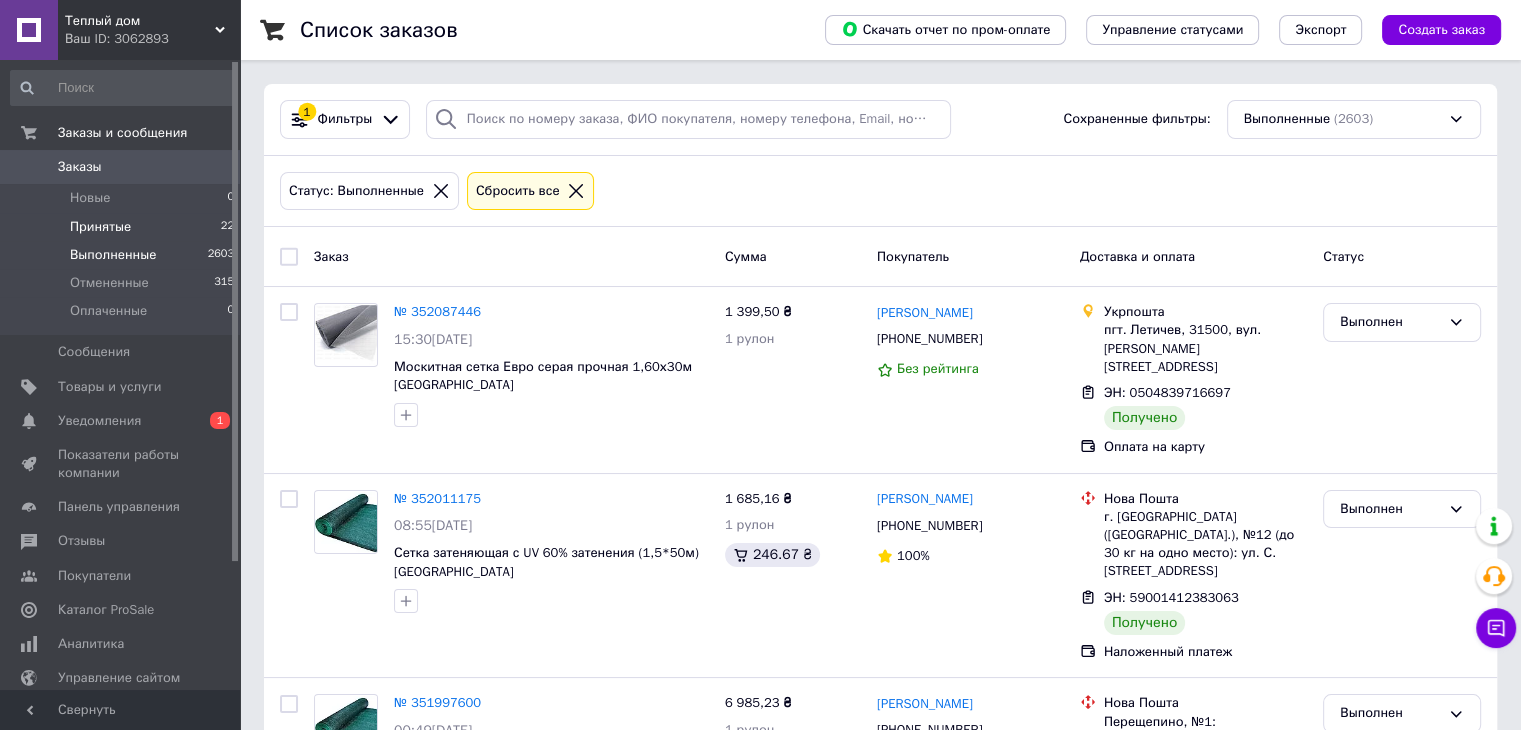 click on "Принятые" at bounding box center (100, 227) 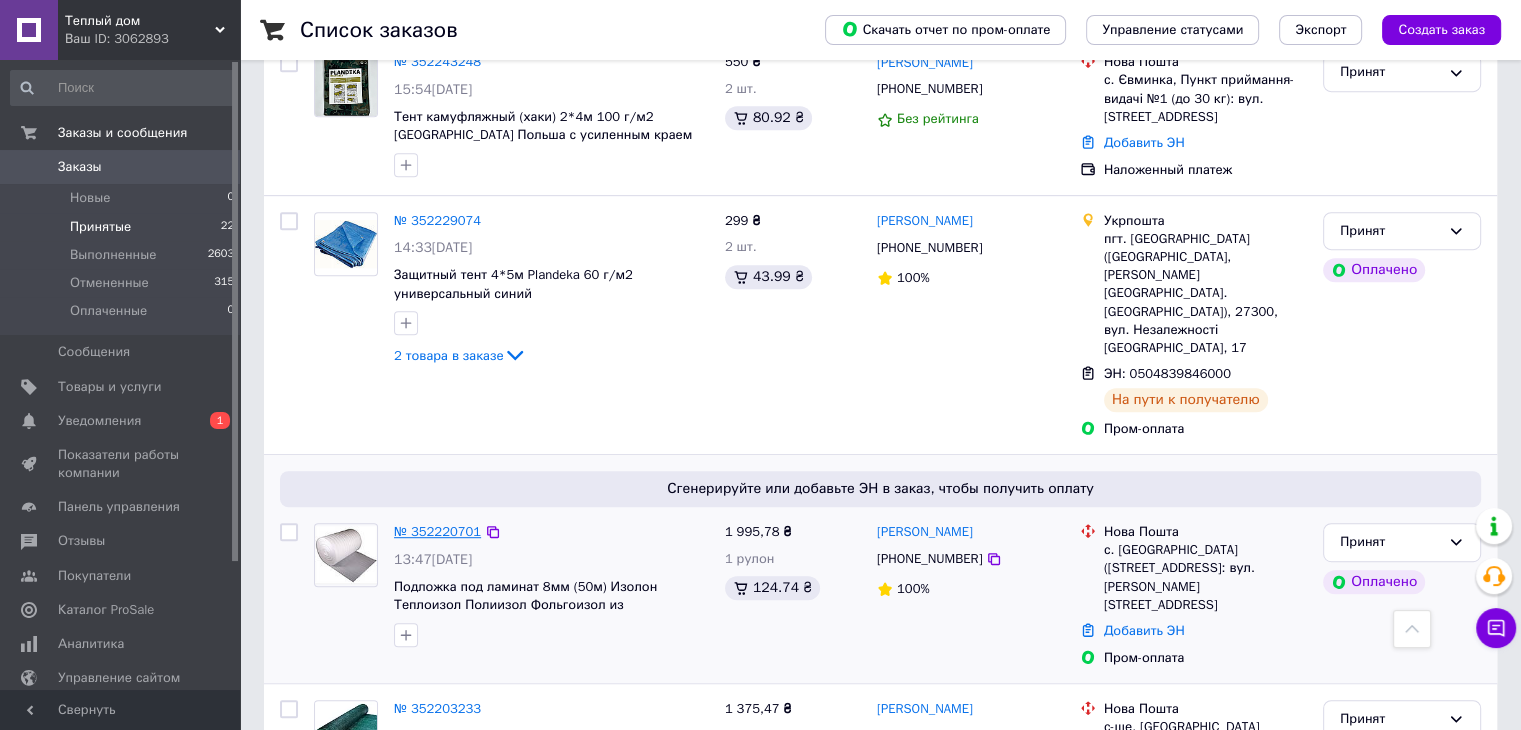 click on "№ 352220701" at bounding box center [437, 531] 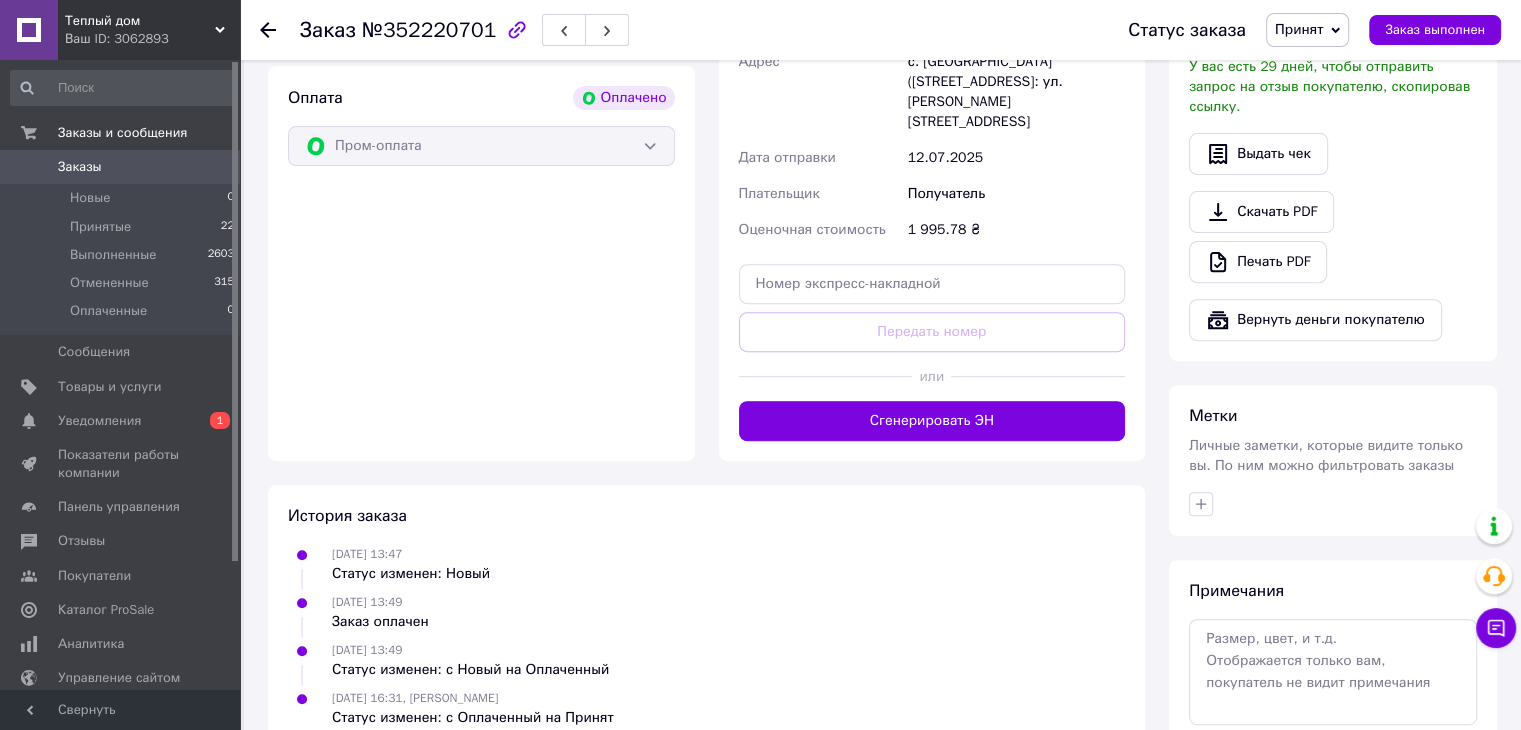 scroll, scrollTop: 688, scrollLeft: 0, axis: vertical 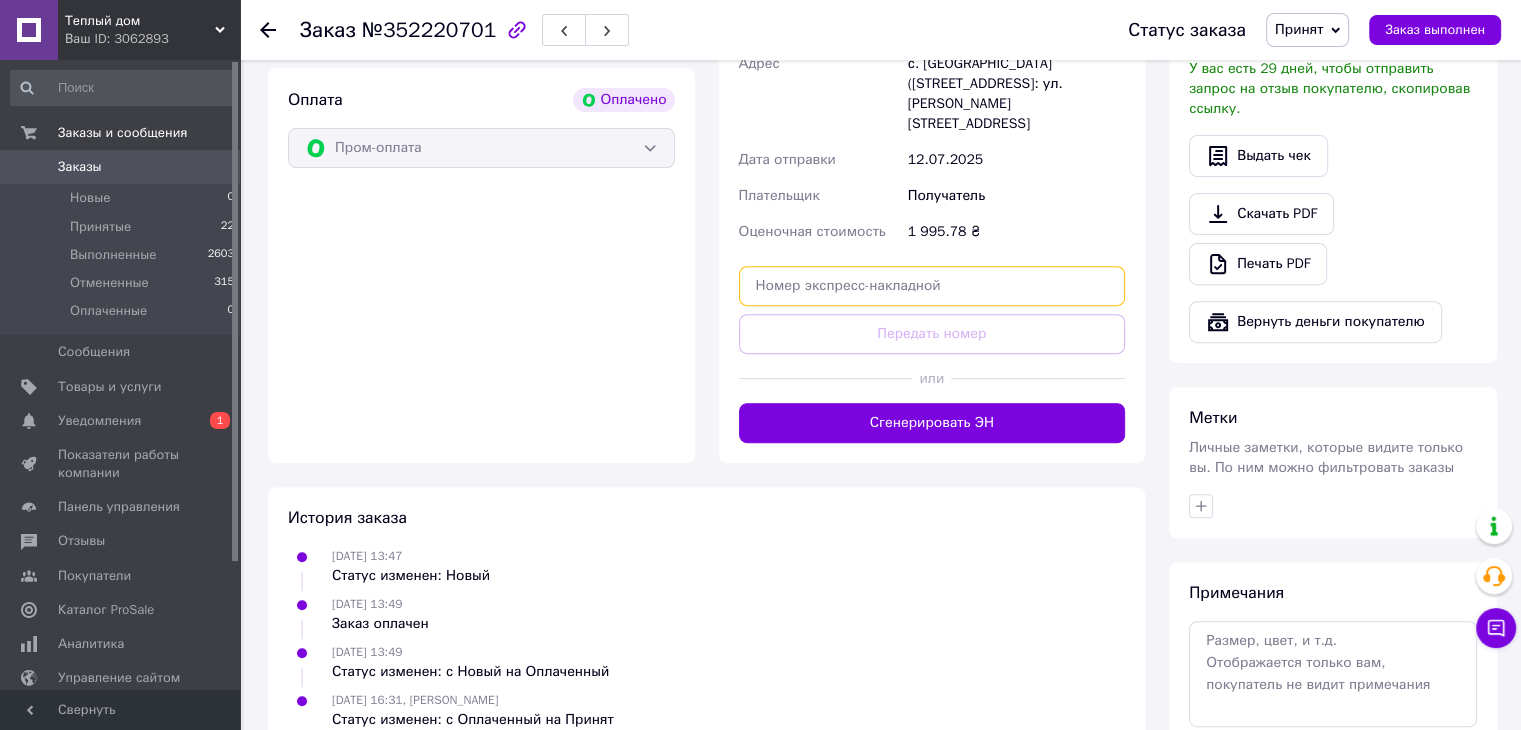 click at bounding box center [932, 286] 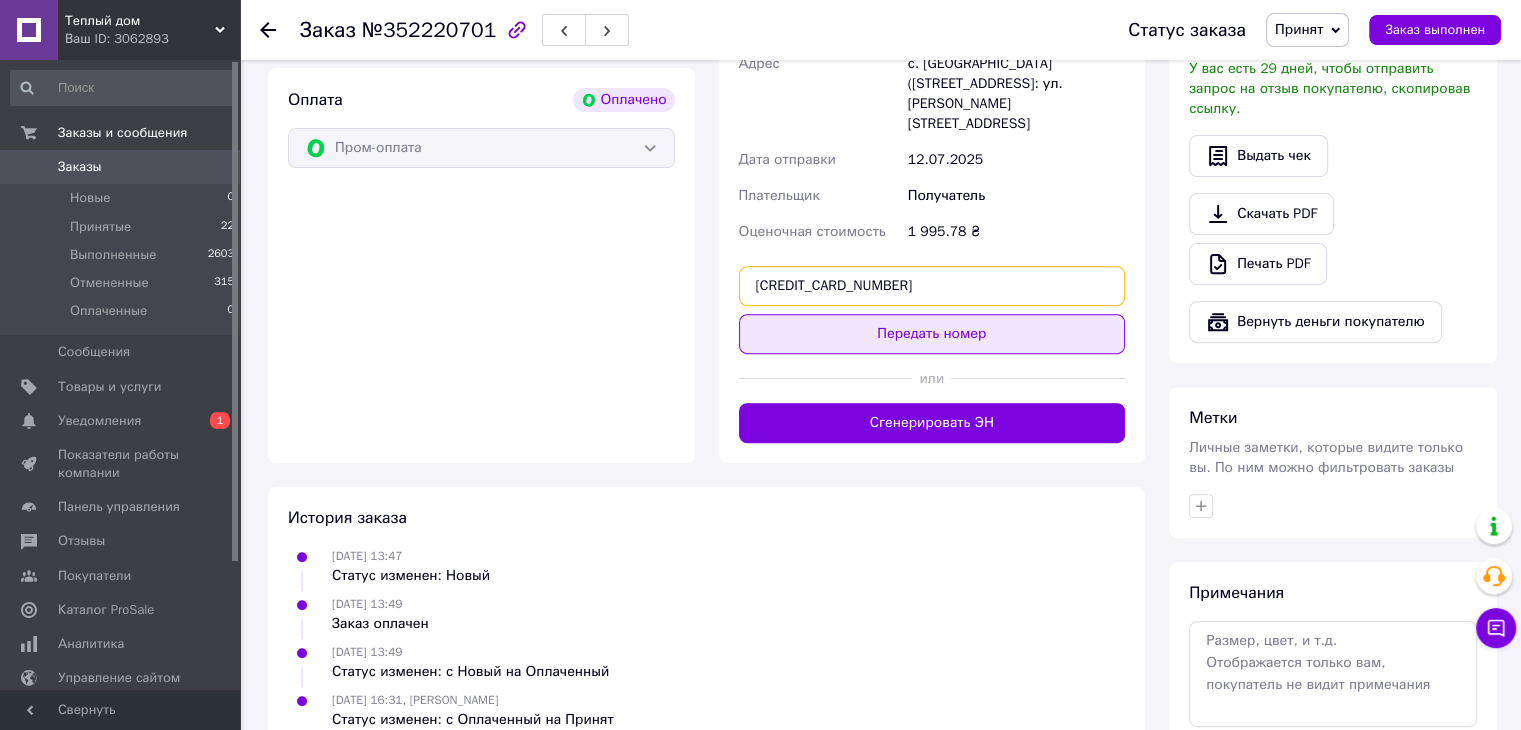 type on "[CREDIT_CARD_NUMBER]" 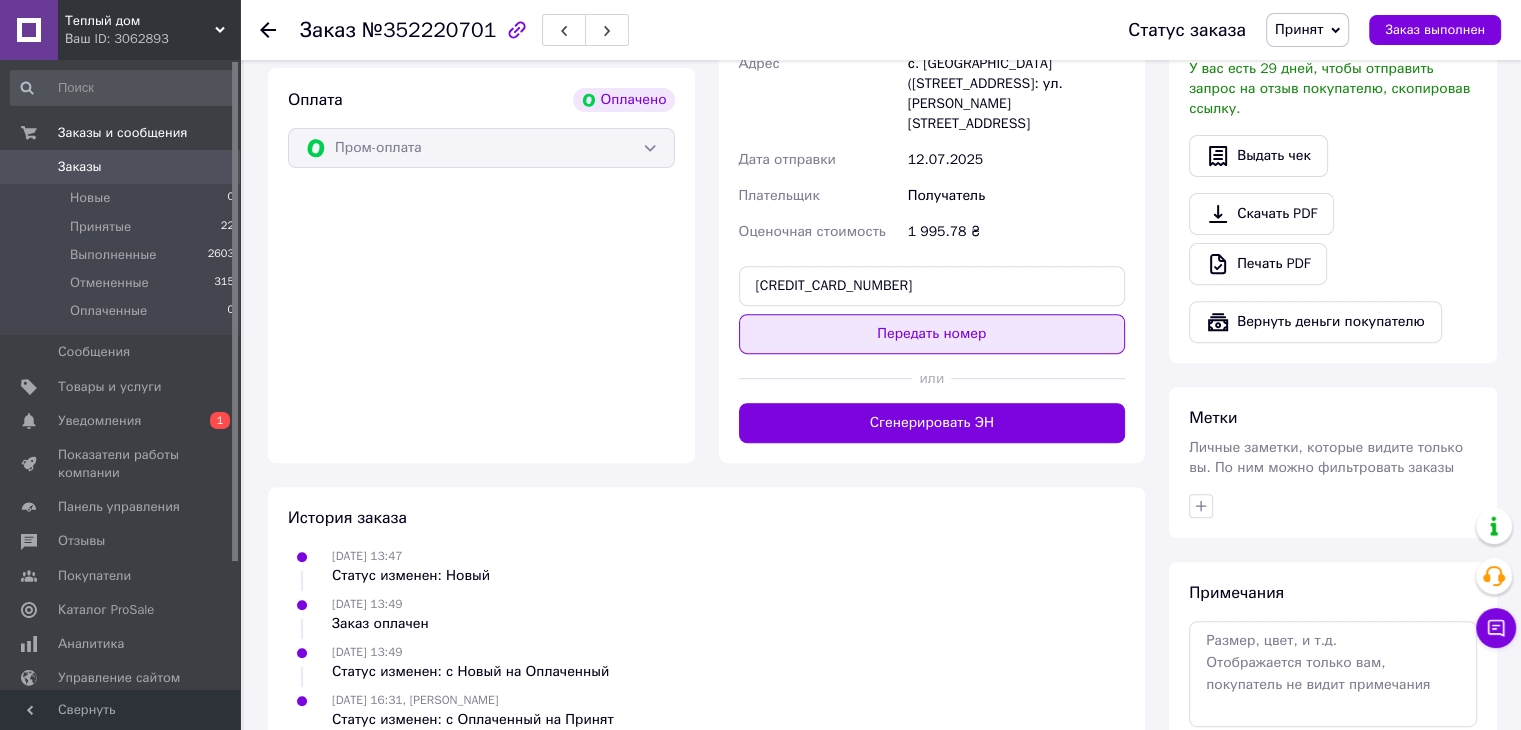 click on "Передать номер" at bounding box center [932, 334] 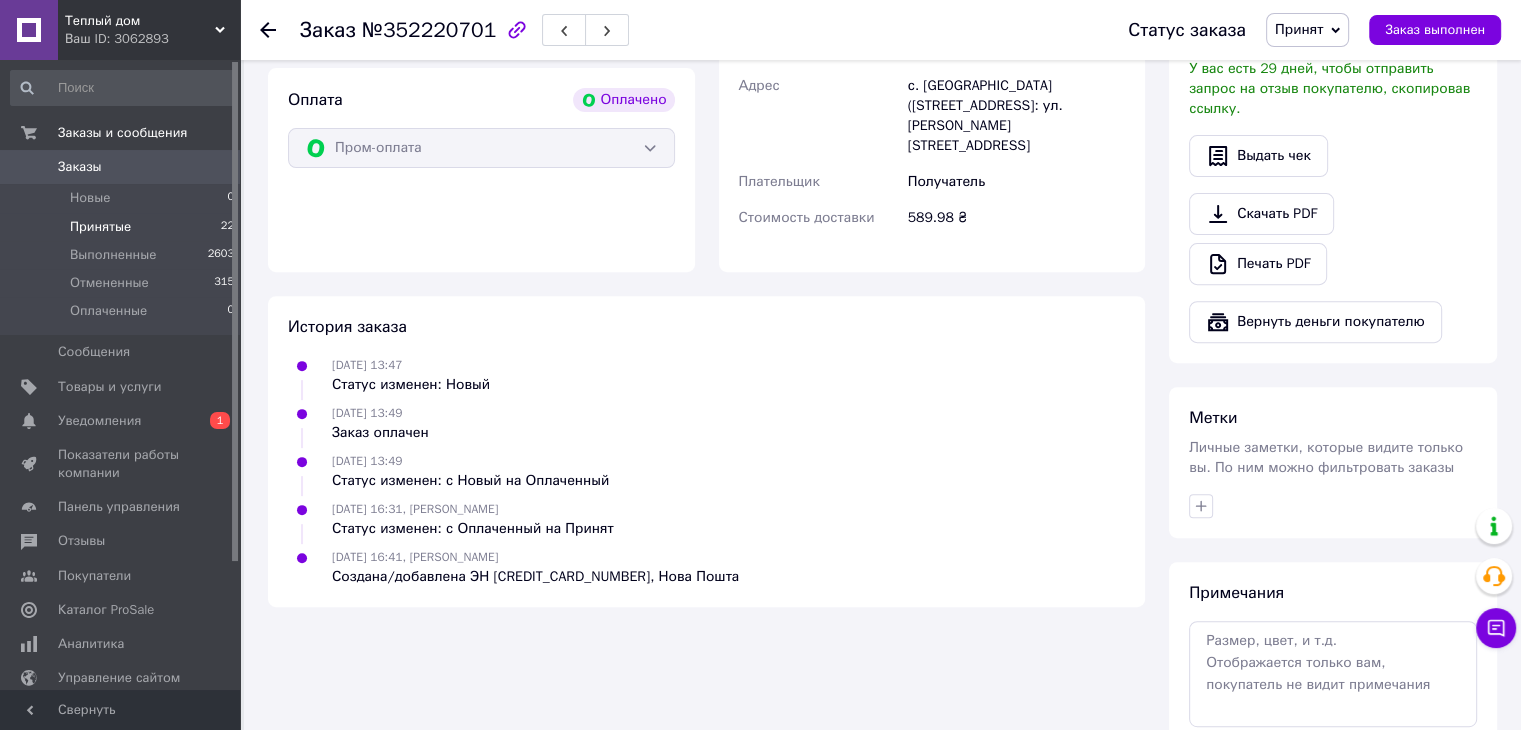 click on "Принятые 22" at bounding box center [123, 227] 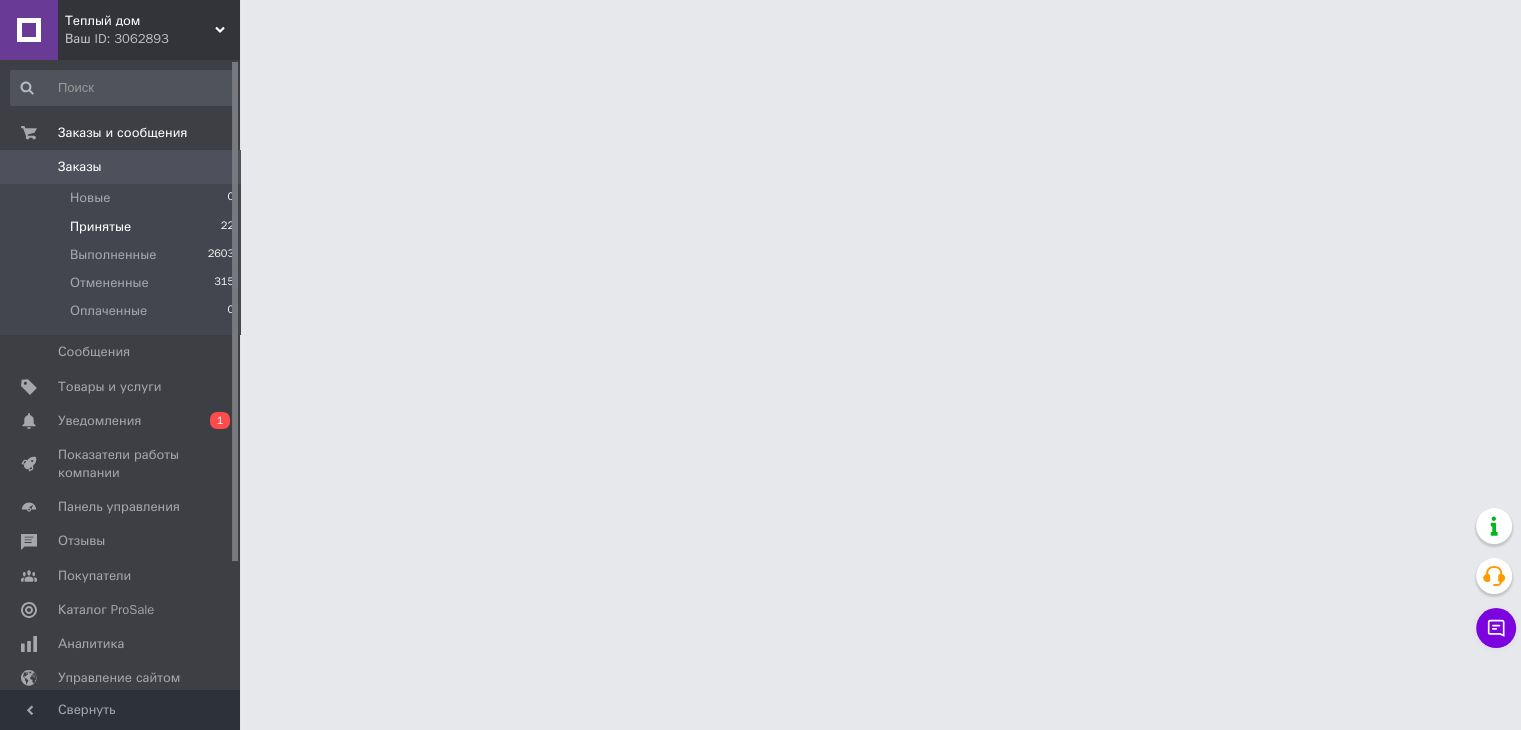 scroll, scrollTop: 0, scrollLeft: 0, axis: both 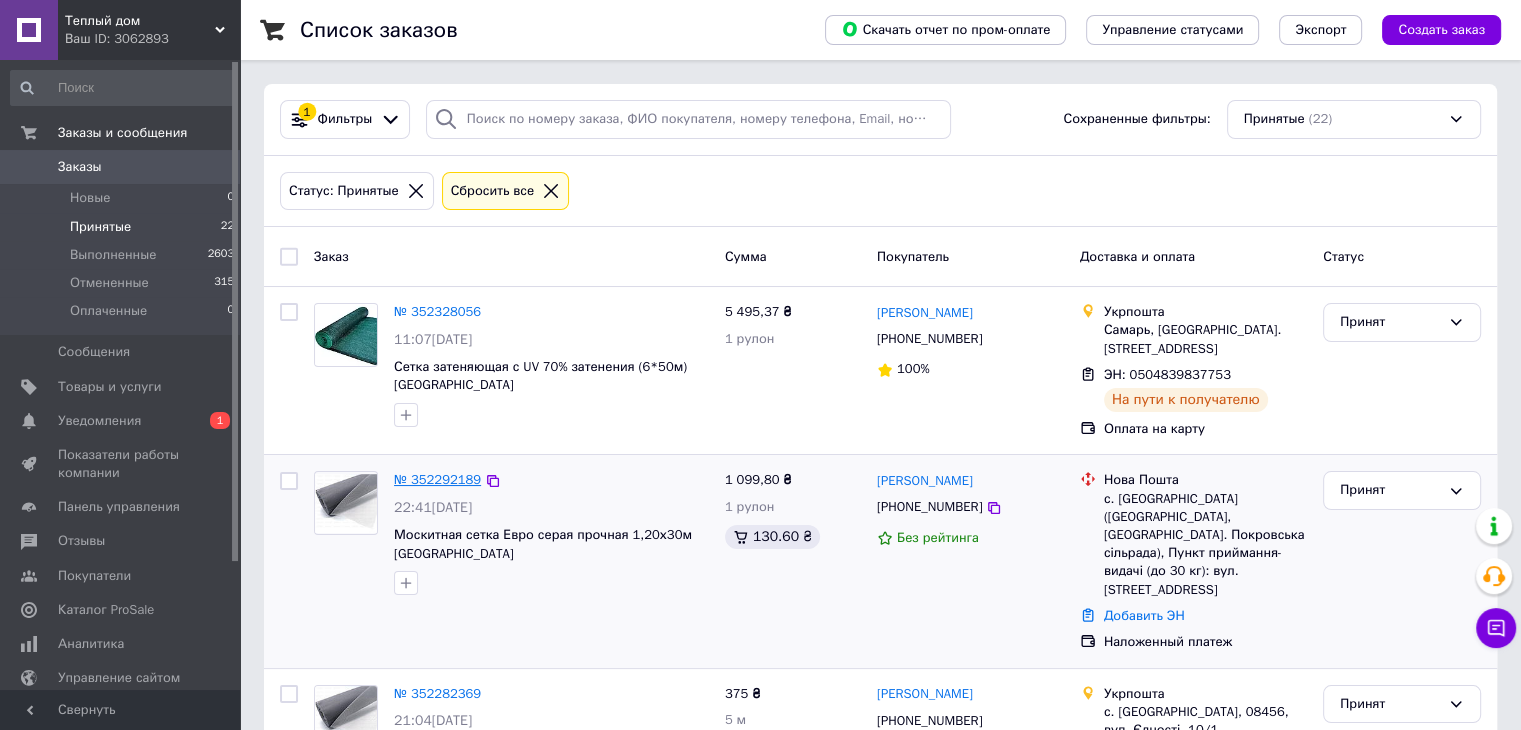 click on "№ 352292189" at bounding box center [437, 479] 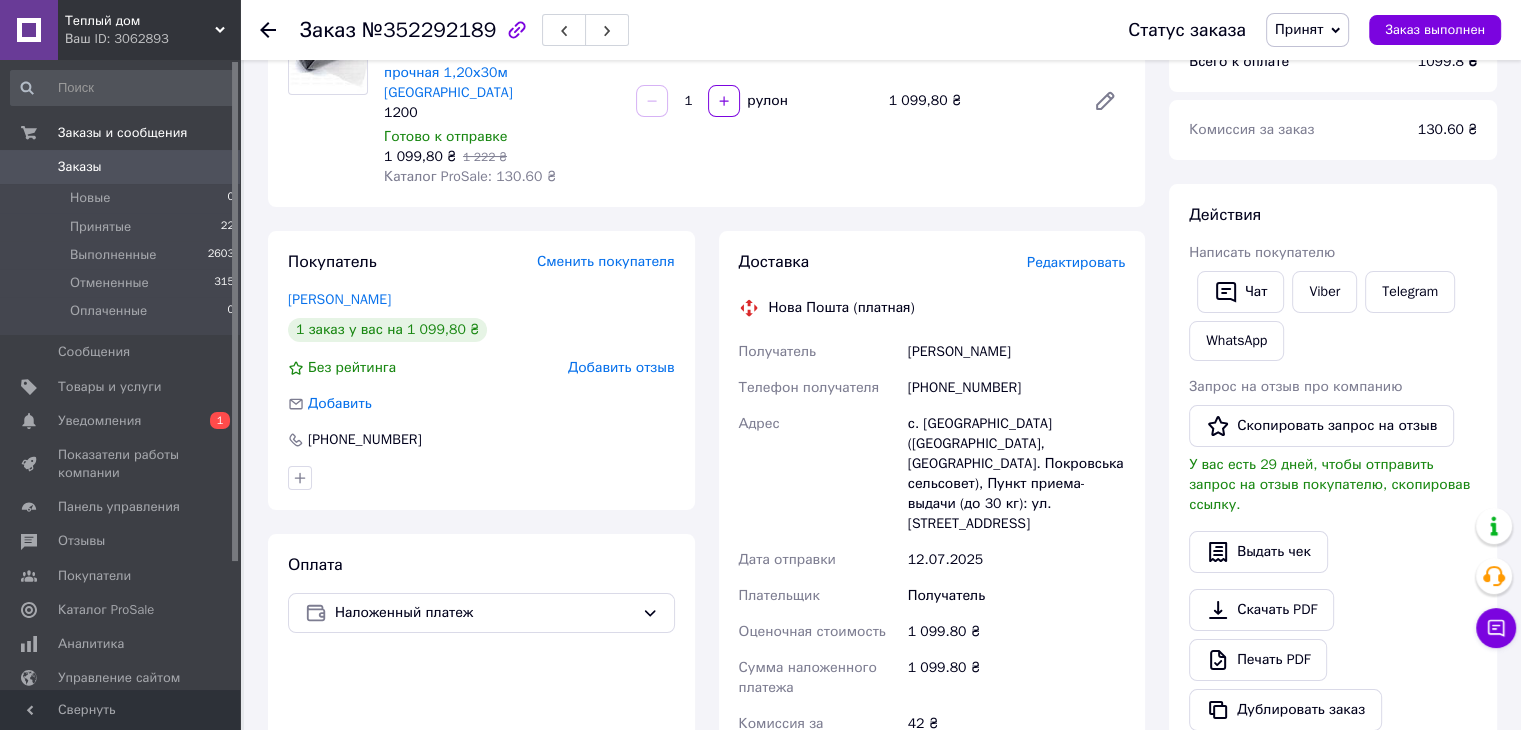 scroll, scrollTop: 600, scrollLeft: 0, axis: vertical 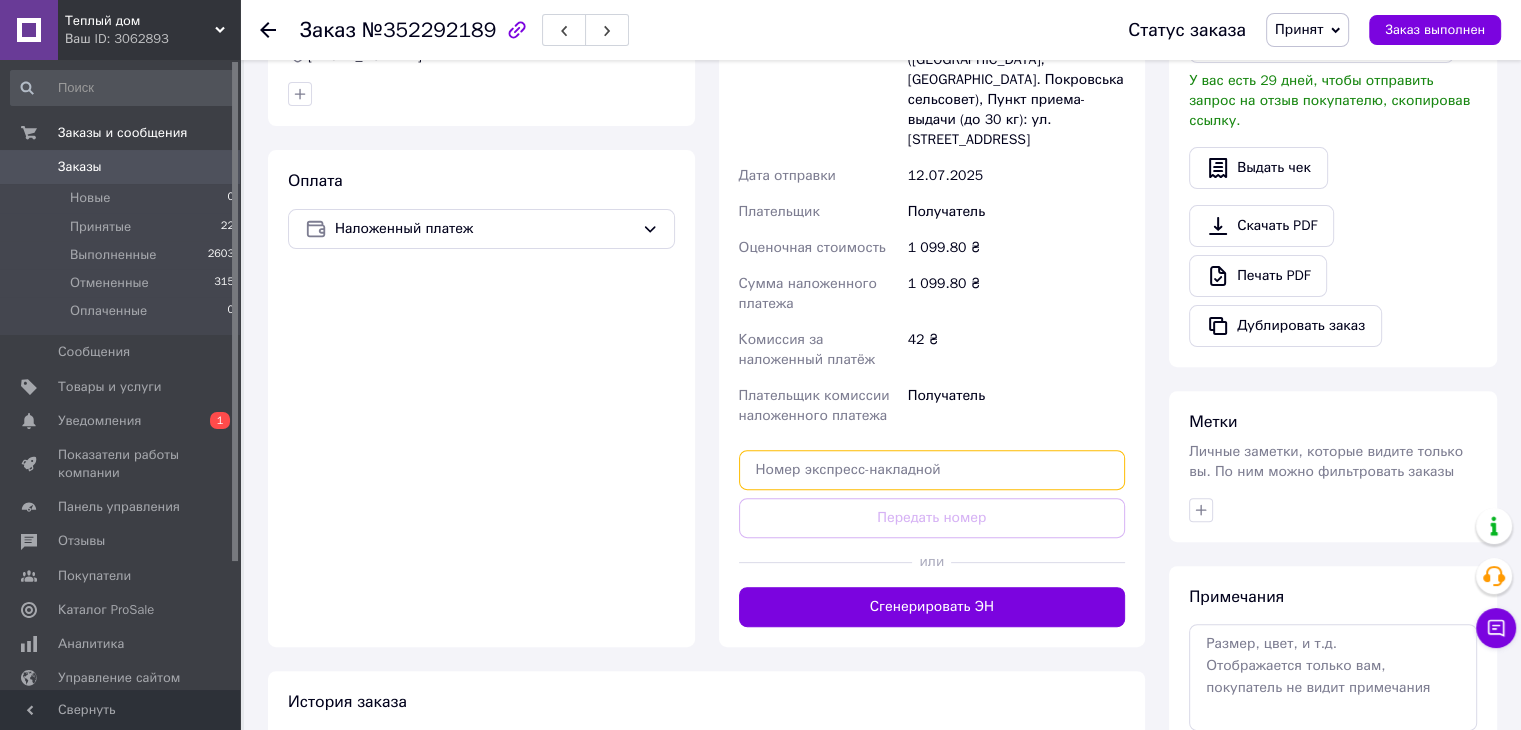 click at bounding box center [932, 470] 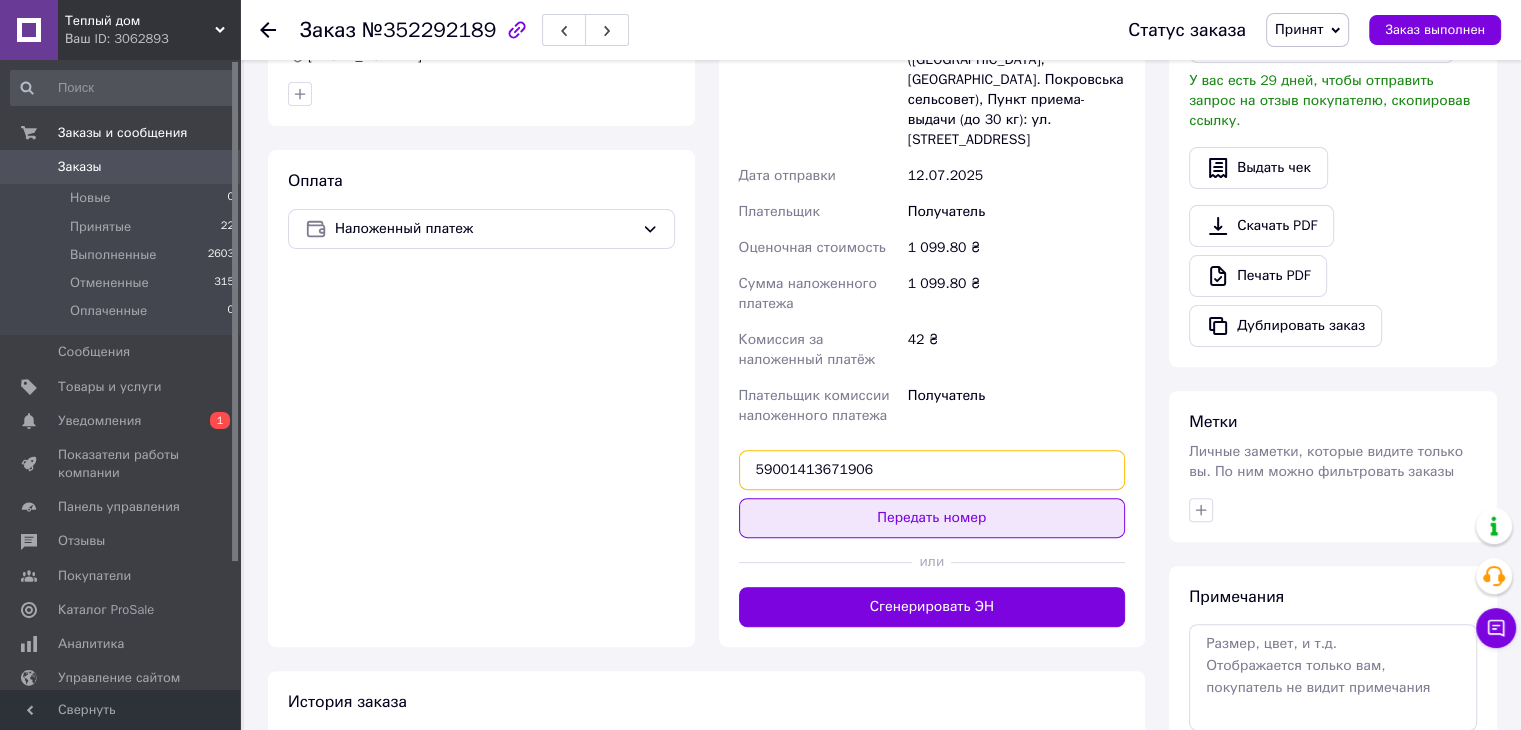 type on "59001413671906" 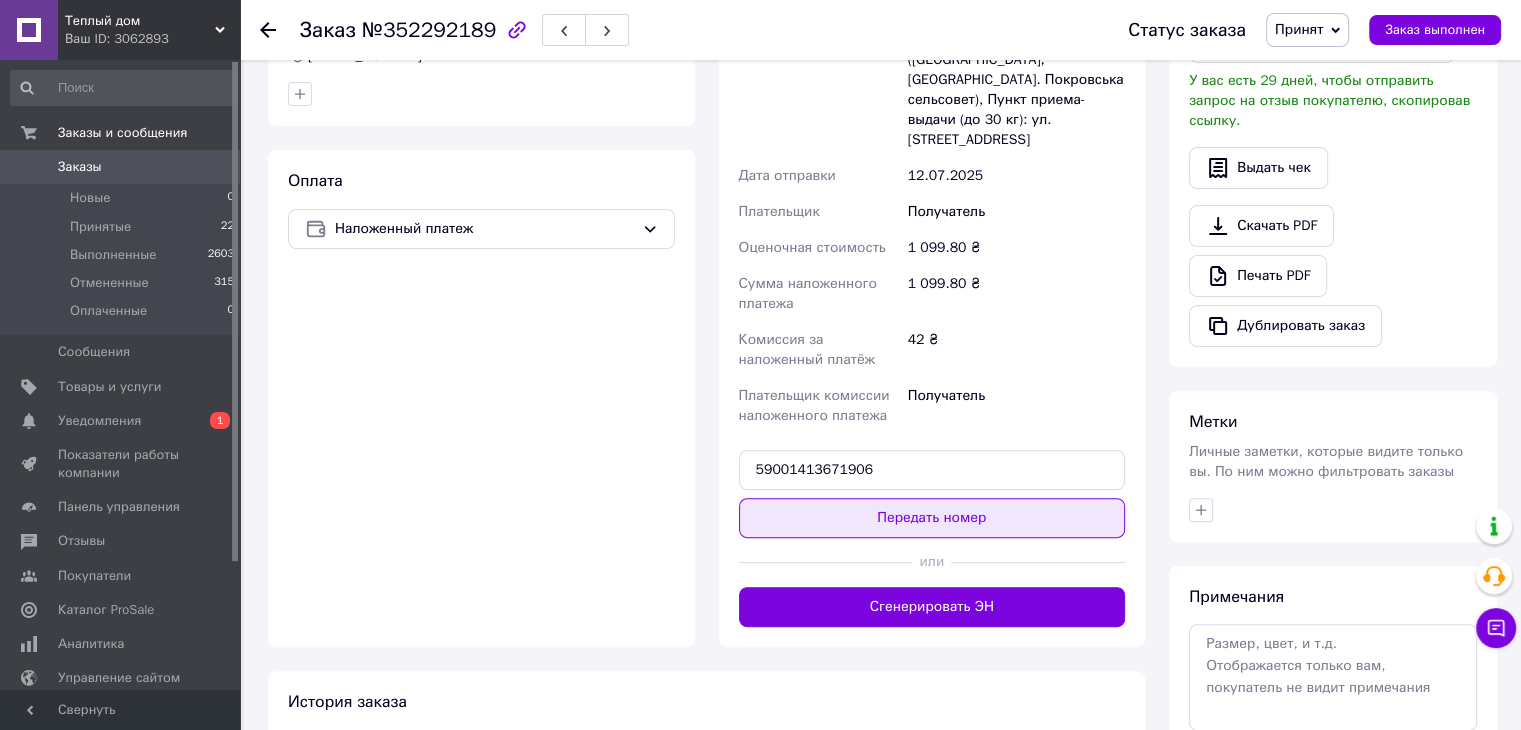 click on "Передать номер" at bounding box center (932, 518) 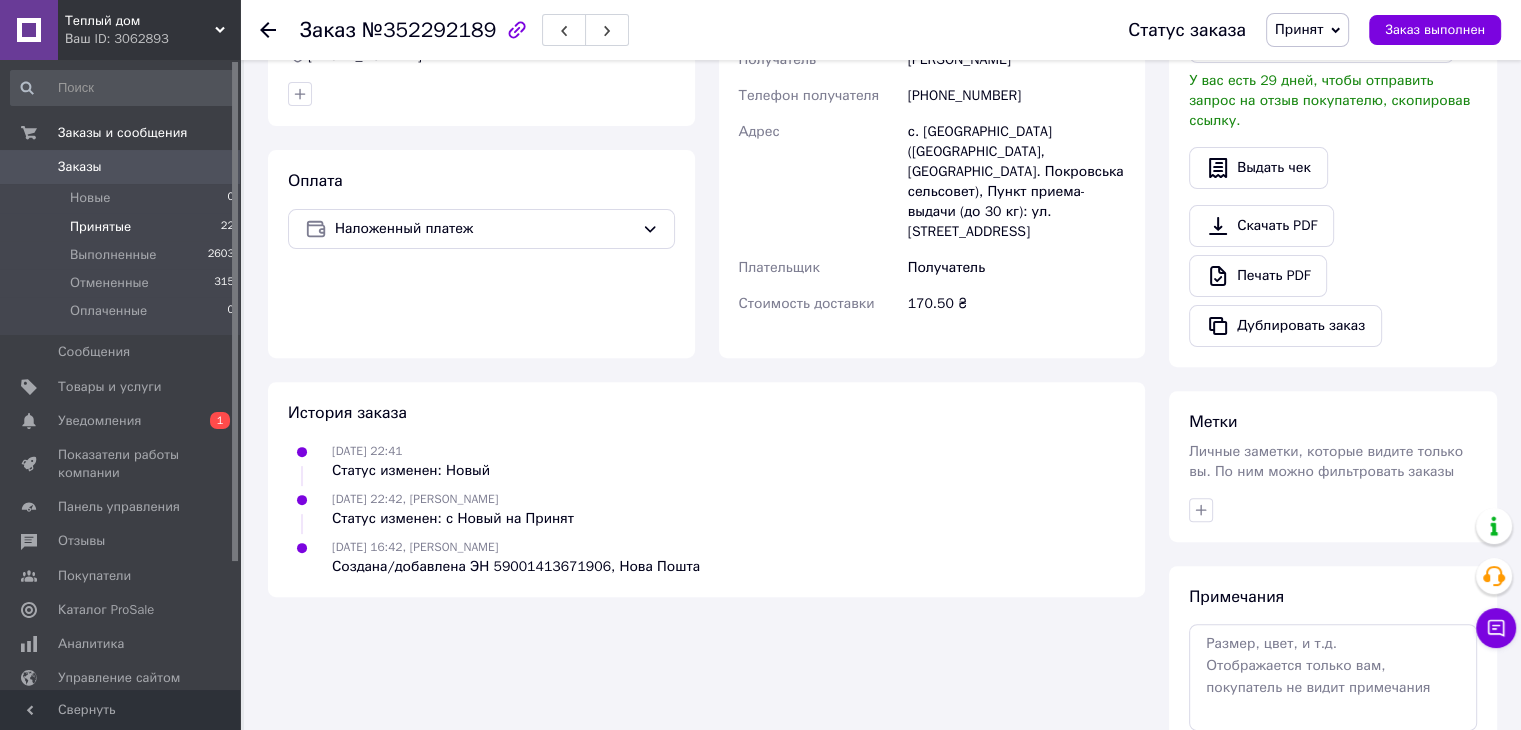 click on "Принятые 22" at bounding box center [123, 227] 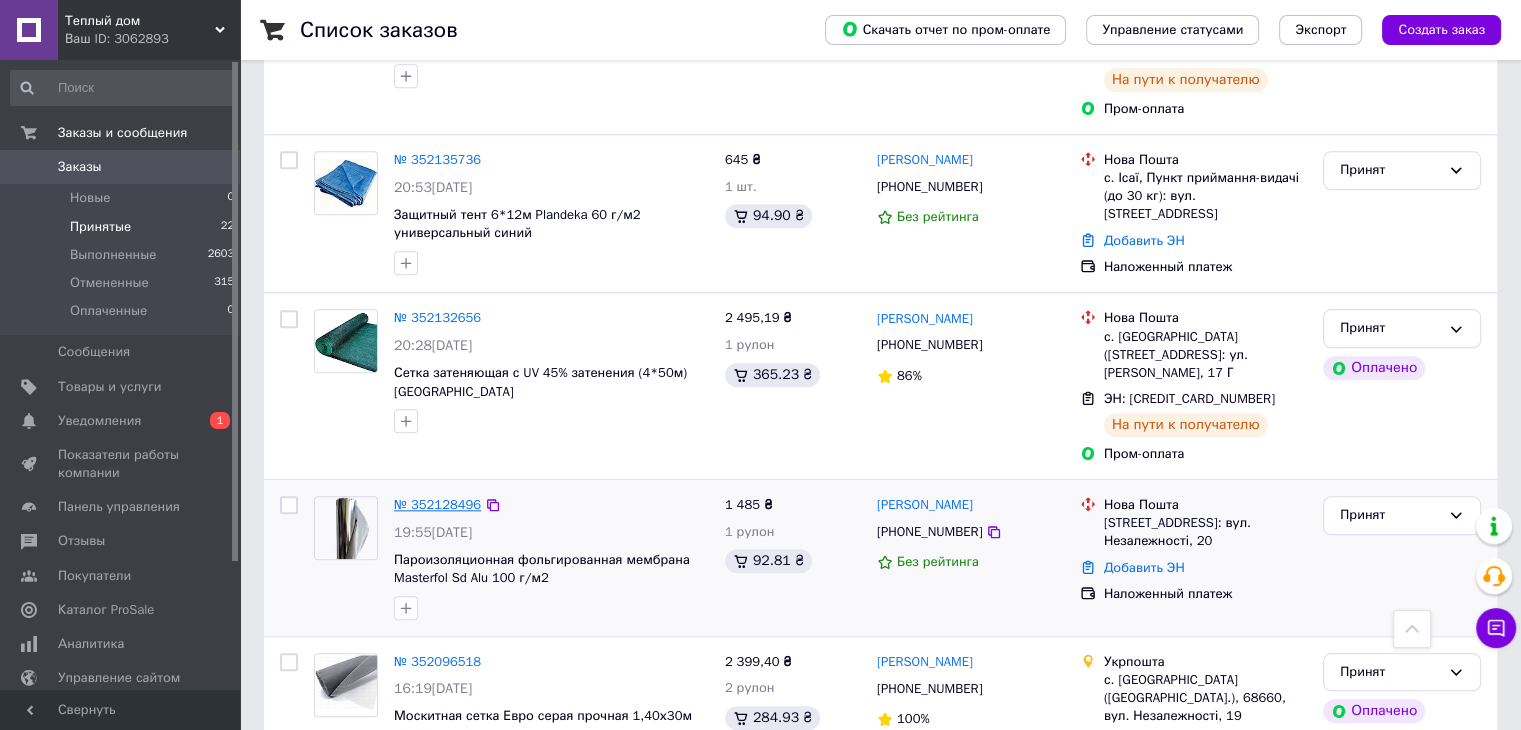 click on "№ 352128496" at bounding box center [437, 504] 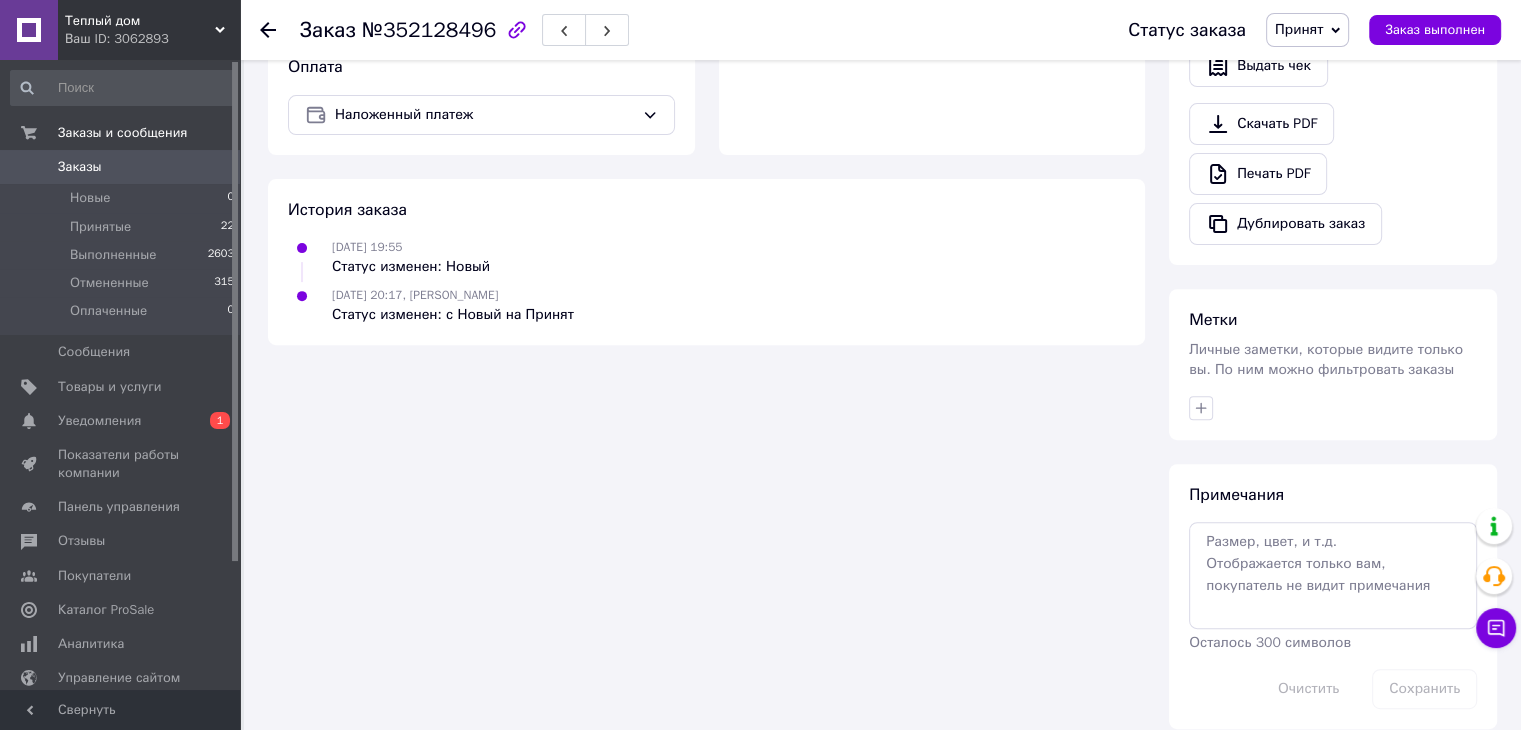 scroll, scrollTop: 702, scrollLeft: 0, axis: vertical 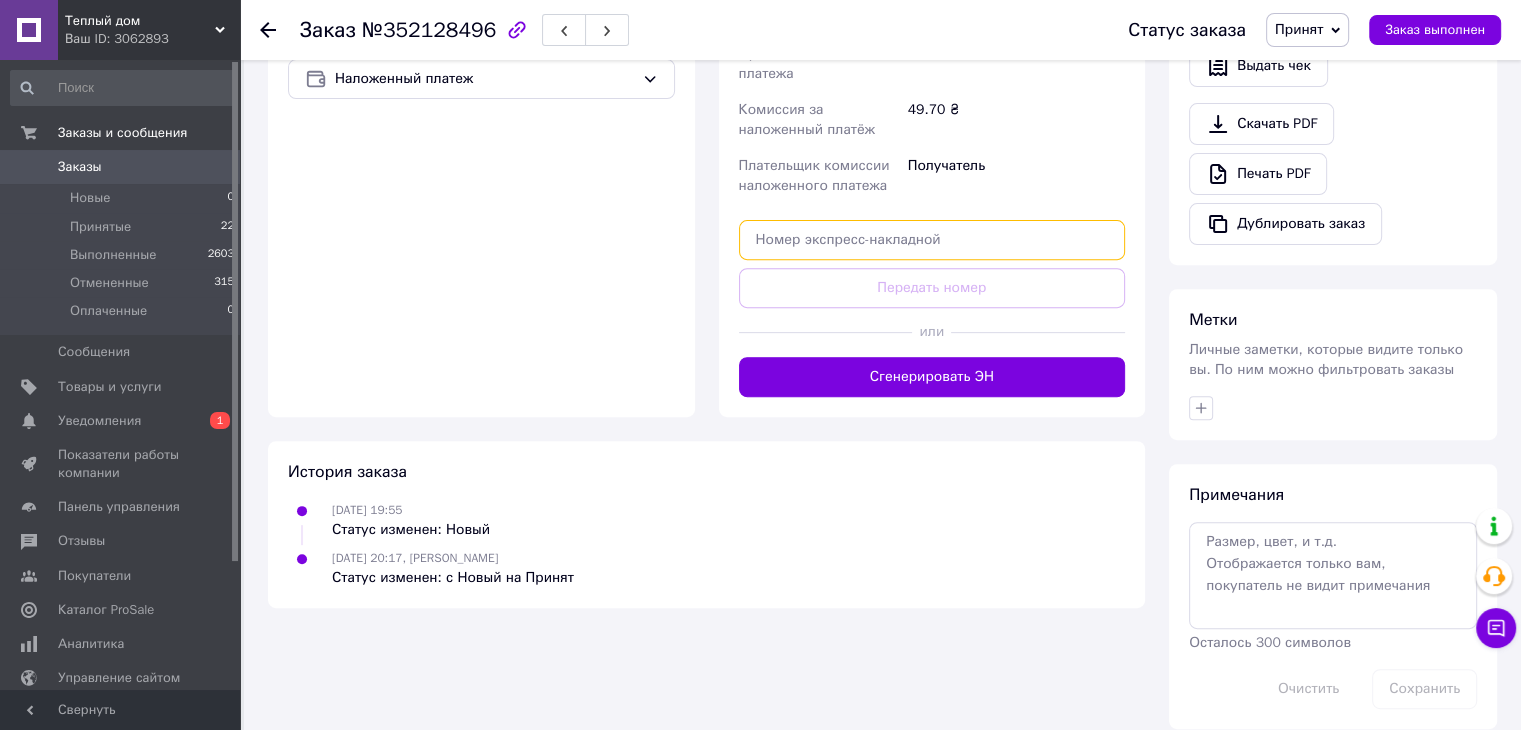 click at bounding box center [932, 240] 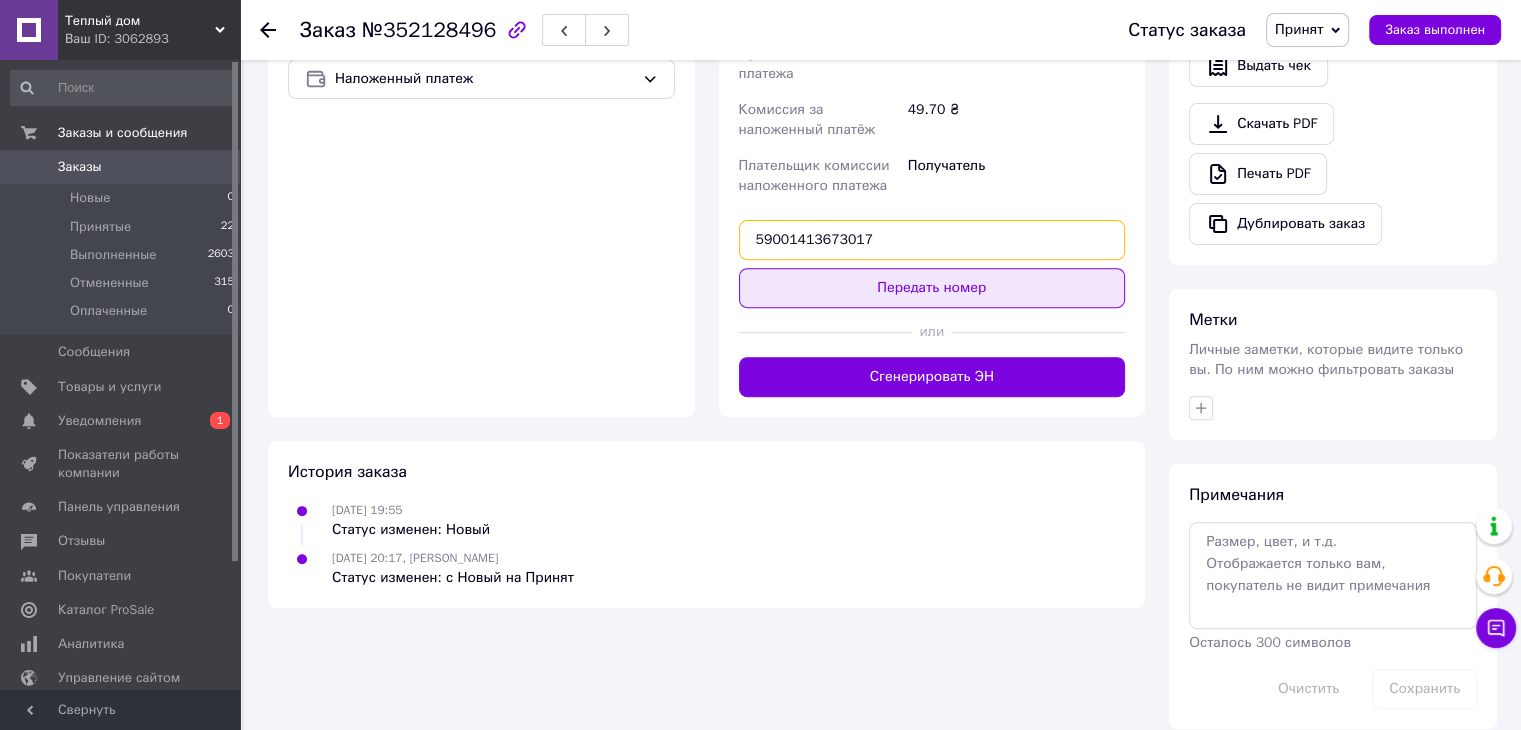 type on "59001413673017" 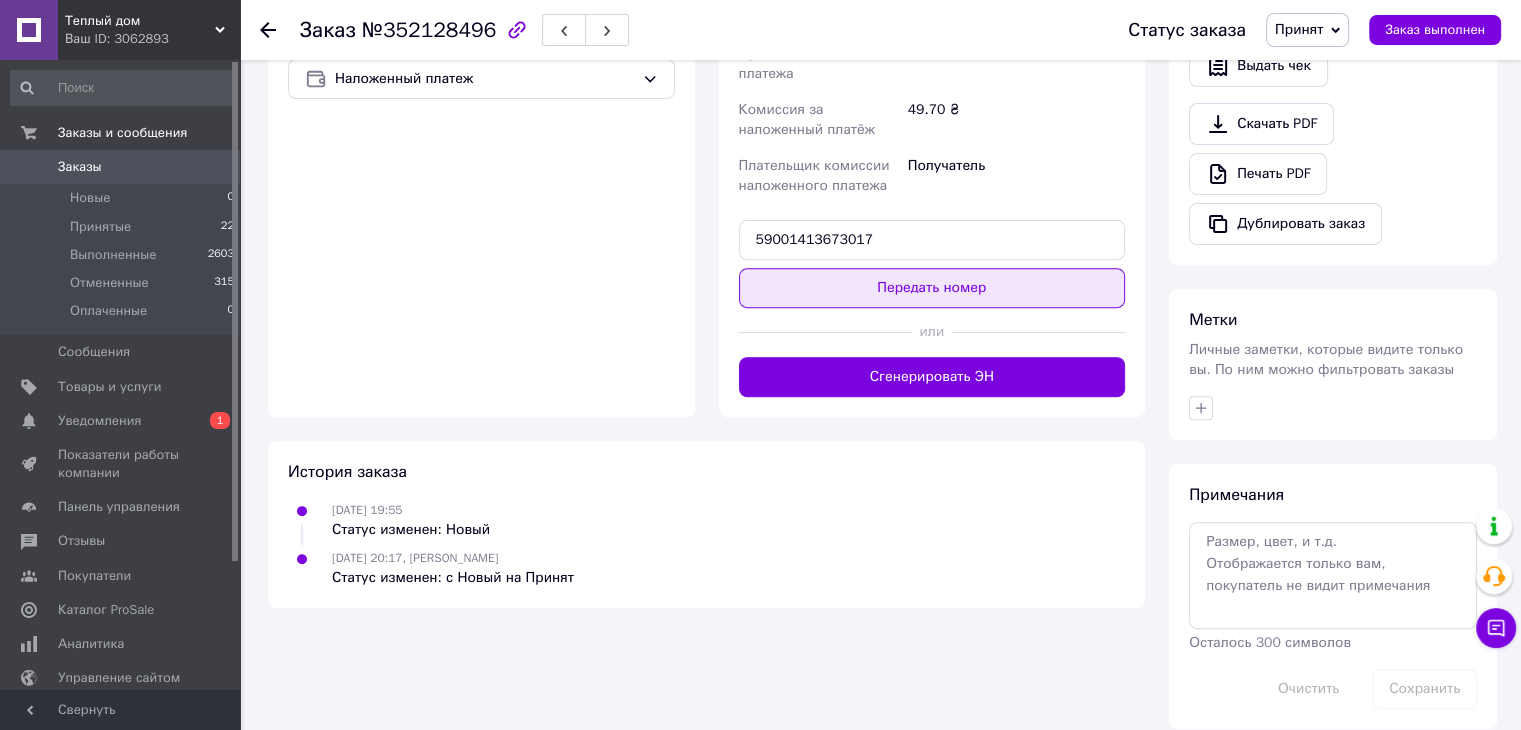 click on "Передать номер" at bounding box center [932, 288] 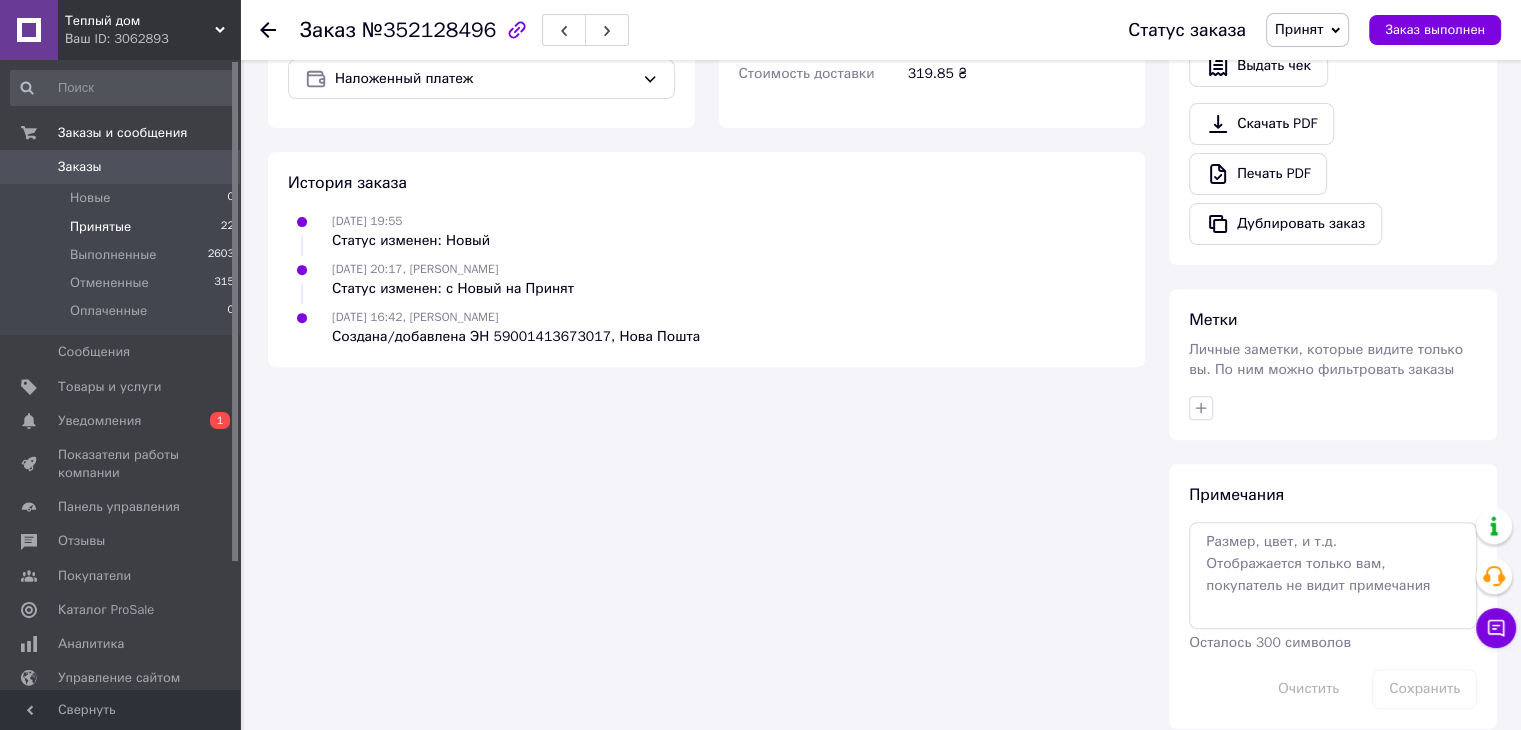 click on "Принятые 22" at bounding box center [123, 227] 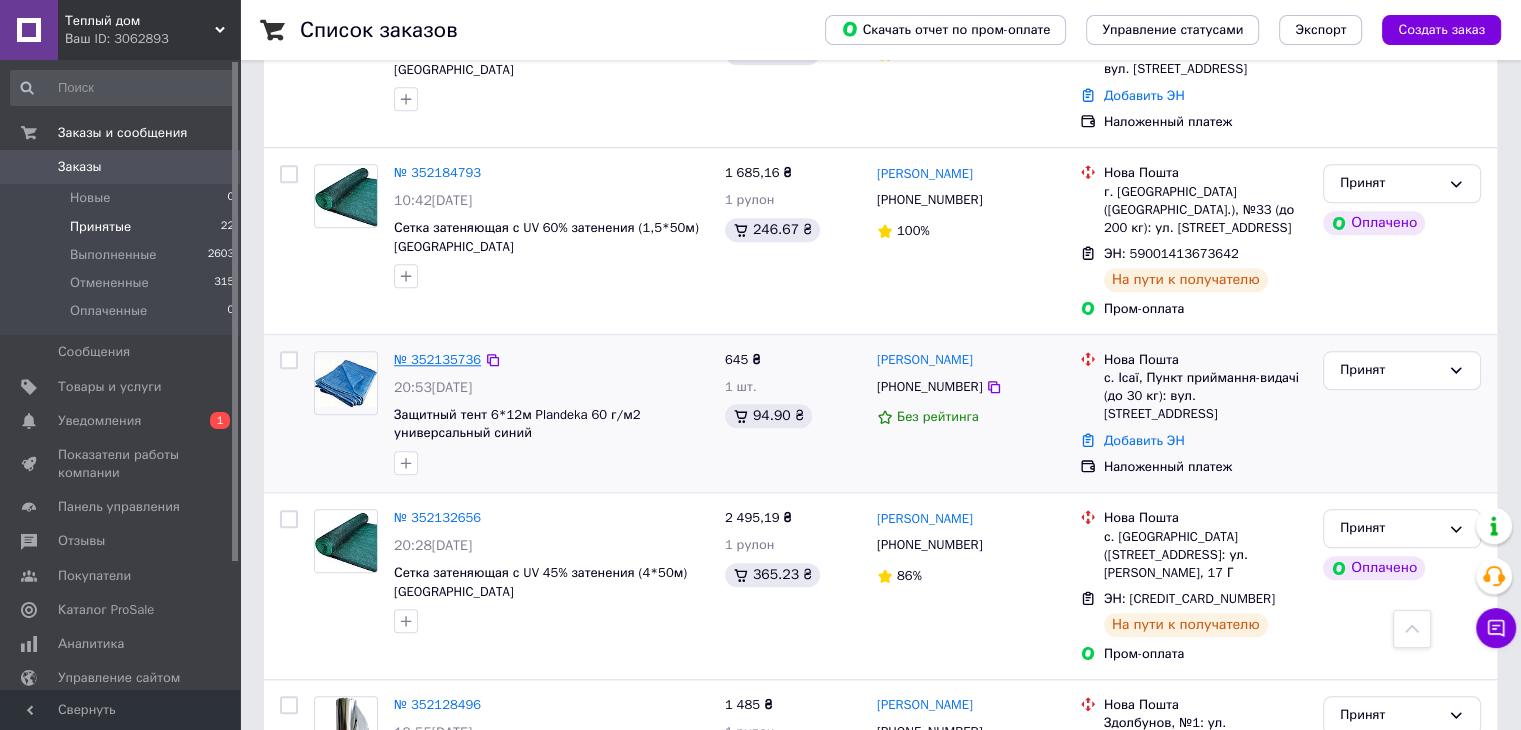 click on "№ 352135736" at bounding box center [437, 359] 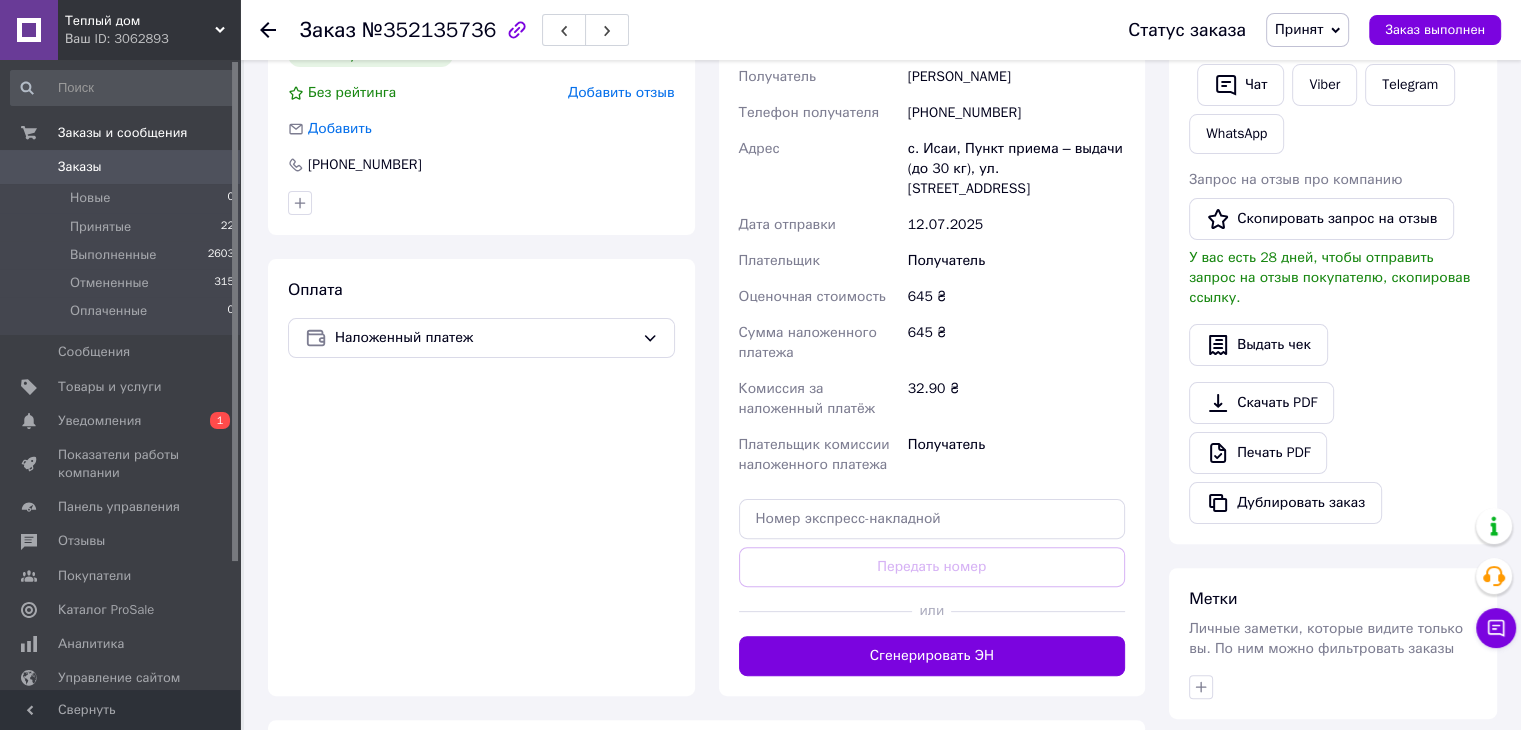 scroll, scrollTop: 366, scrollLeft: 0, axis: vertical 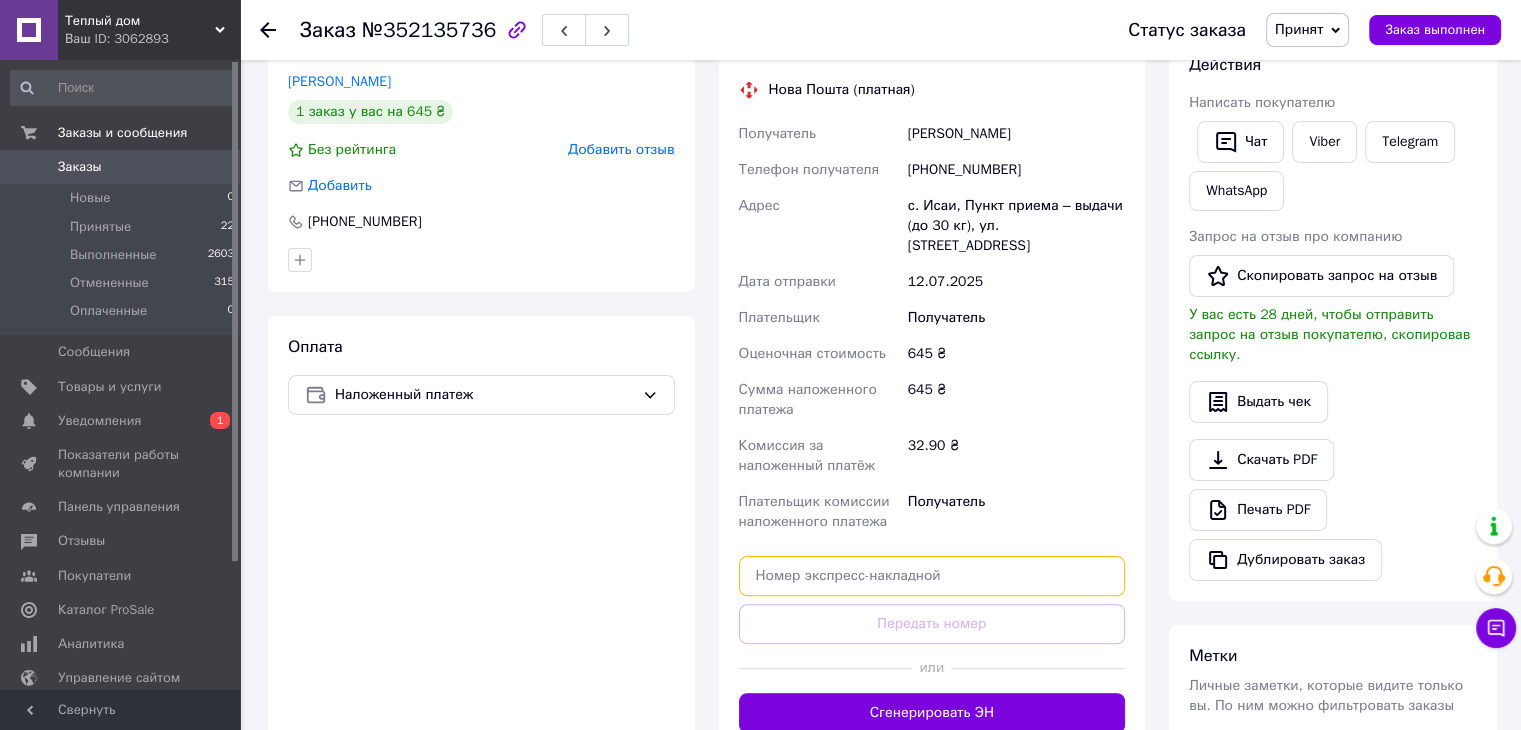 click at bounding box center (932, 576) 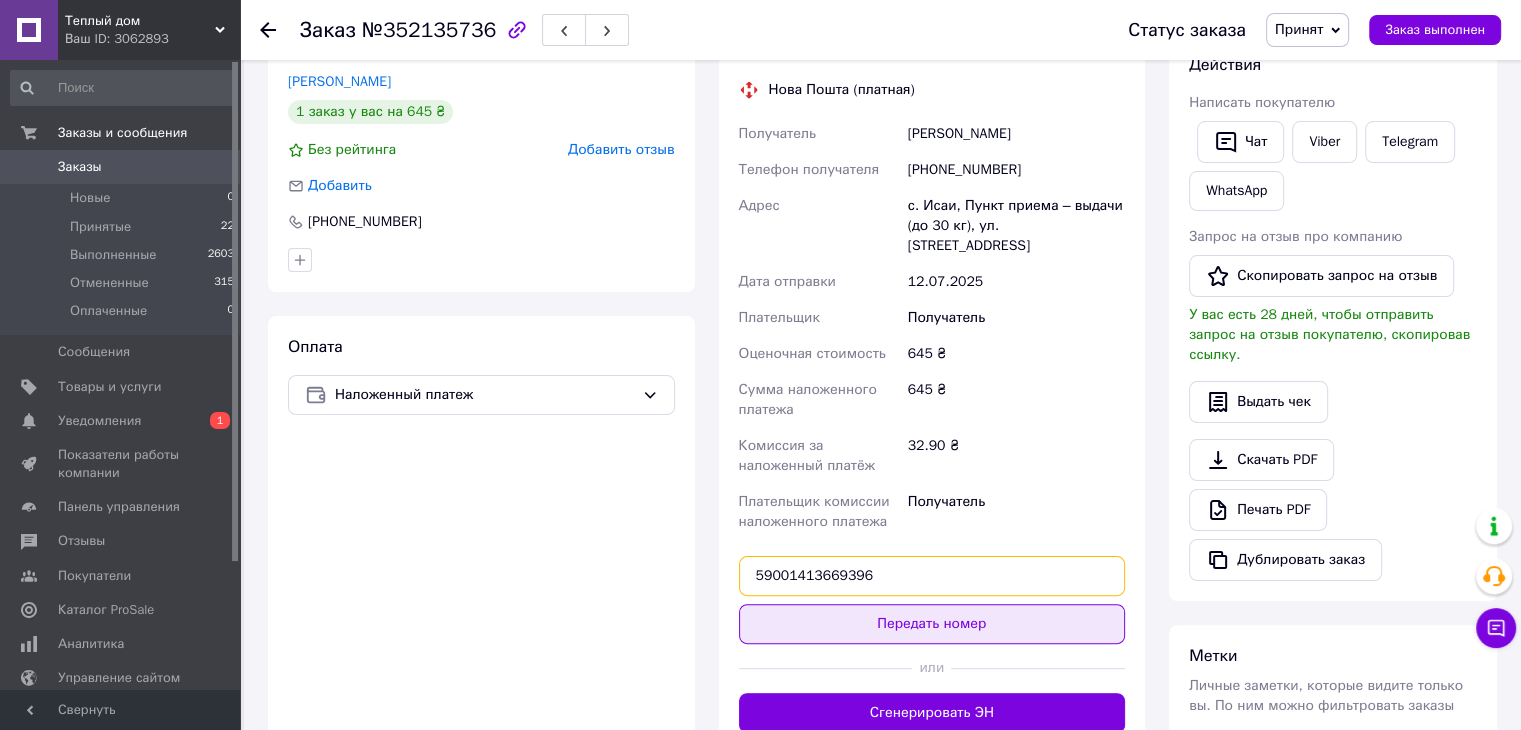 type on "59001413669396" 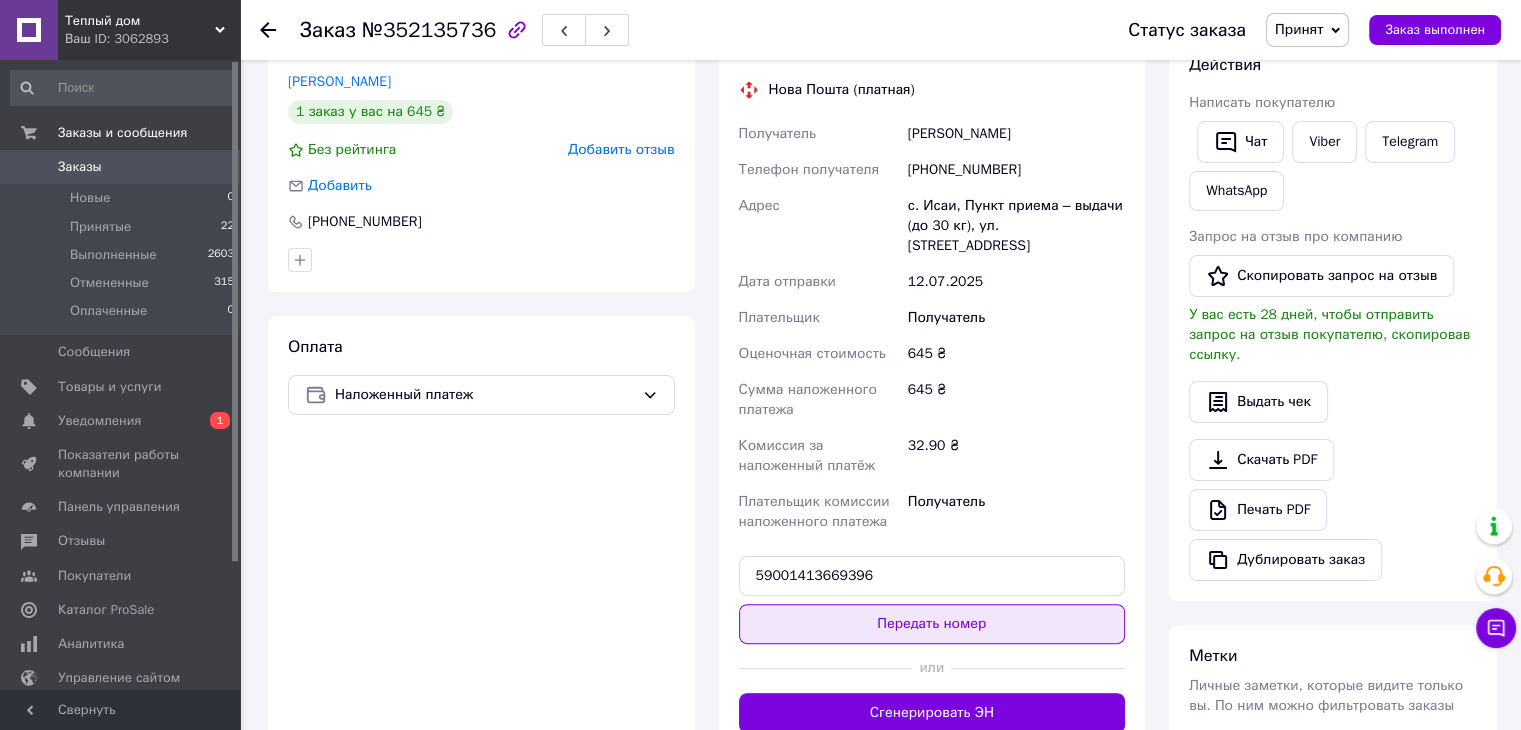 click on "Передать номер" at bounding box center [932, 624] 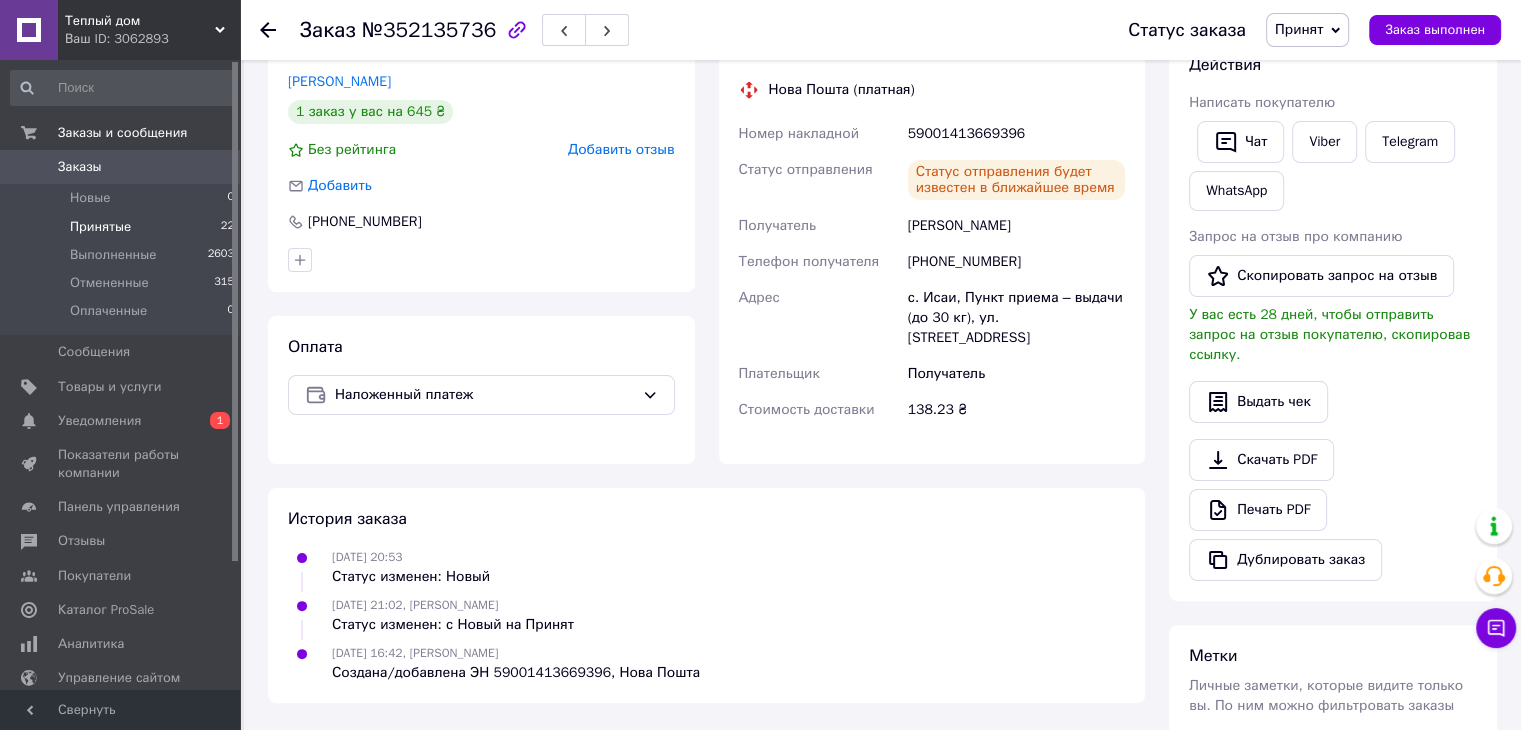 click on "Принятые 22" at bounding box center [123, 227] 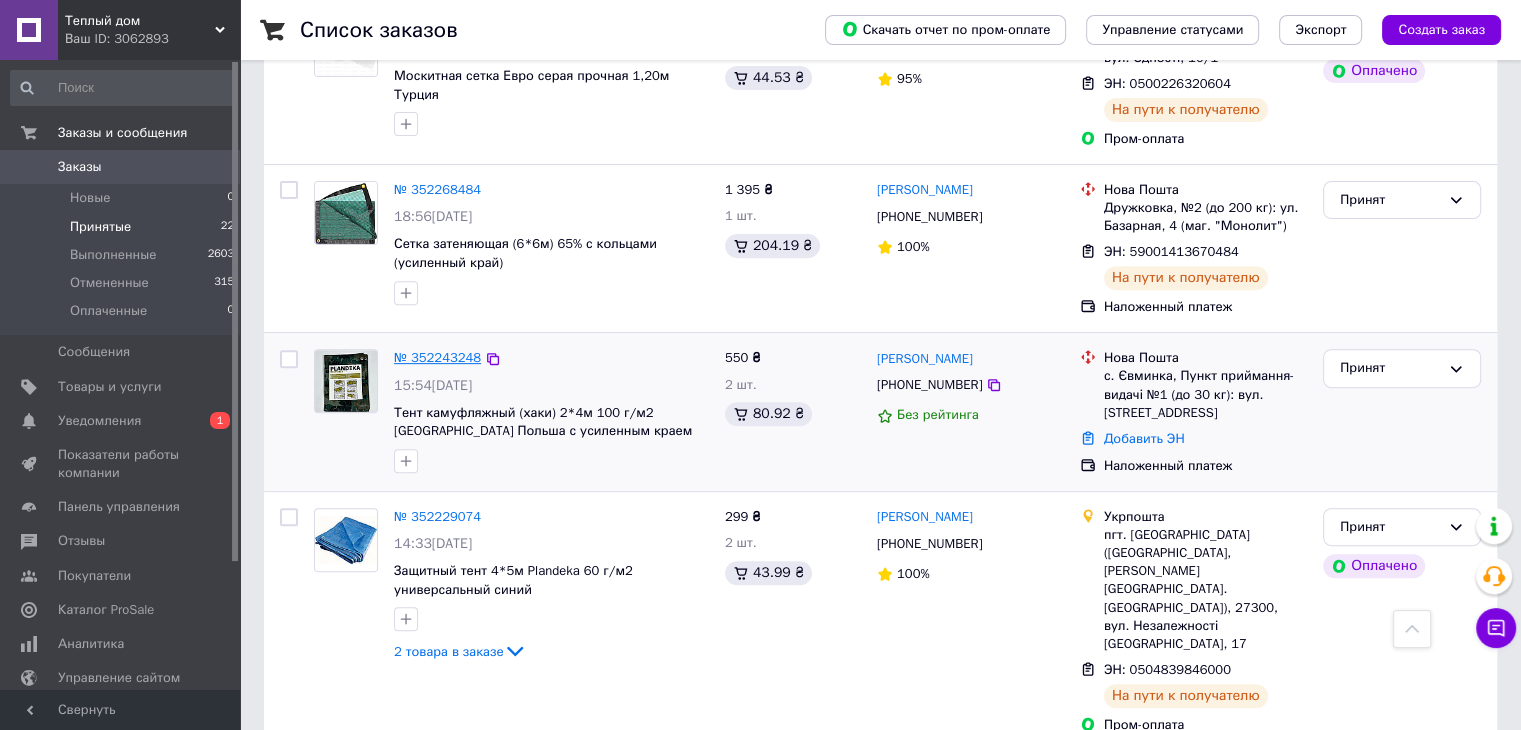 click on "№ 352243248" at bounding box center [437, 357] 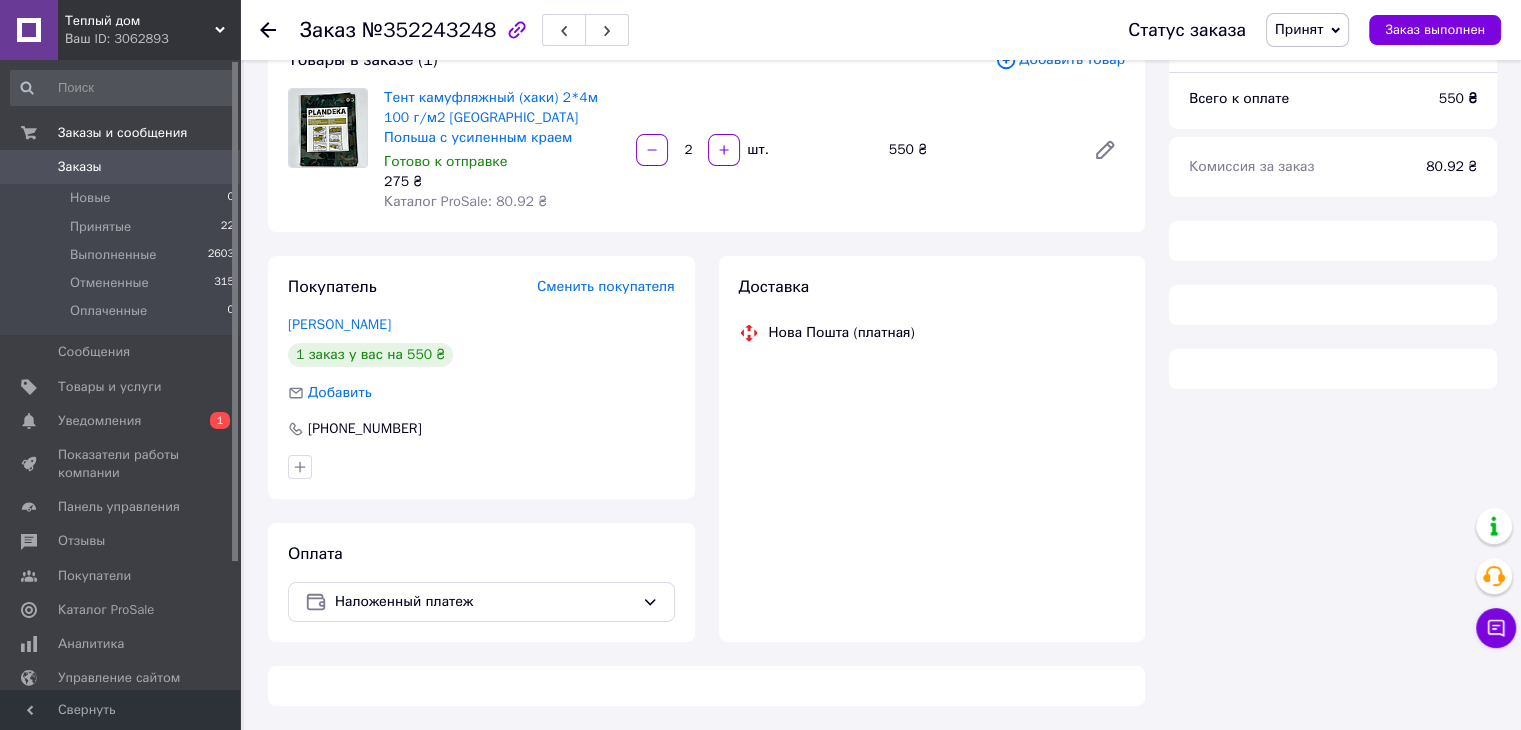 scroll, scrollTop: 700, scrollLeft: 0, axis: vertical 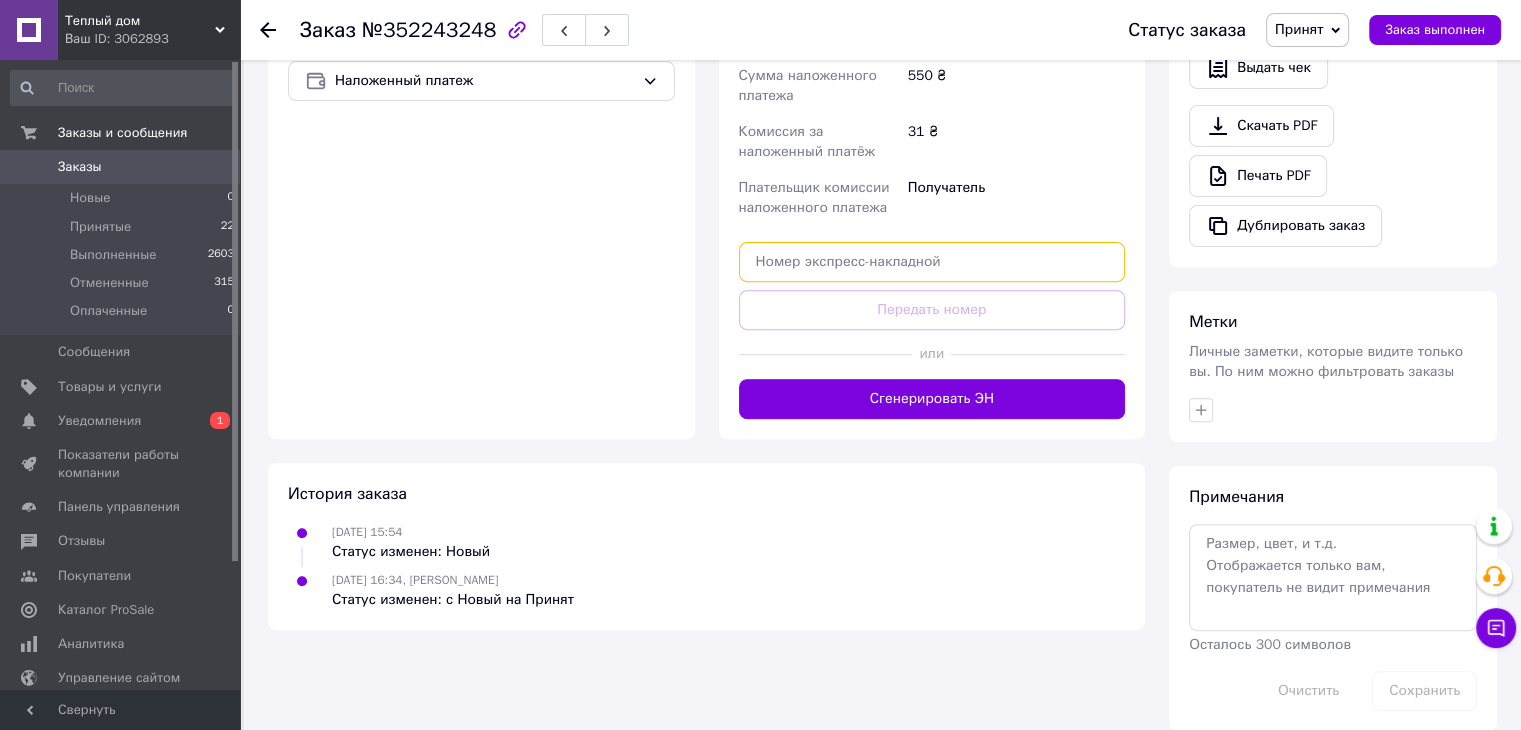 click at bounding box center [932, 262] 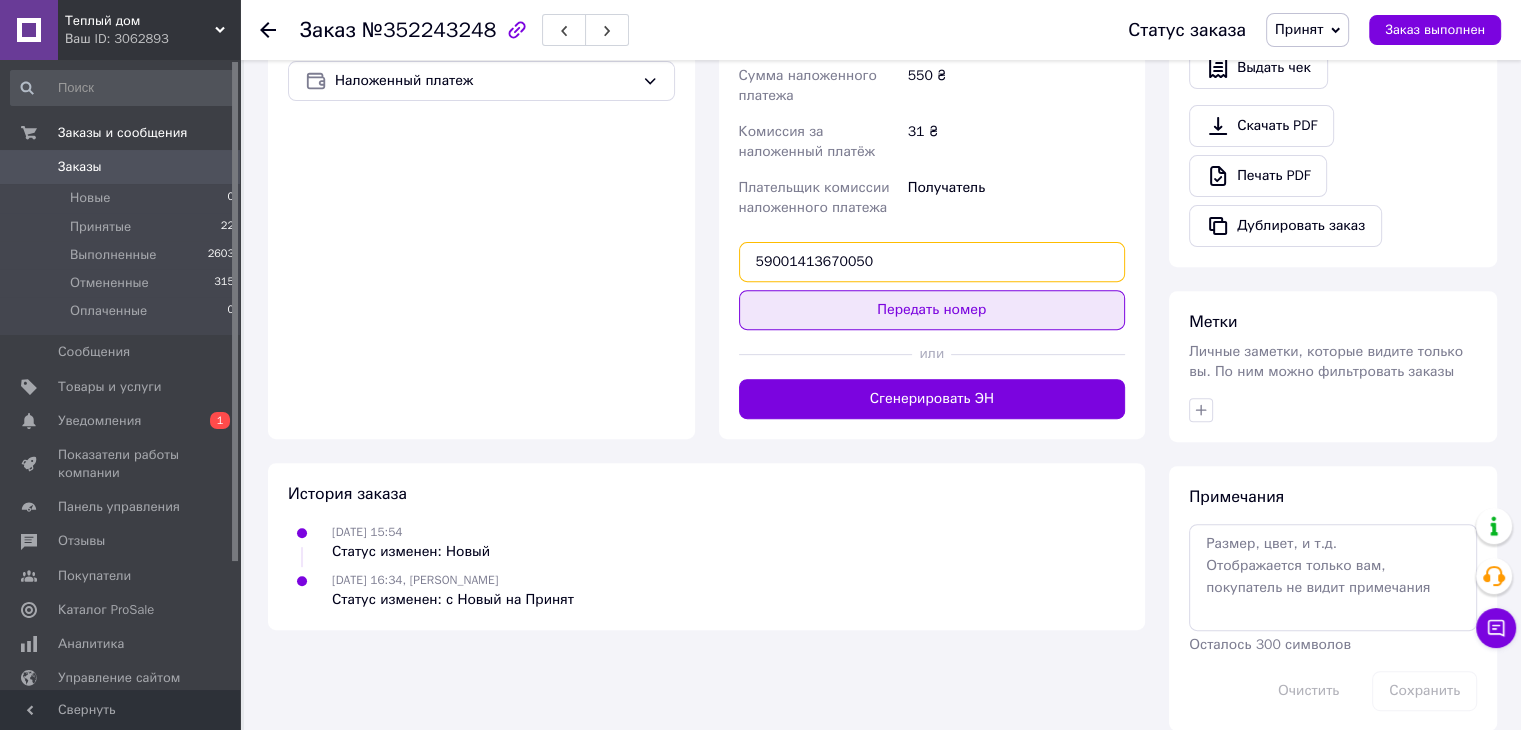 type on "59001413670050" 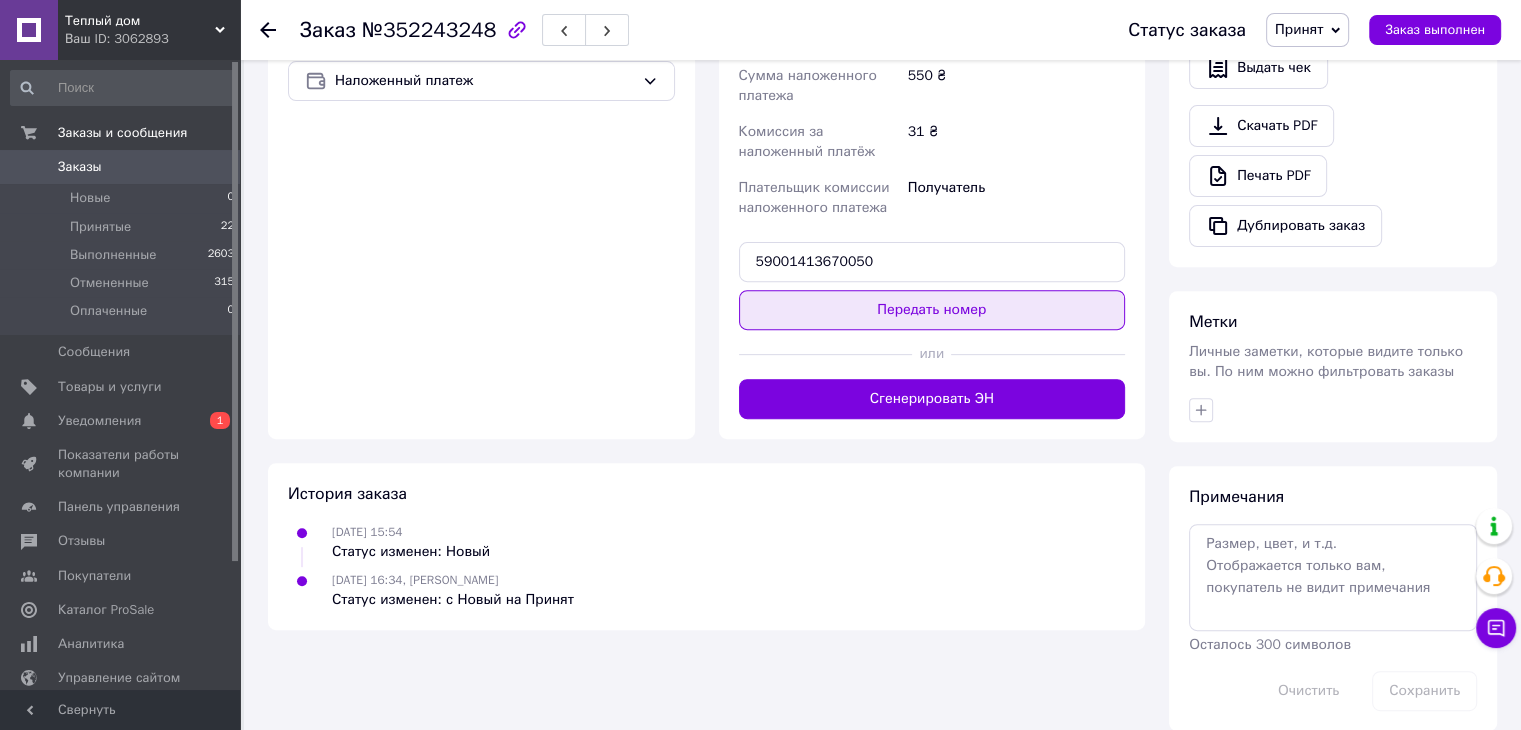 click on "Передать номер" at bounding box center [932, 310] 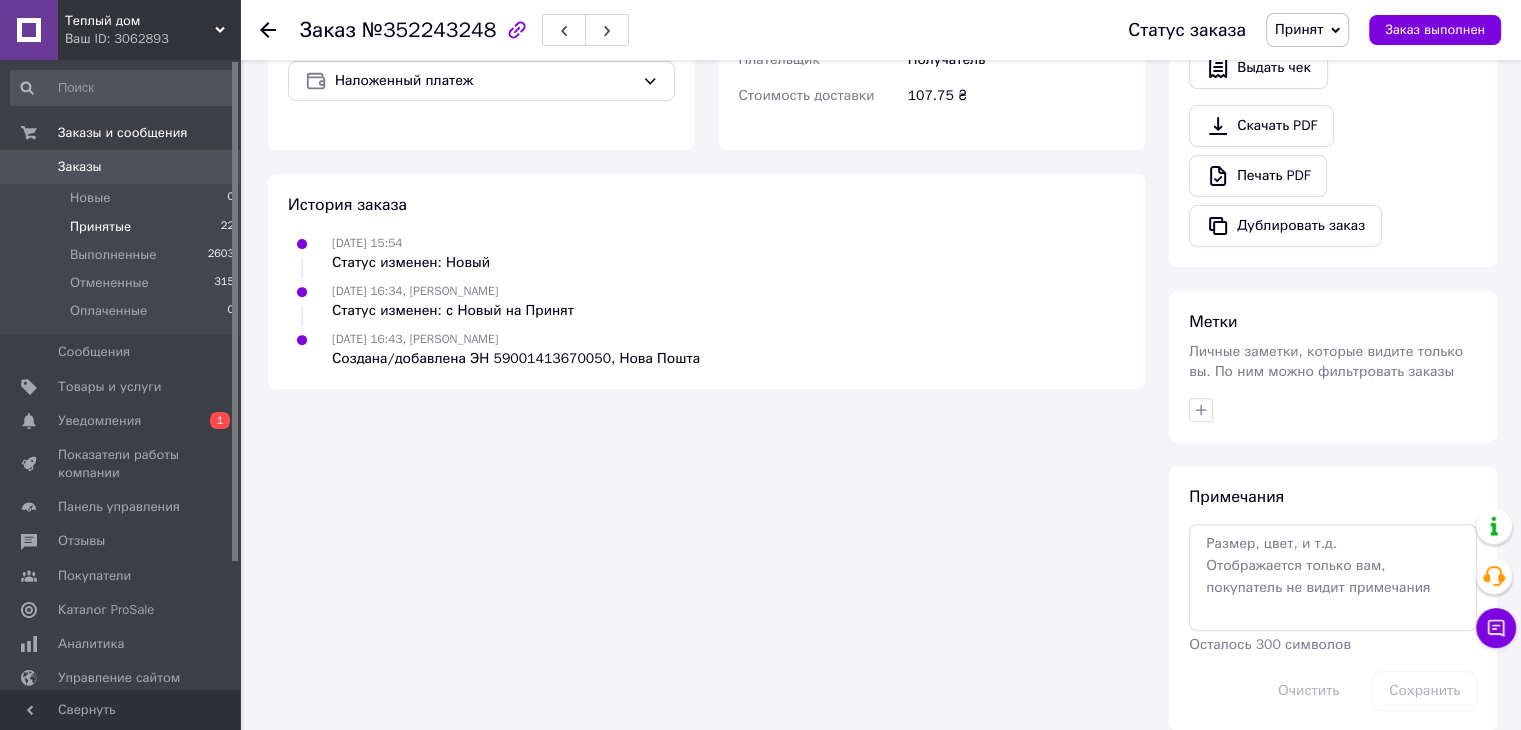 click on "Принятые 22" at bounding box center (123, 227) 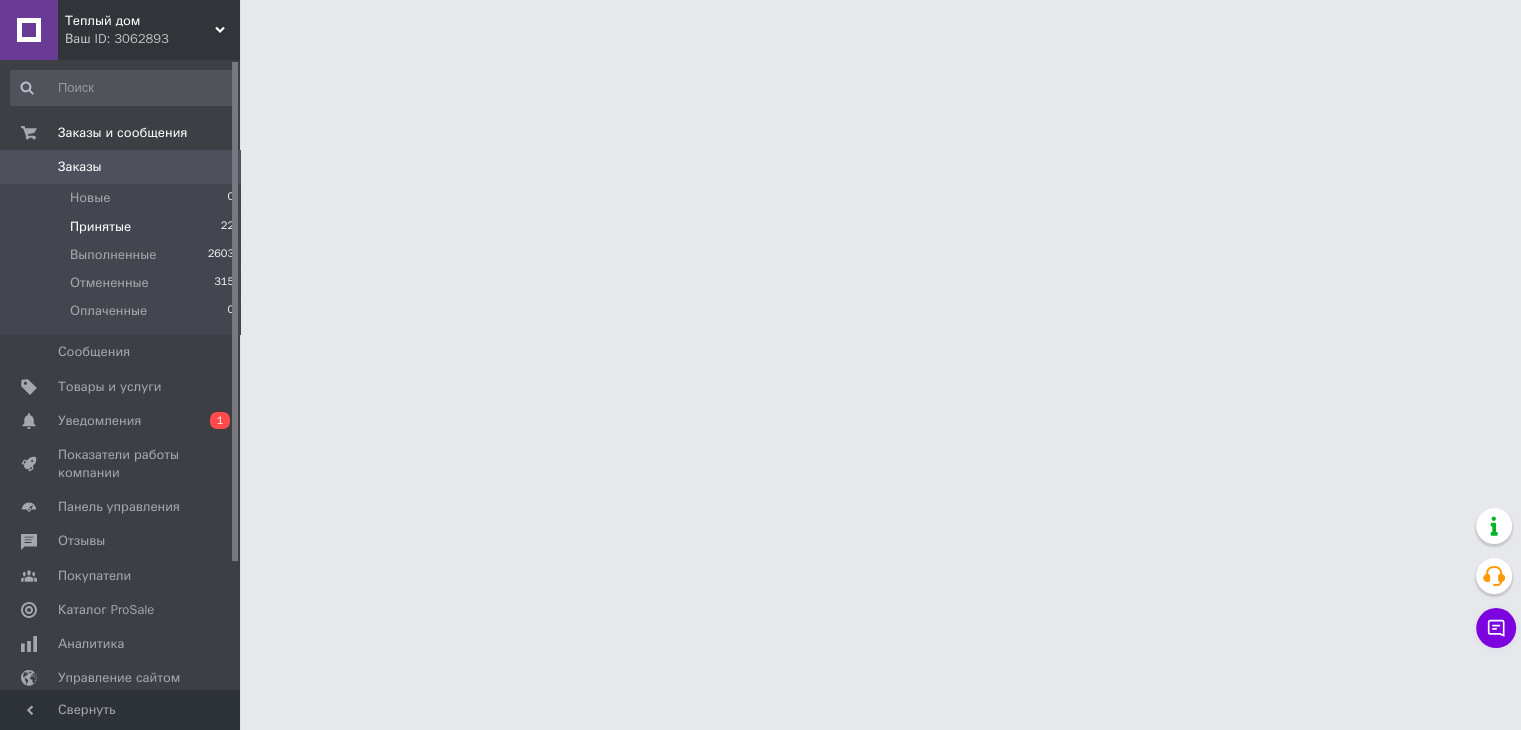 scroll, scrollTop: 0, scrollLeft: 0, axis: both 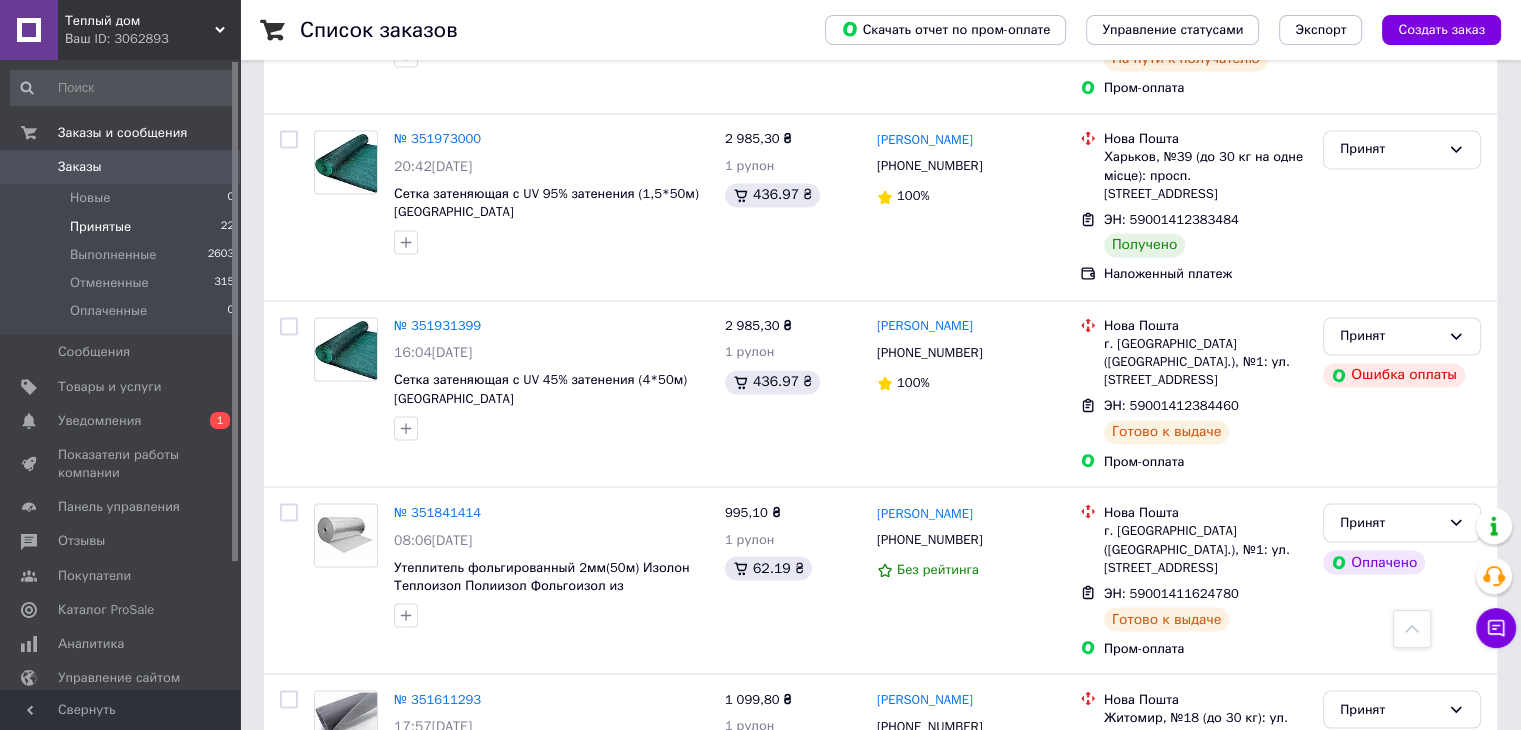 click on "2" at bounding box center [327, 904] 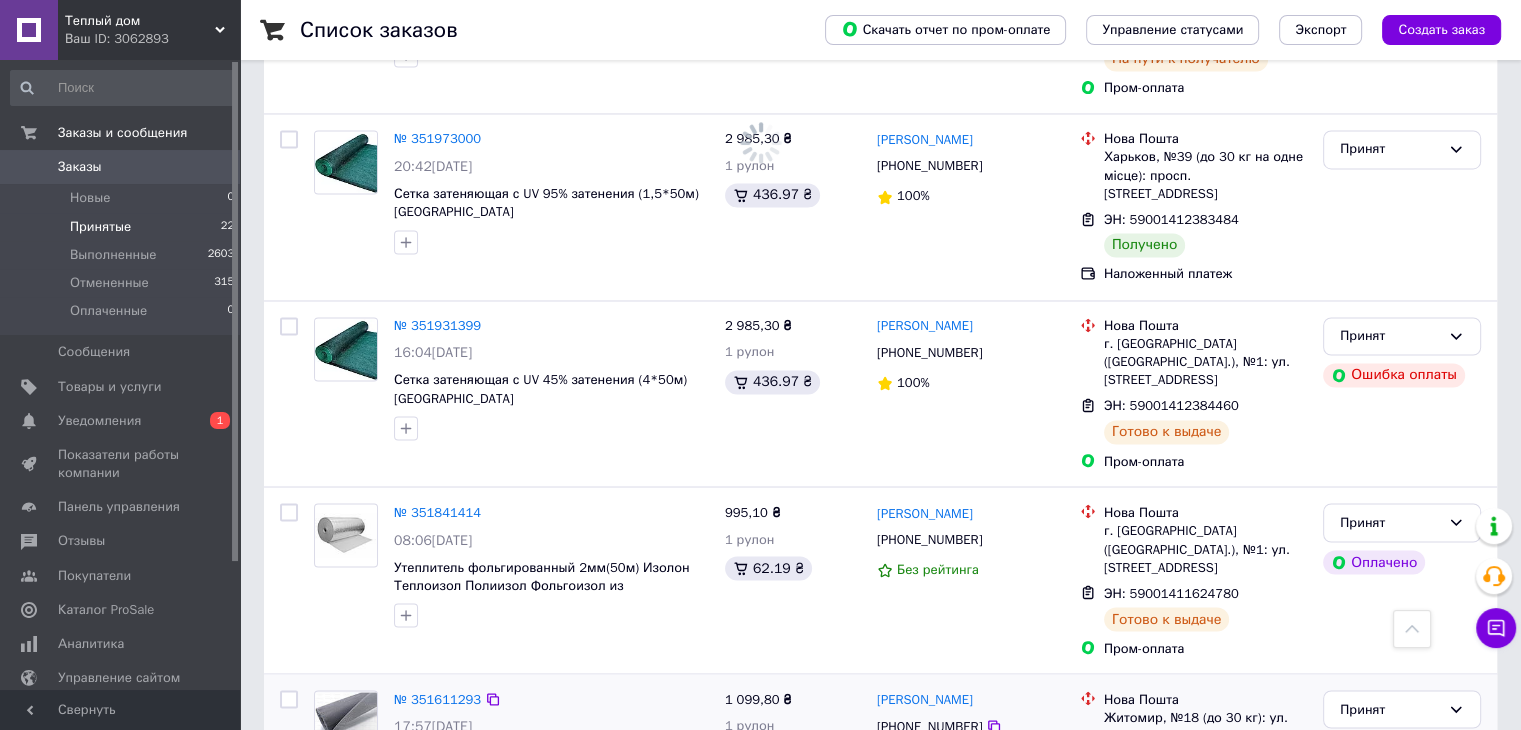 scroll, scrollTop: 0, scrollLeft: 0, axis: both 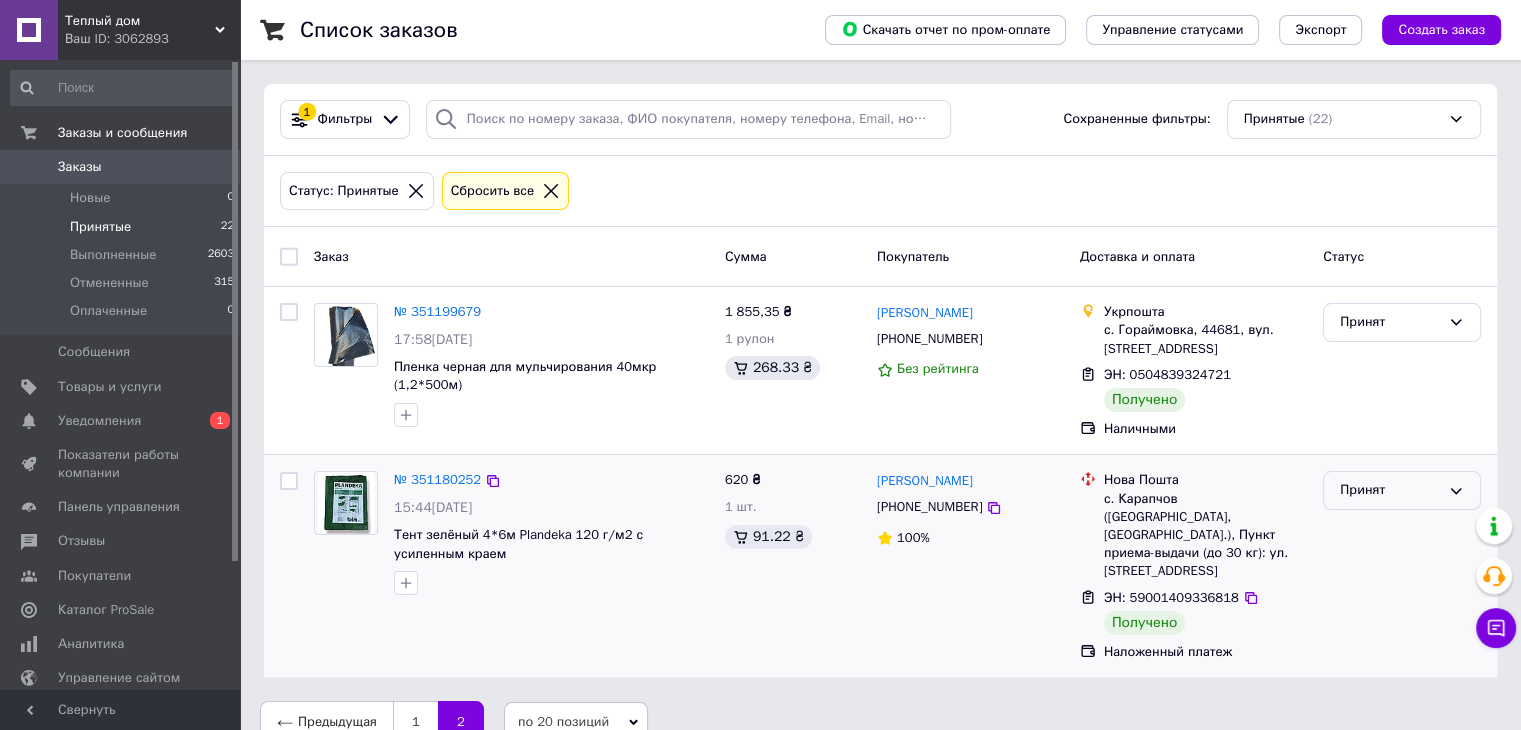 click on "Принят" at bounding box center [1390, 490] 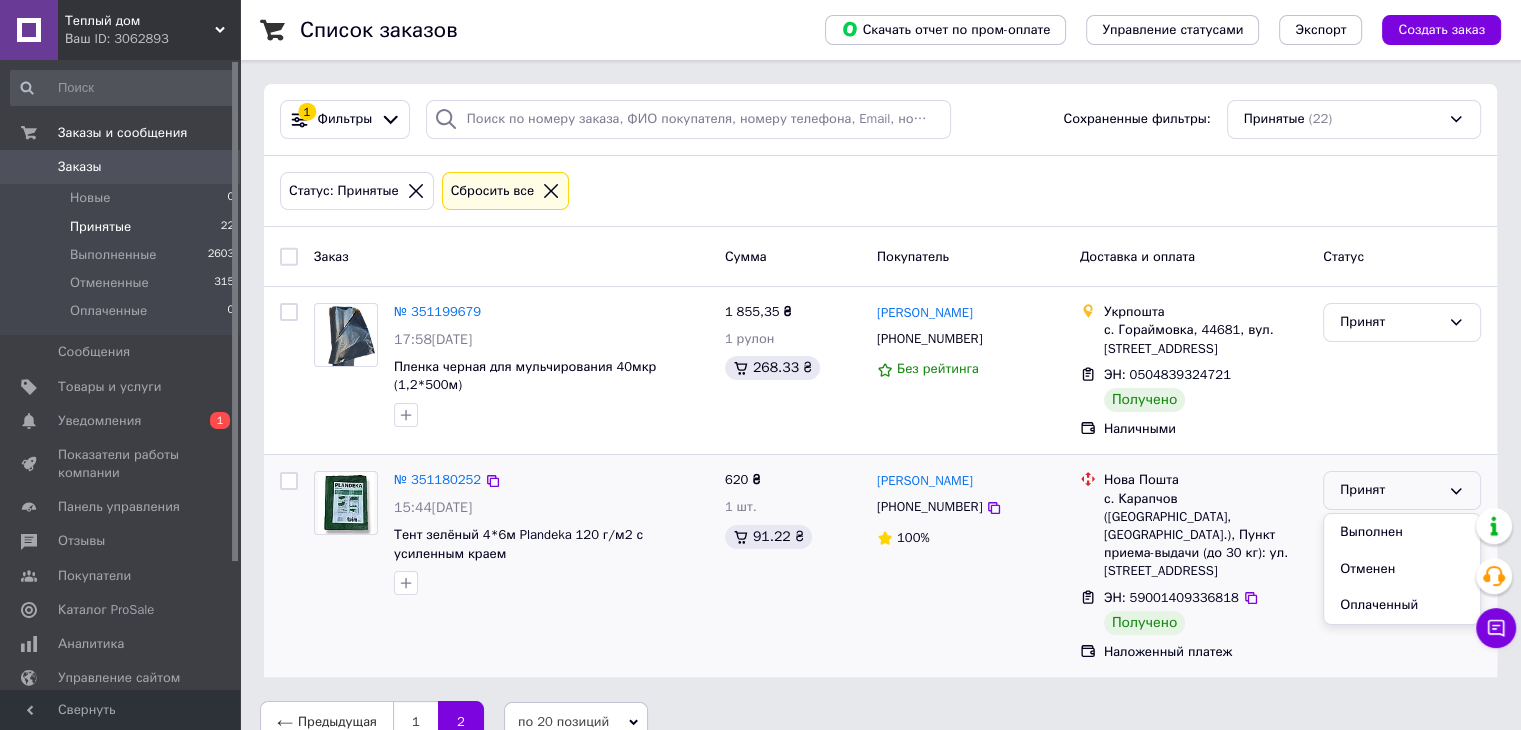 drag, startPoint x: 1385, startPoint y: 519, endPoint x: 1371, endPoint y: 506, distance: 19.104973 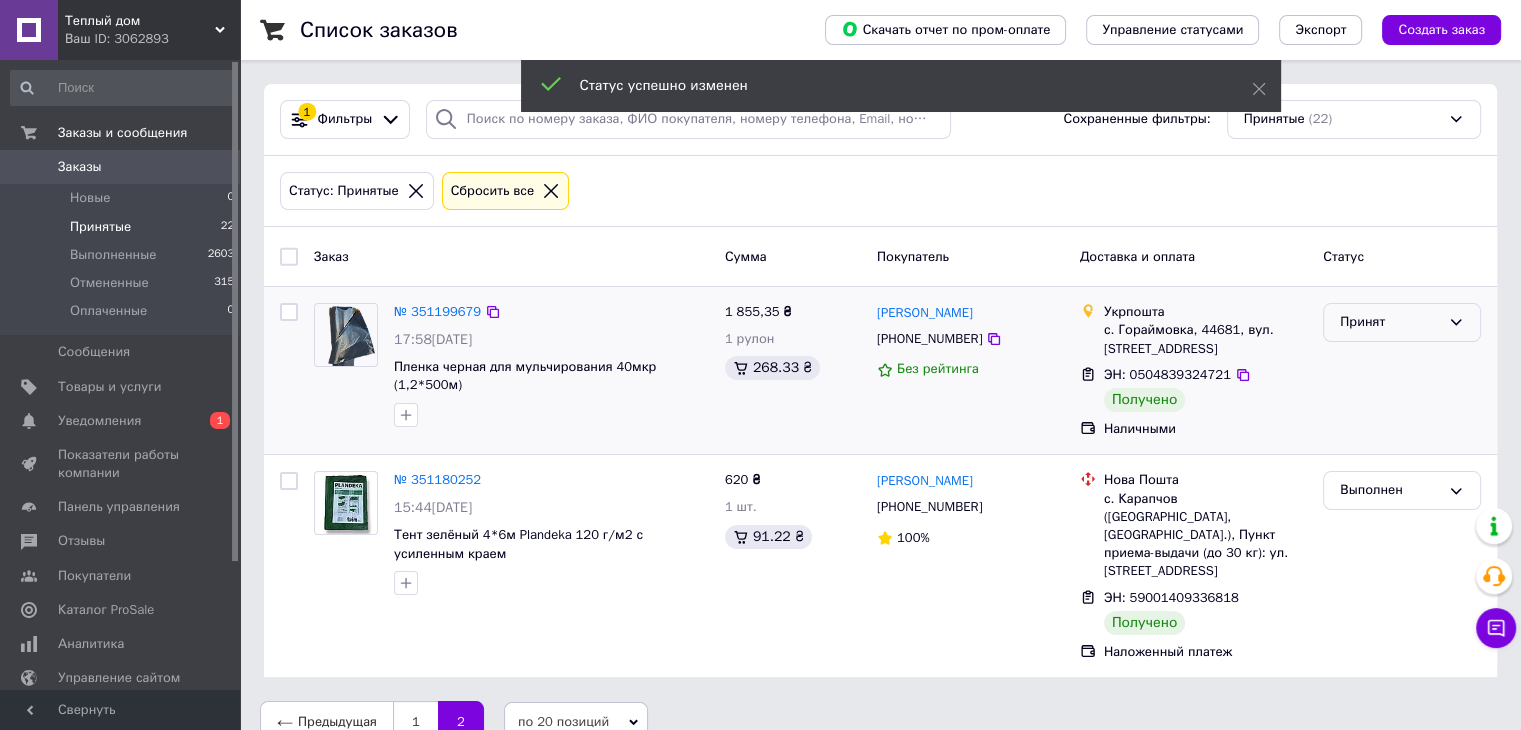 click on "Принят" at bounding box center (1390, 322) 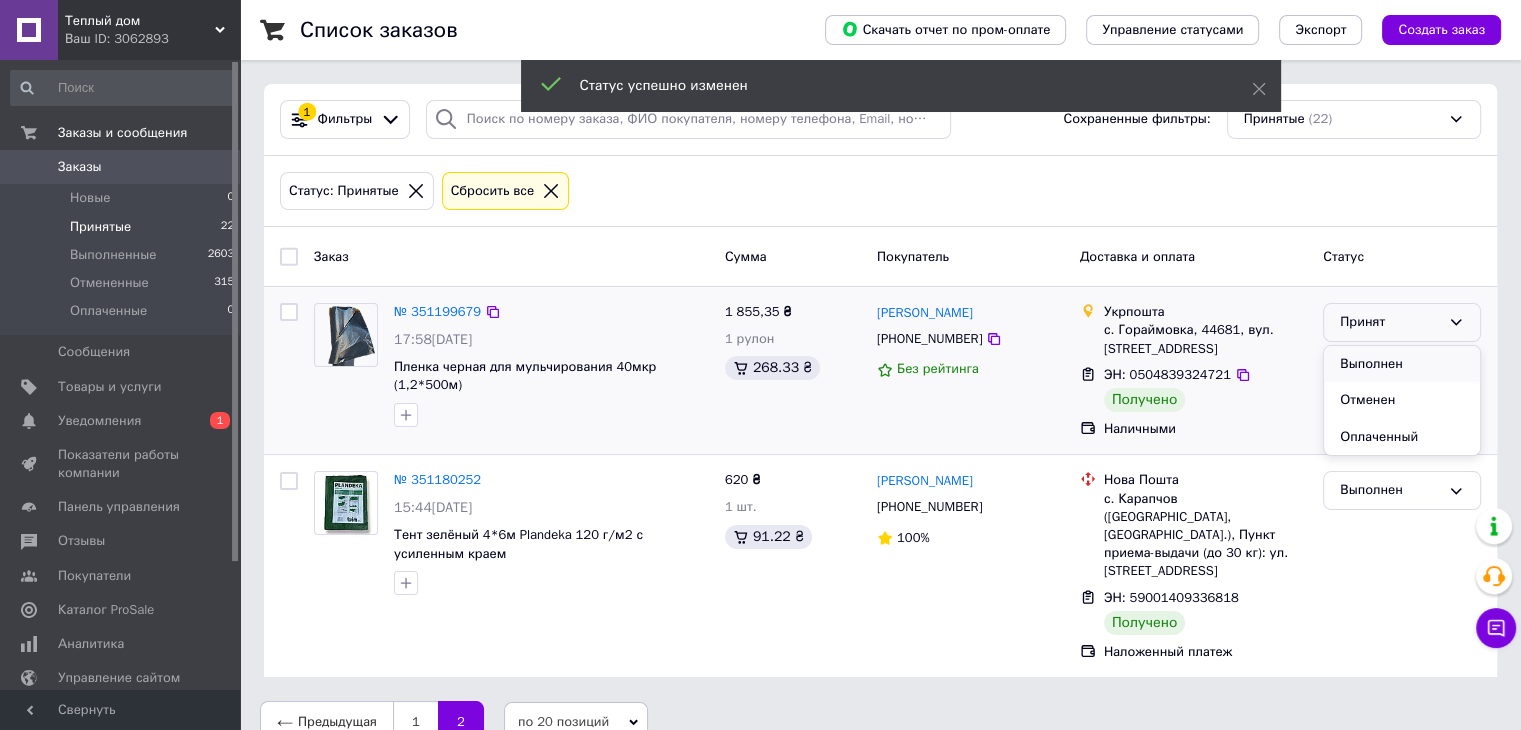 click on "Выполнен" at bounding box center [1402, 364] 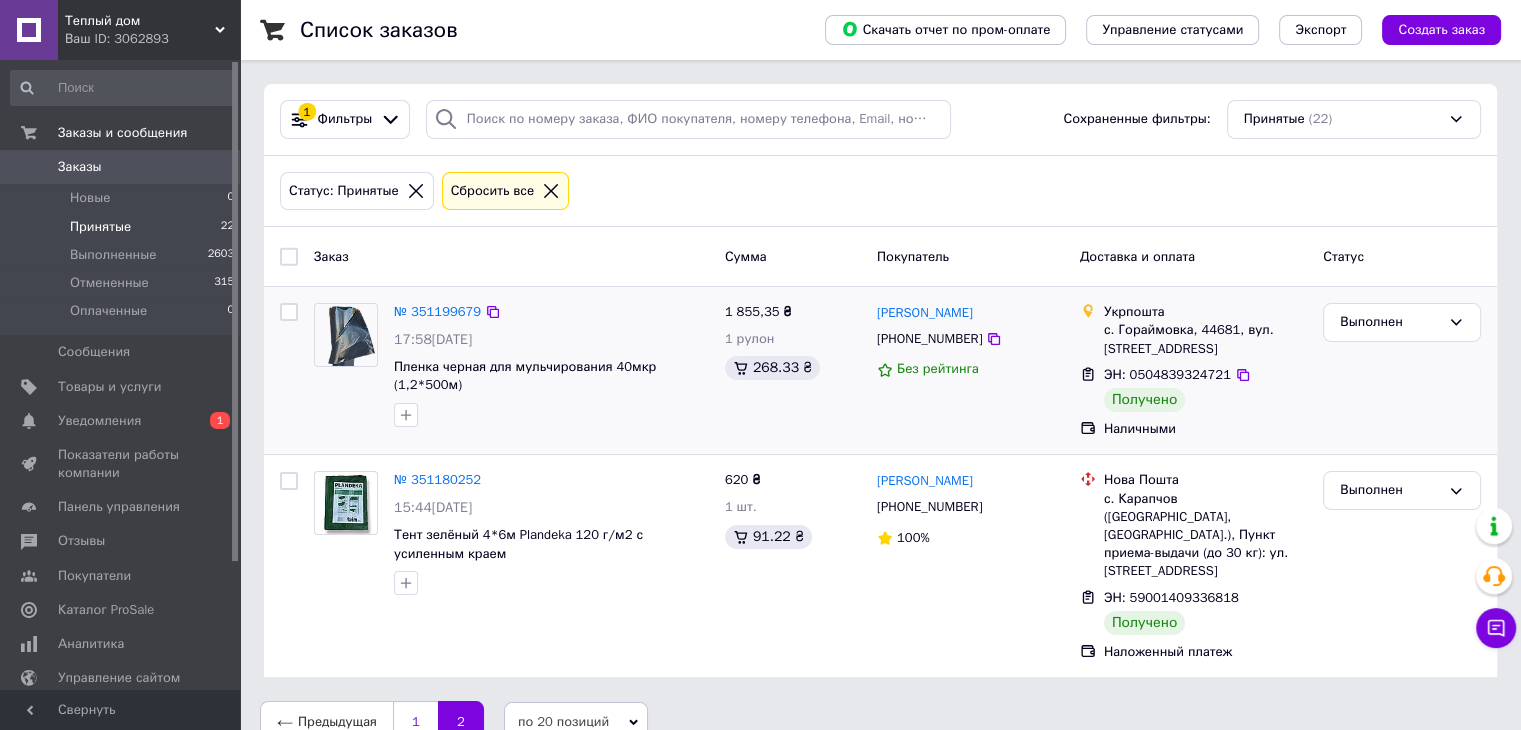 click on "1" at bounding box center (415, 722) 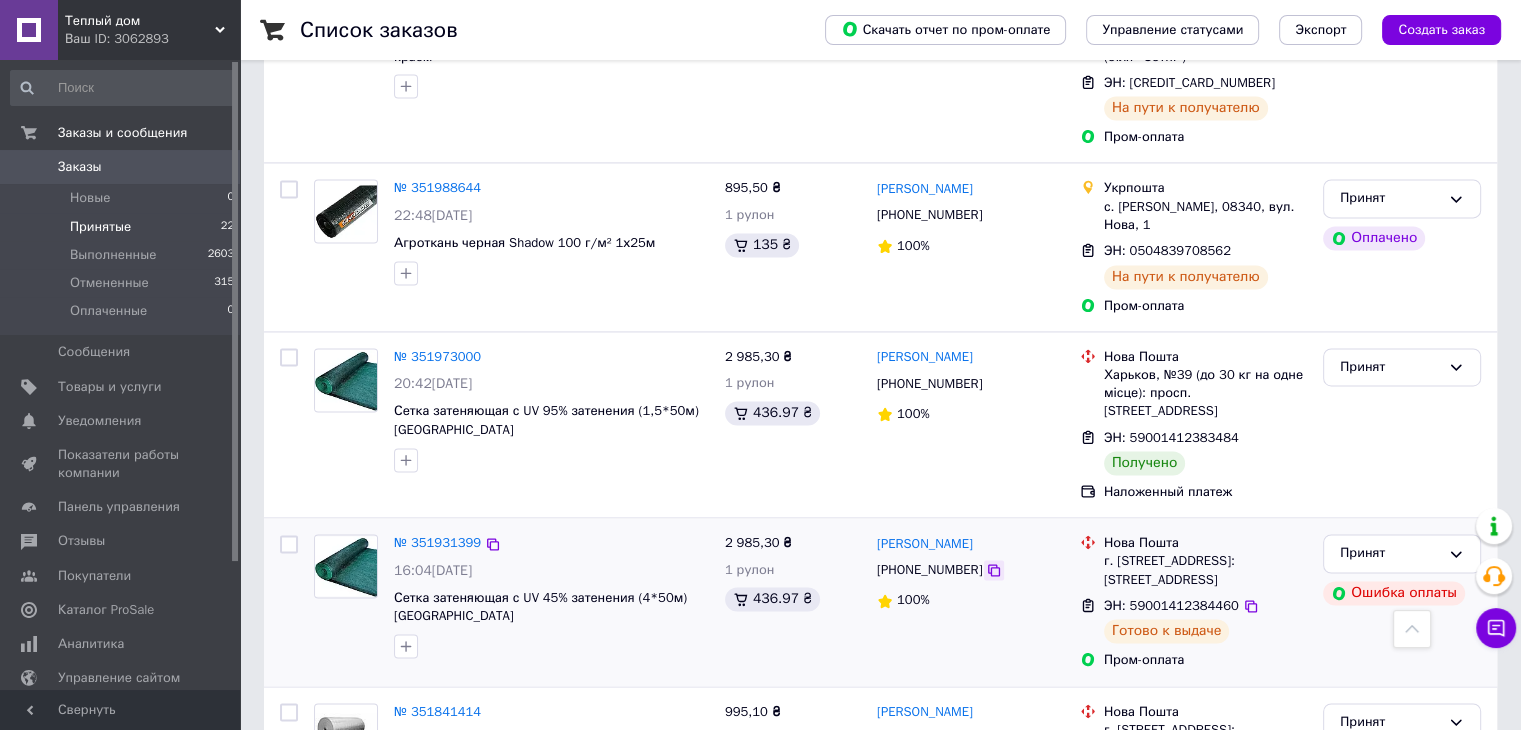 scroll, scrollTop: 2966, scrollLeft: 0, axis: vertical 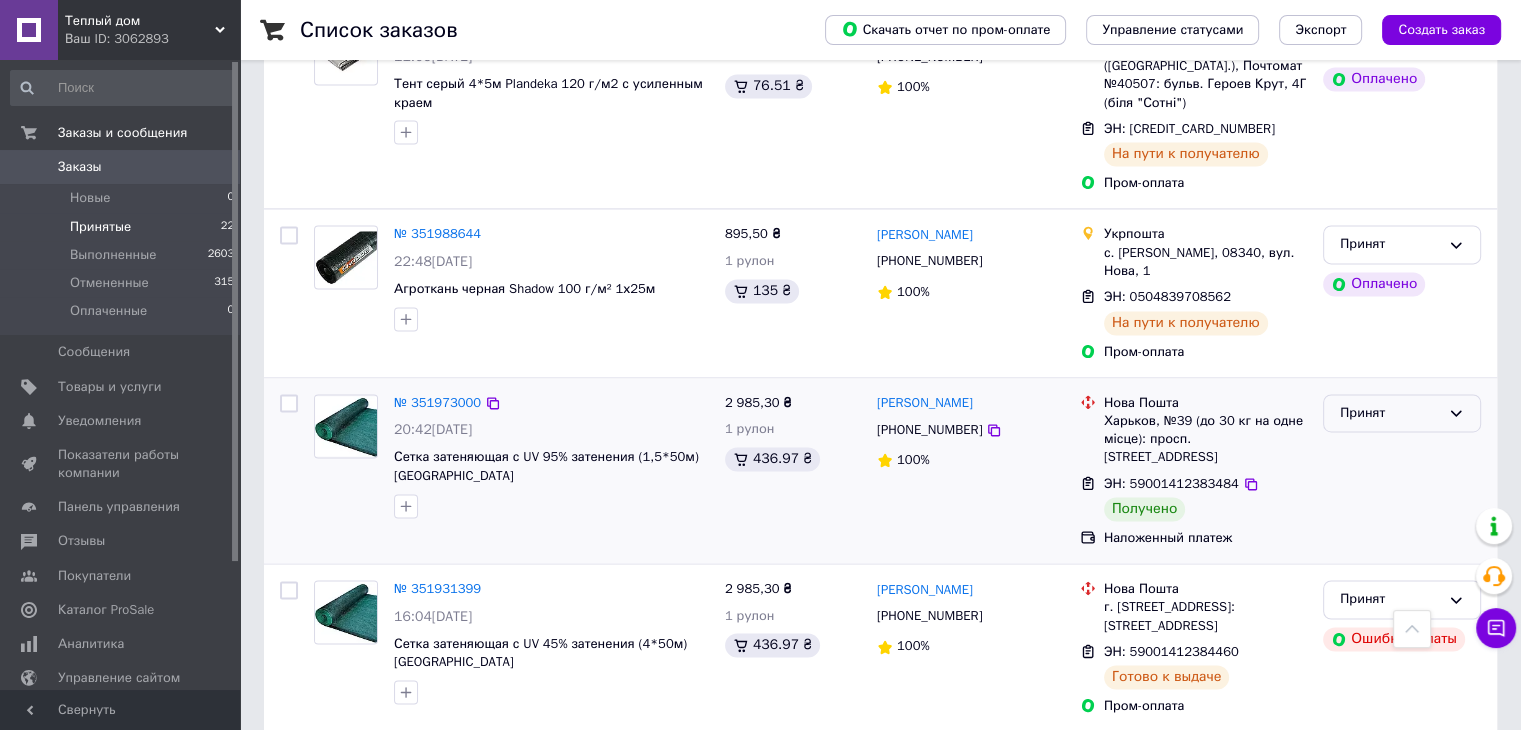 click on "Принят" at bounding box center [1390, 413] 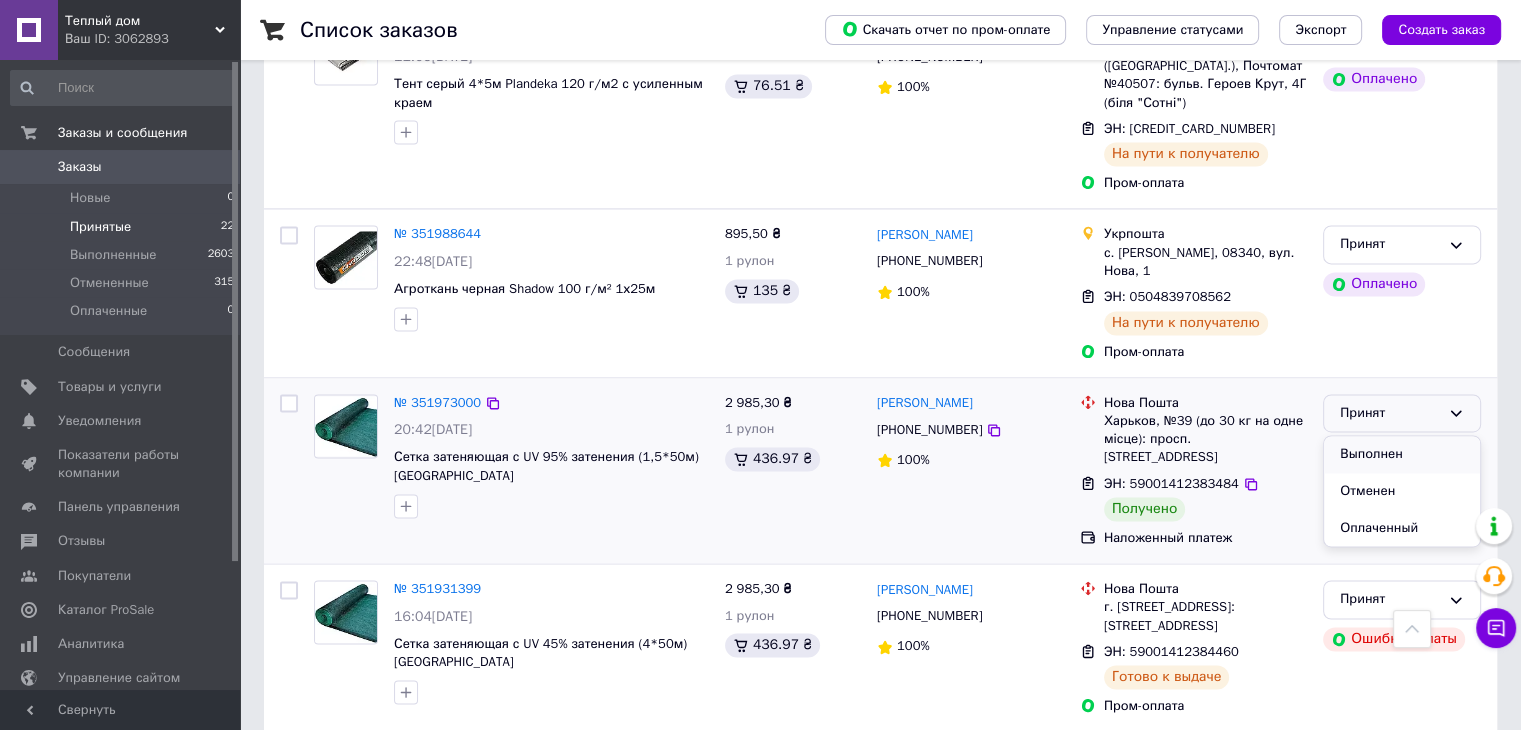click on "Выполнен" at bounding box center [1402, 454] 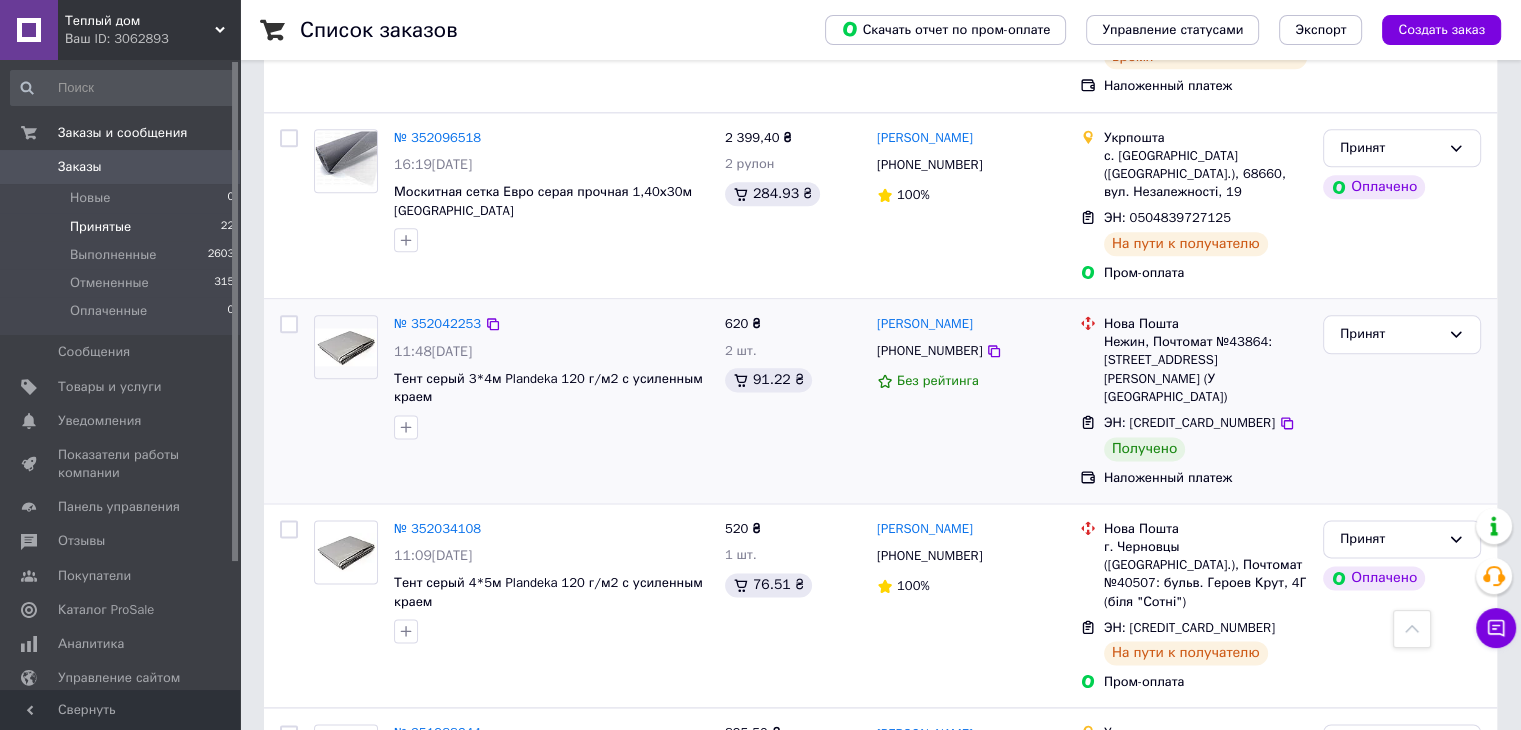 scroll, scrollTop: 2466, scrollLeft: 0, axis: vertical 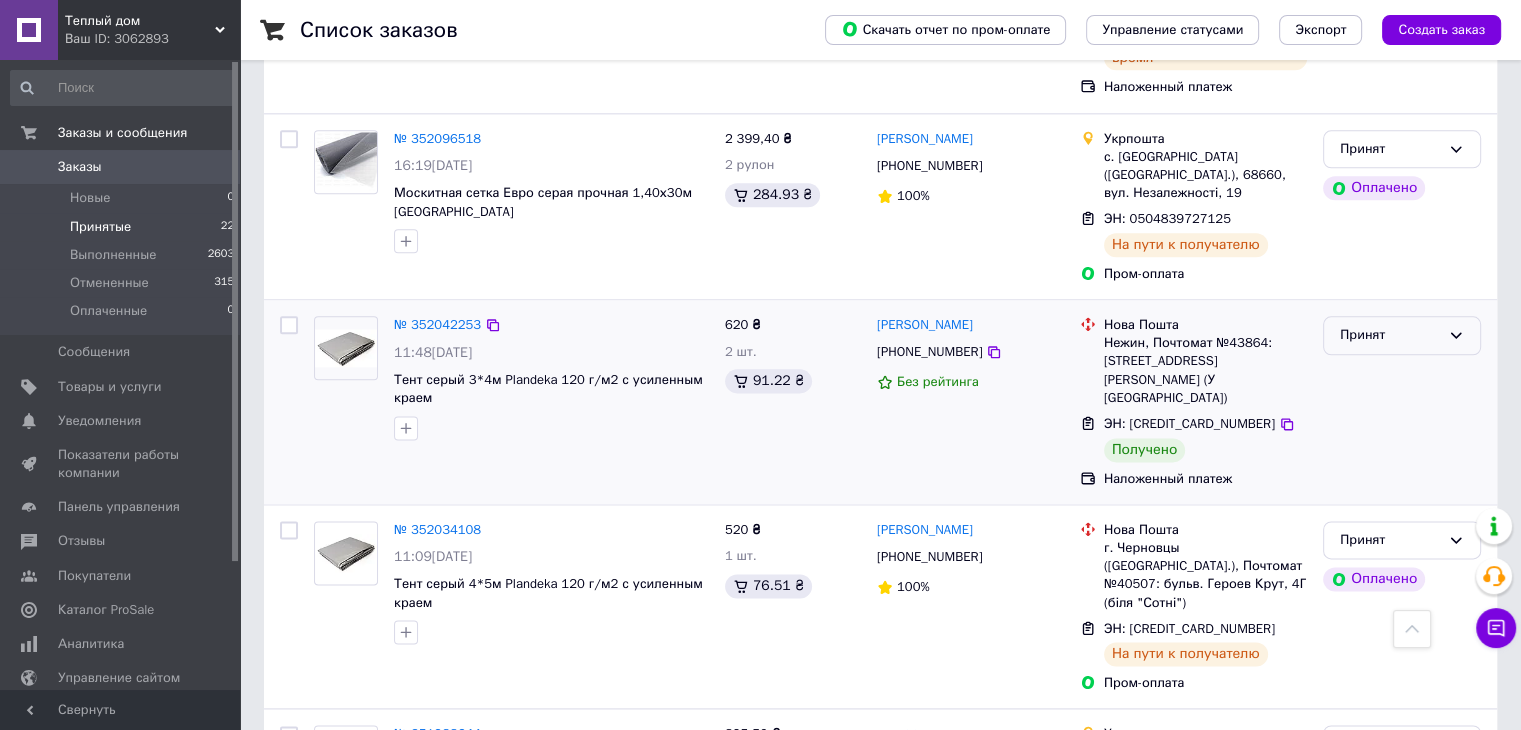 click on "Принят" at bounding box center (1390, 335) 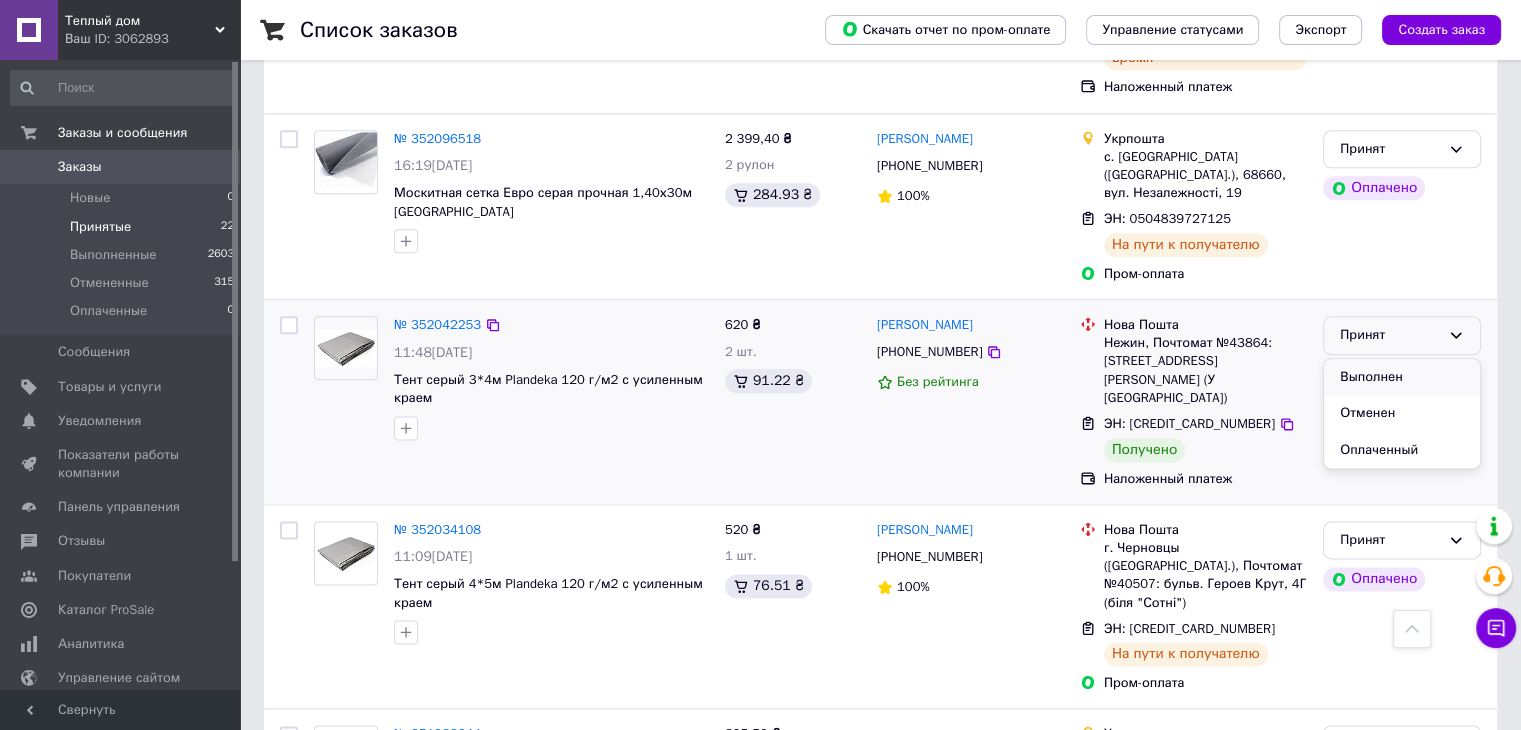 click on "Выполнен" at bounding box center [1402, 377] 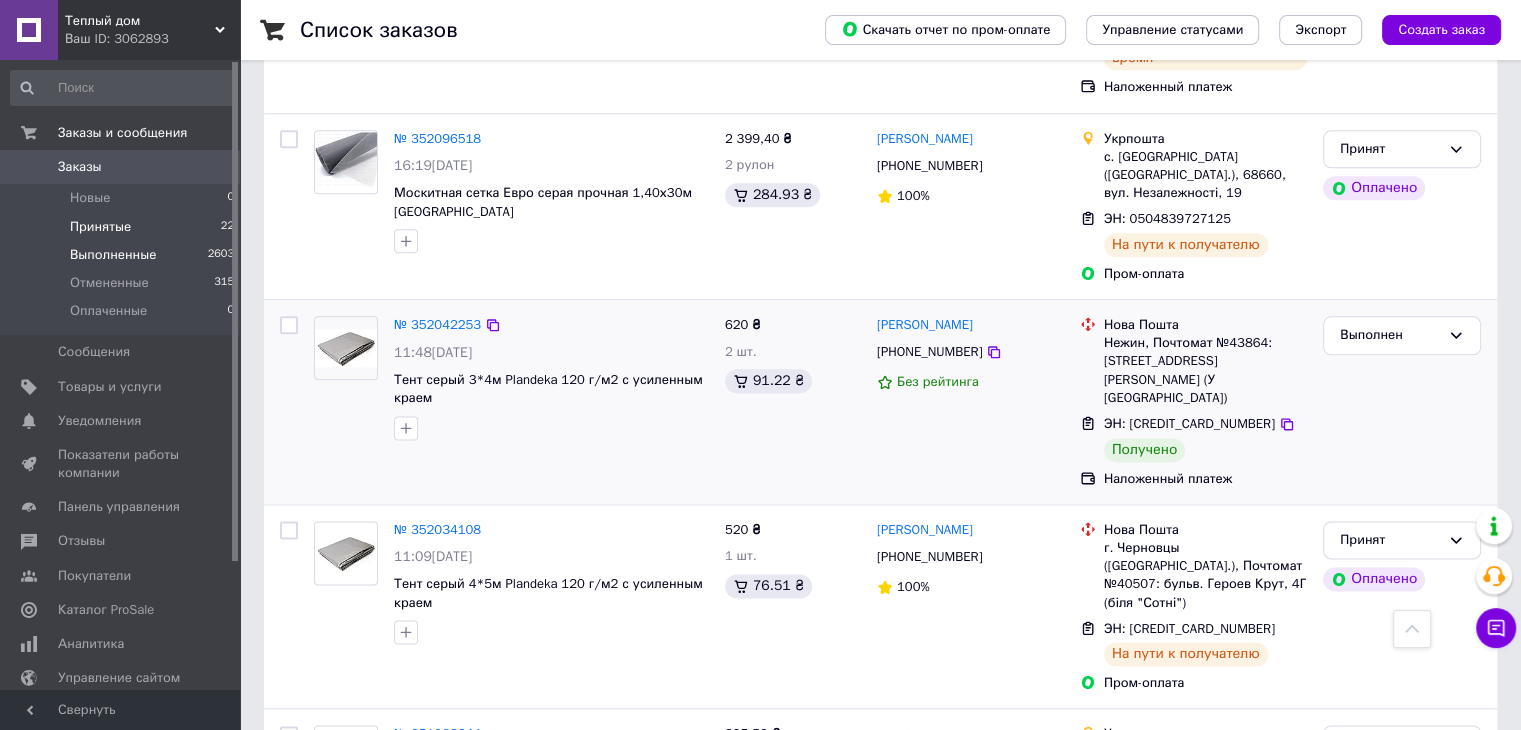 click on "Выполненные" at bounding box center (113, 255) 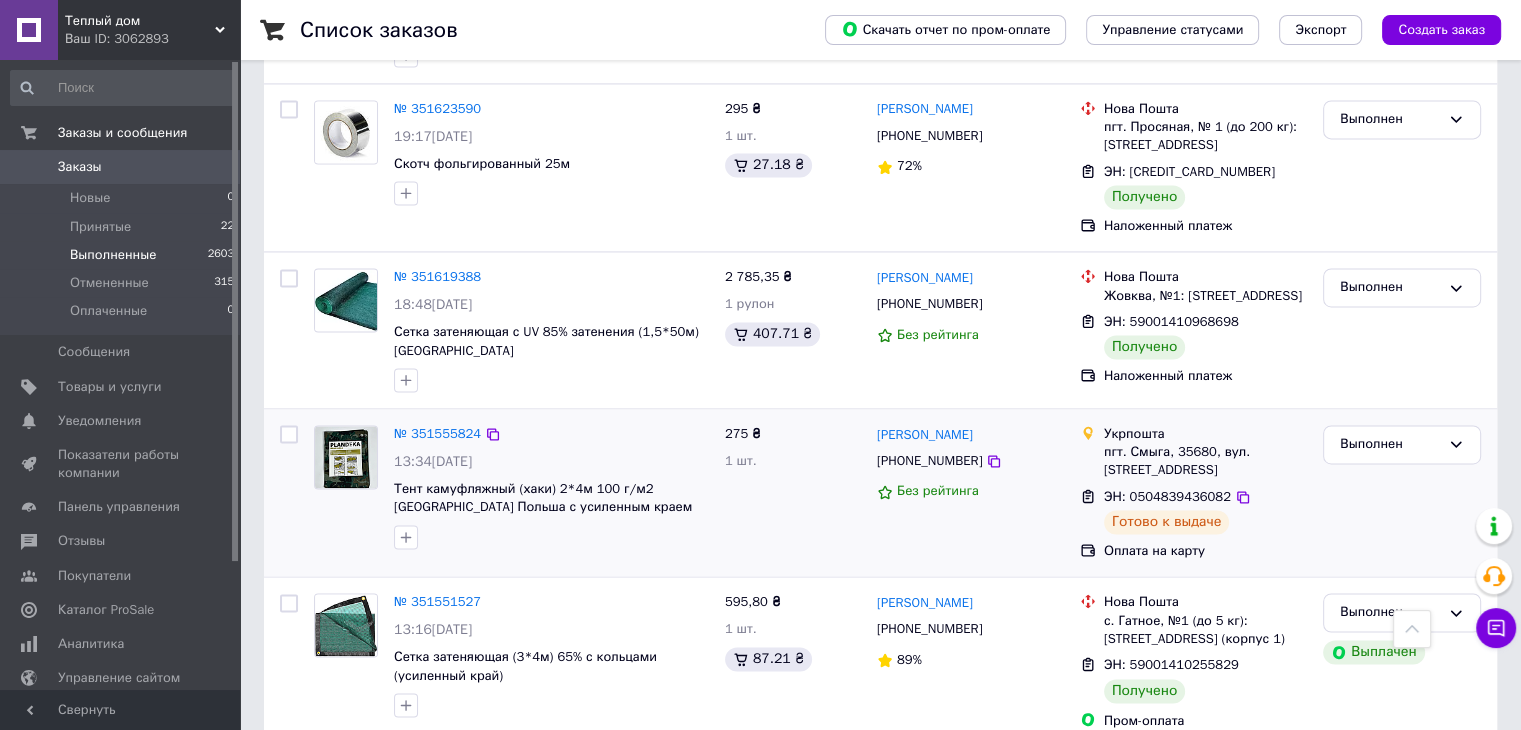 scroll, scrollTop: 3093, scrollLeft: 0, axis: vertical 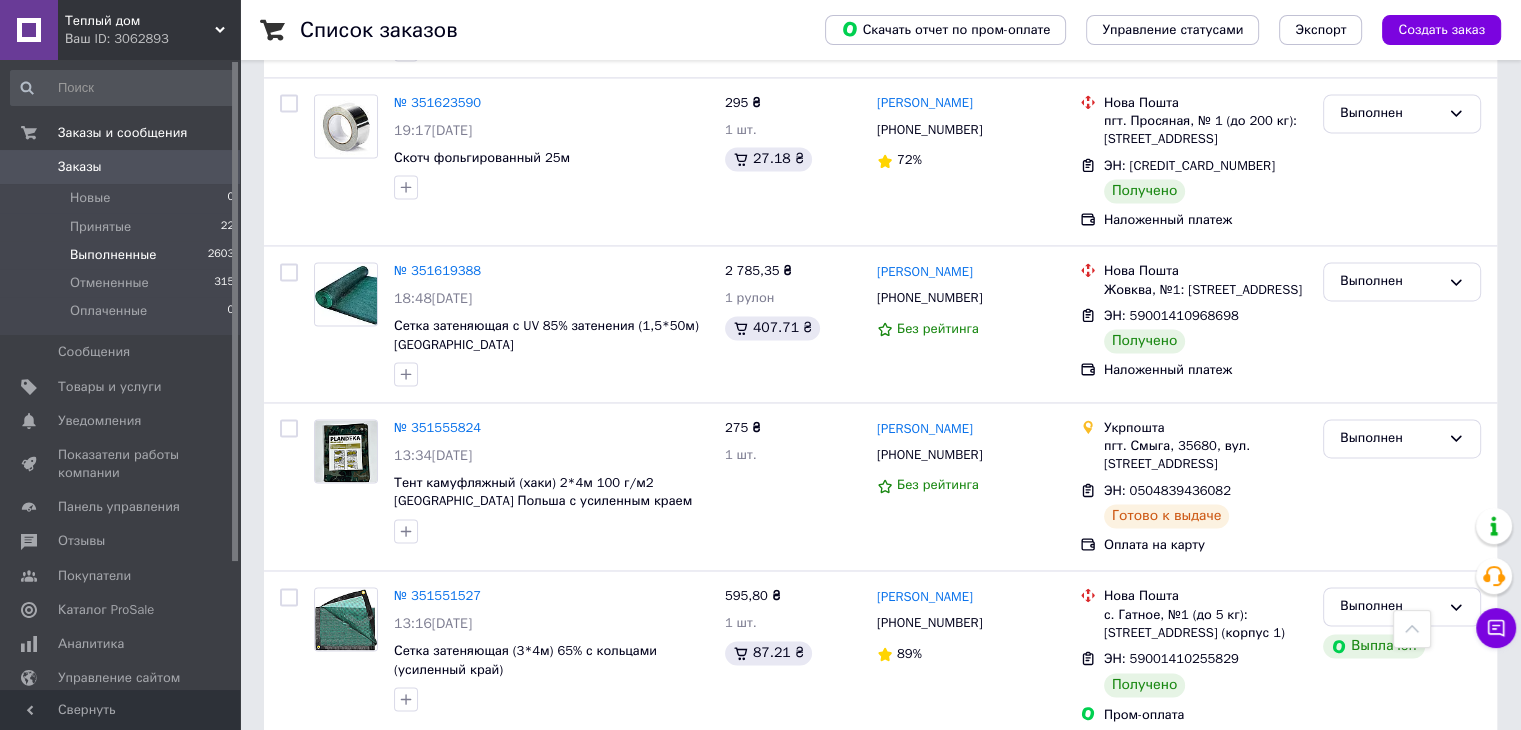 click on "2" at bounding box center (327, 784) 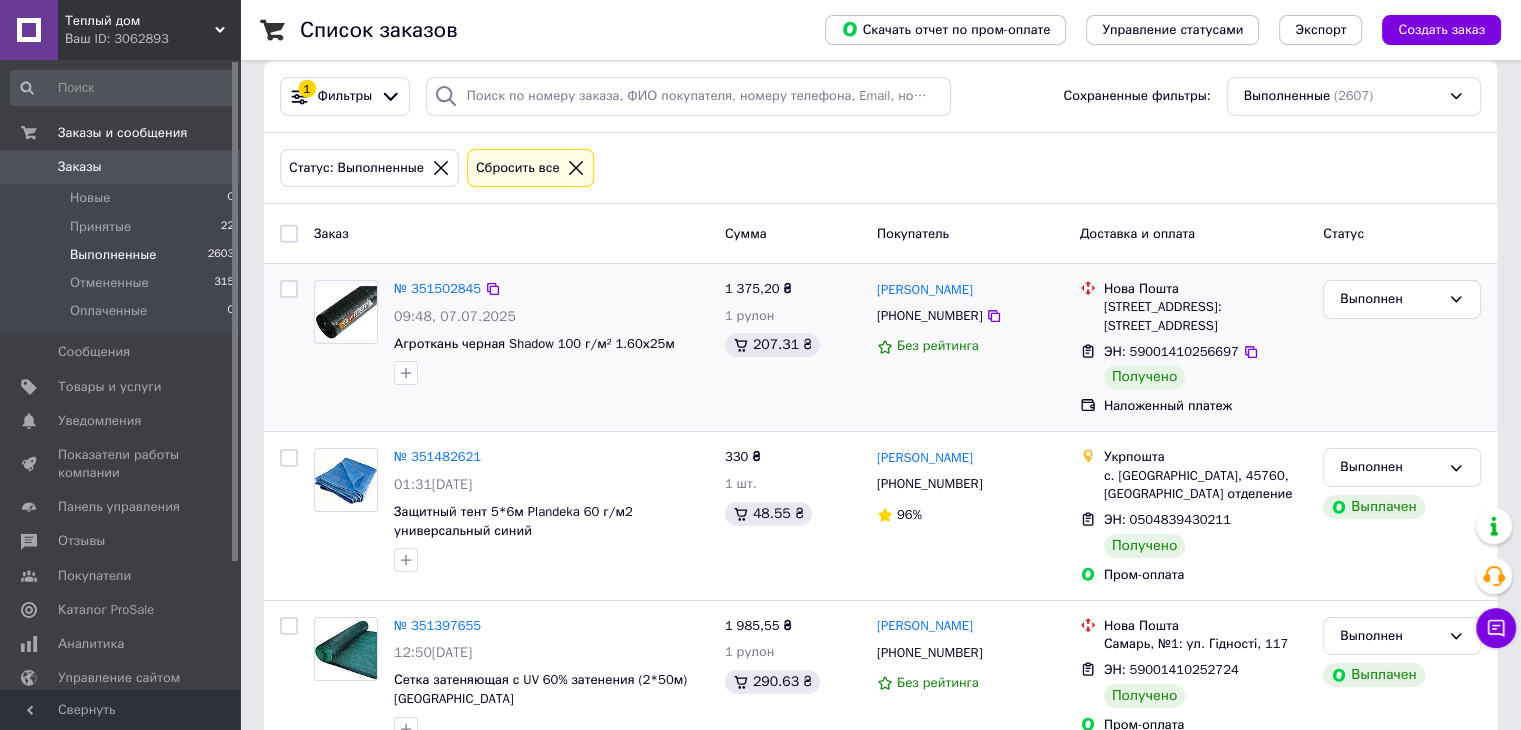 scroll, scrollTop: 0, scrollLeft: 0, axis: both 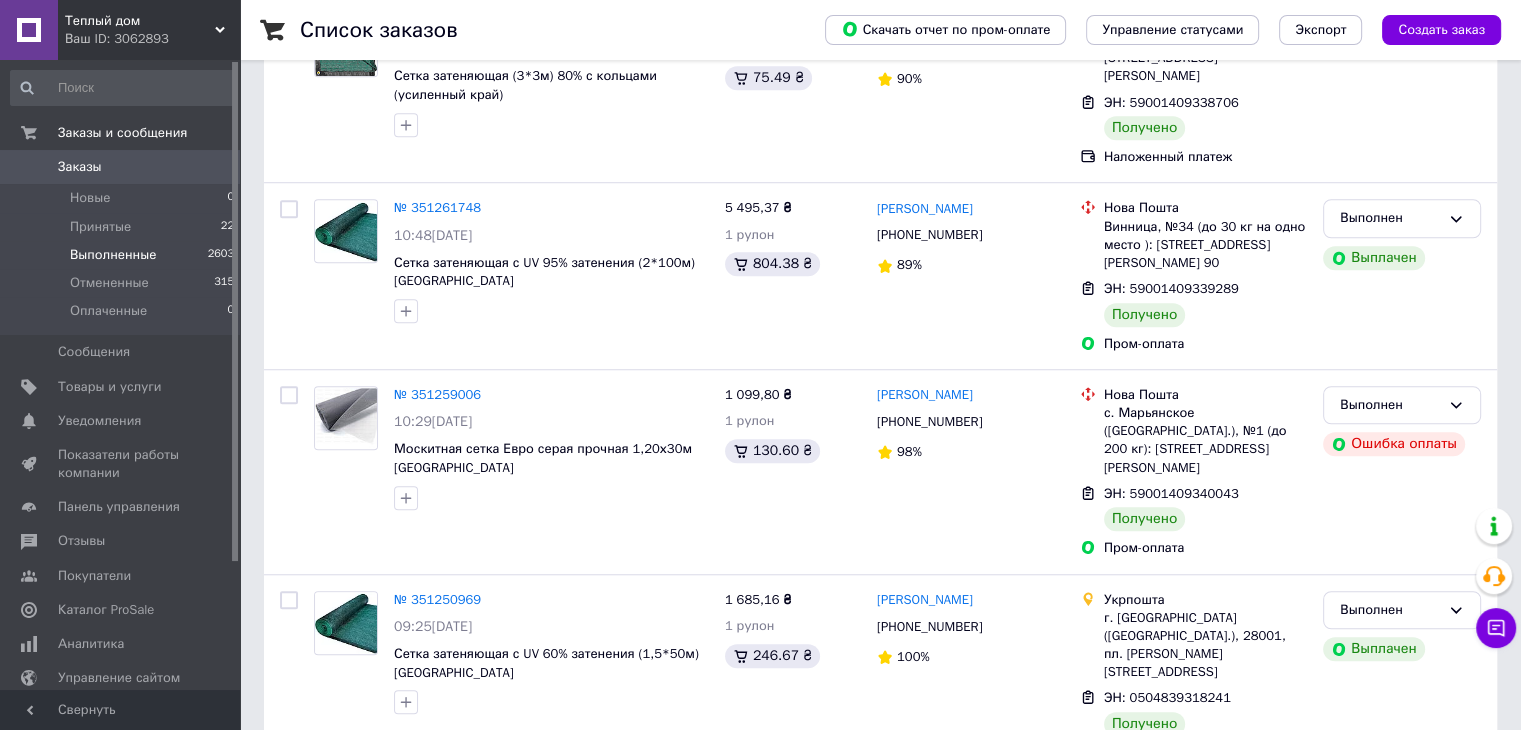click on "№ 351250969 09:25, 05.07.2025 Сетка затеняющая с UV 60% затенения (1,5*50м) Венгрия" at bounding box center (551, 653) 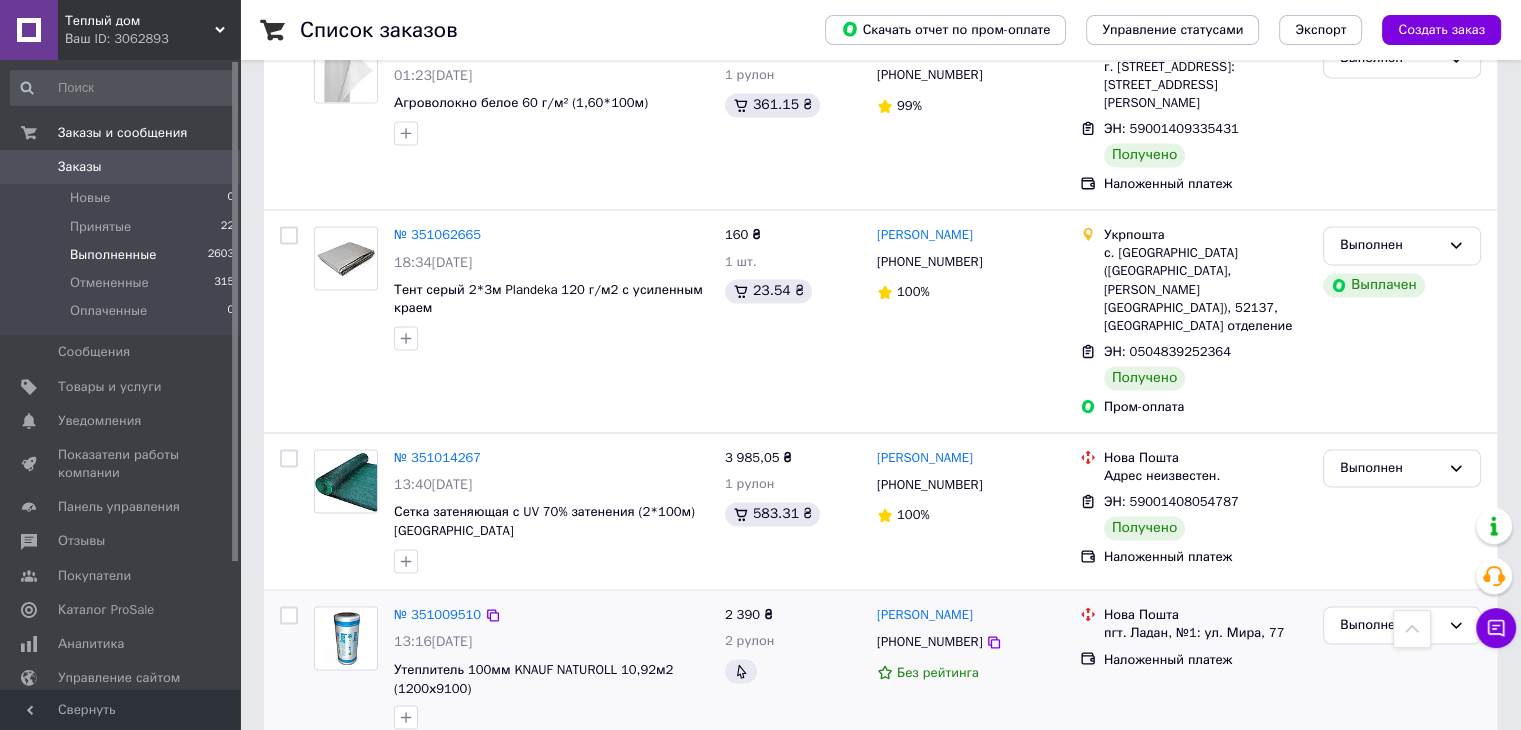 scroll, scrollTop: 3152, scrollLeft: 0, axis: vertical 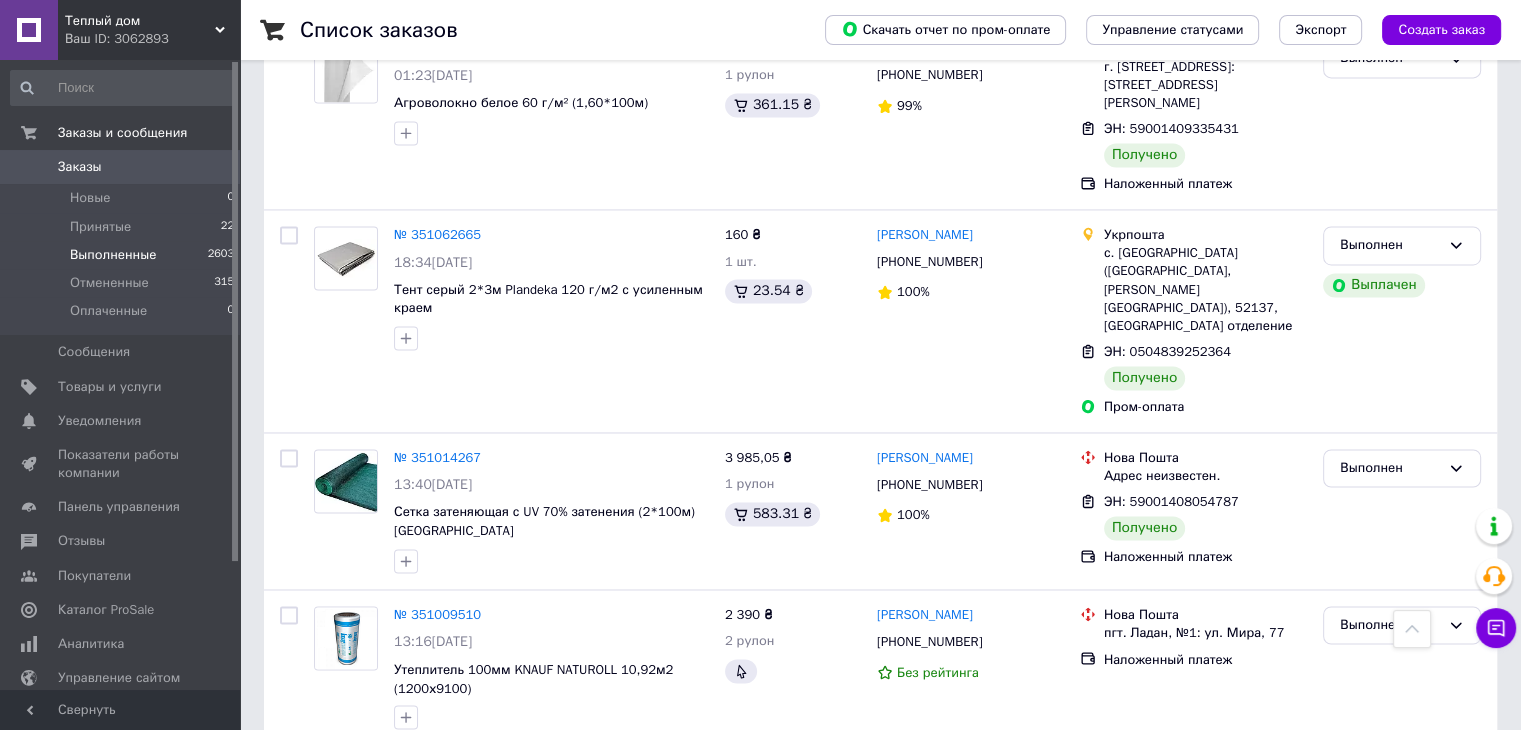 click on "1" at bounding box center (415, 790) 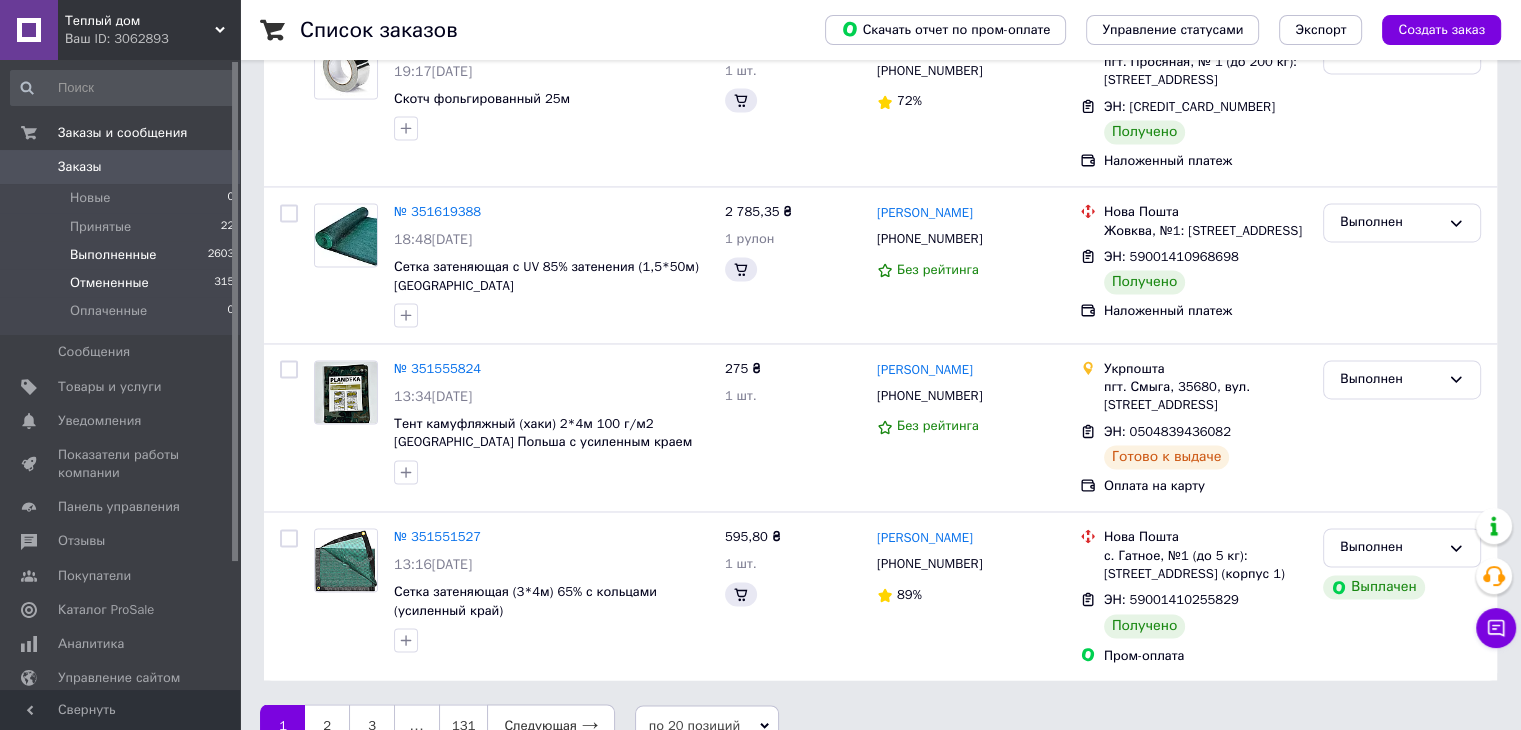 scroll, scrollTop: 0, scrollLeft: 0, axis: both 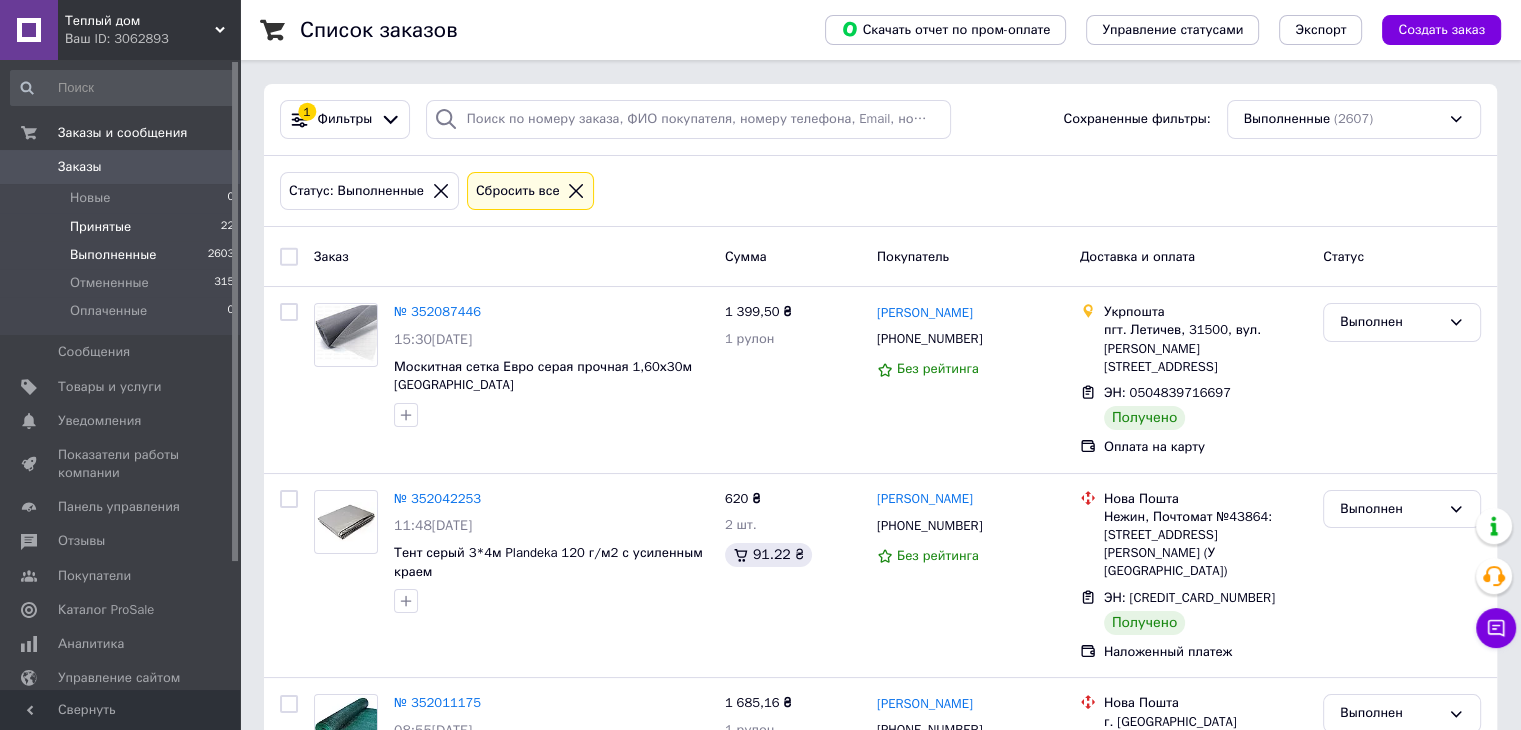 click on "Принятые 22" at bounding box center (123, 227) 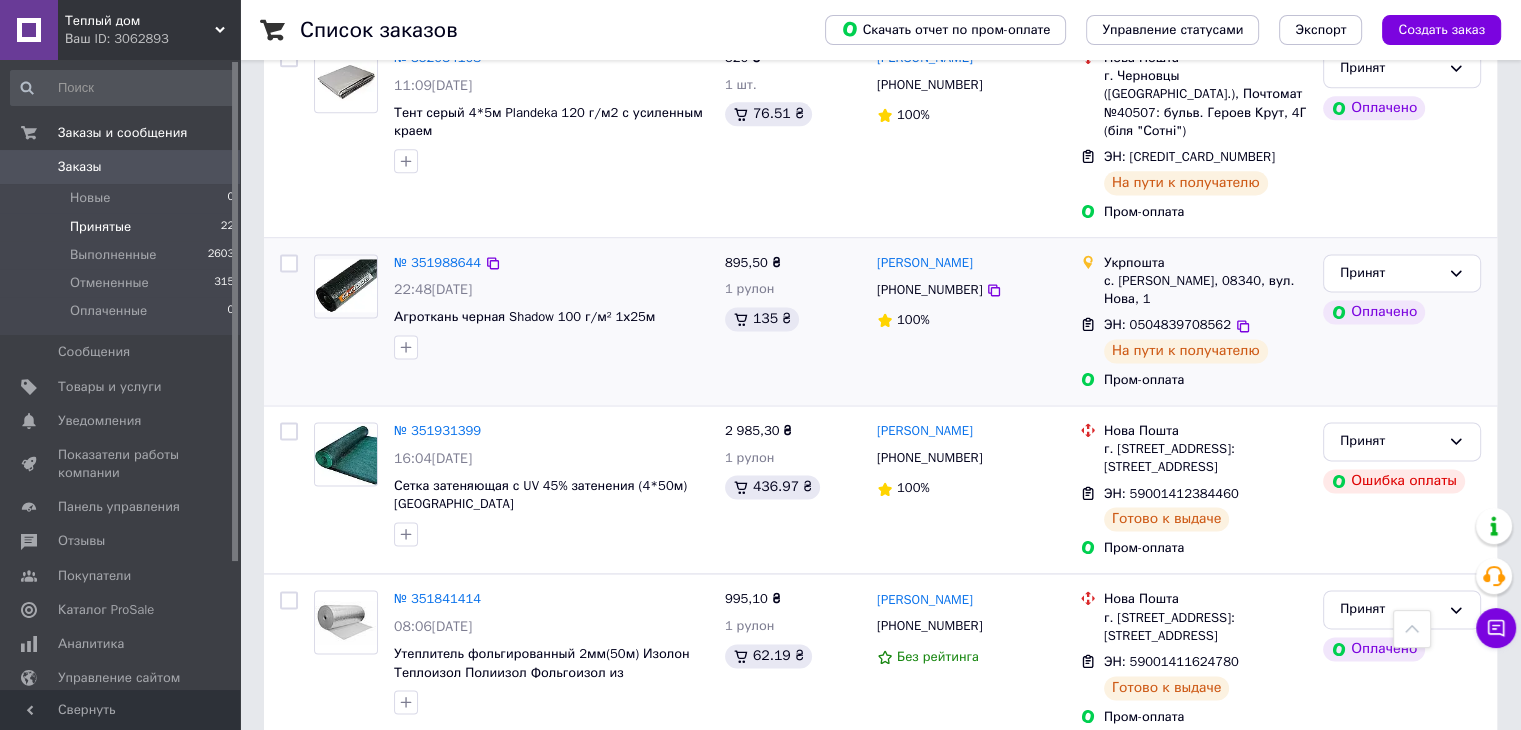 scroll, scrollTop: 2667, scrollLeft: 0, axis: vertical 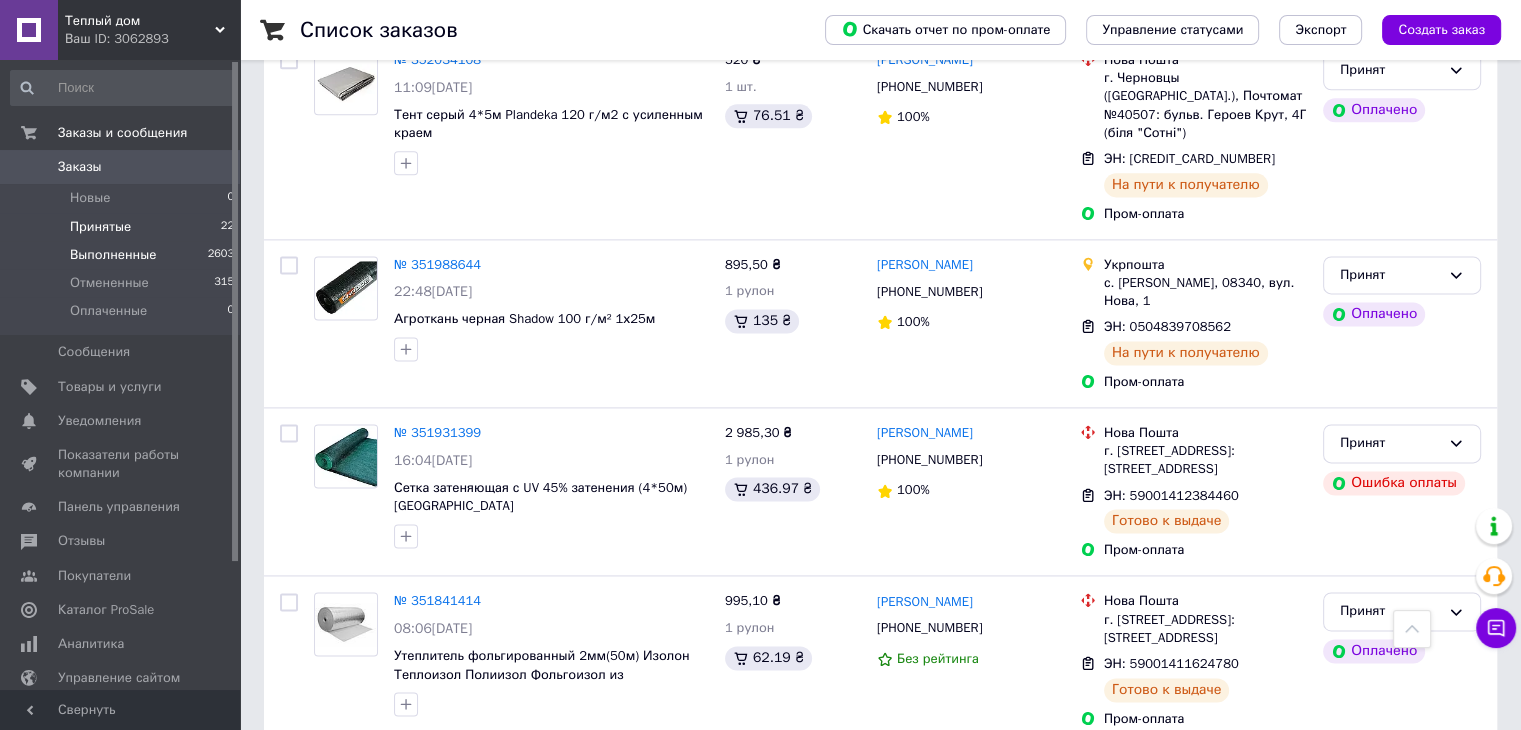 click on "Выполненные" at bounding box center (113, 255) 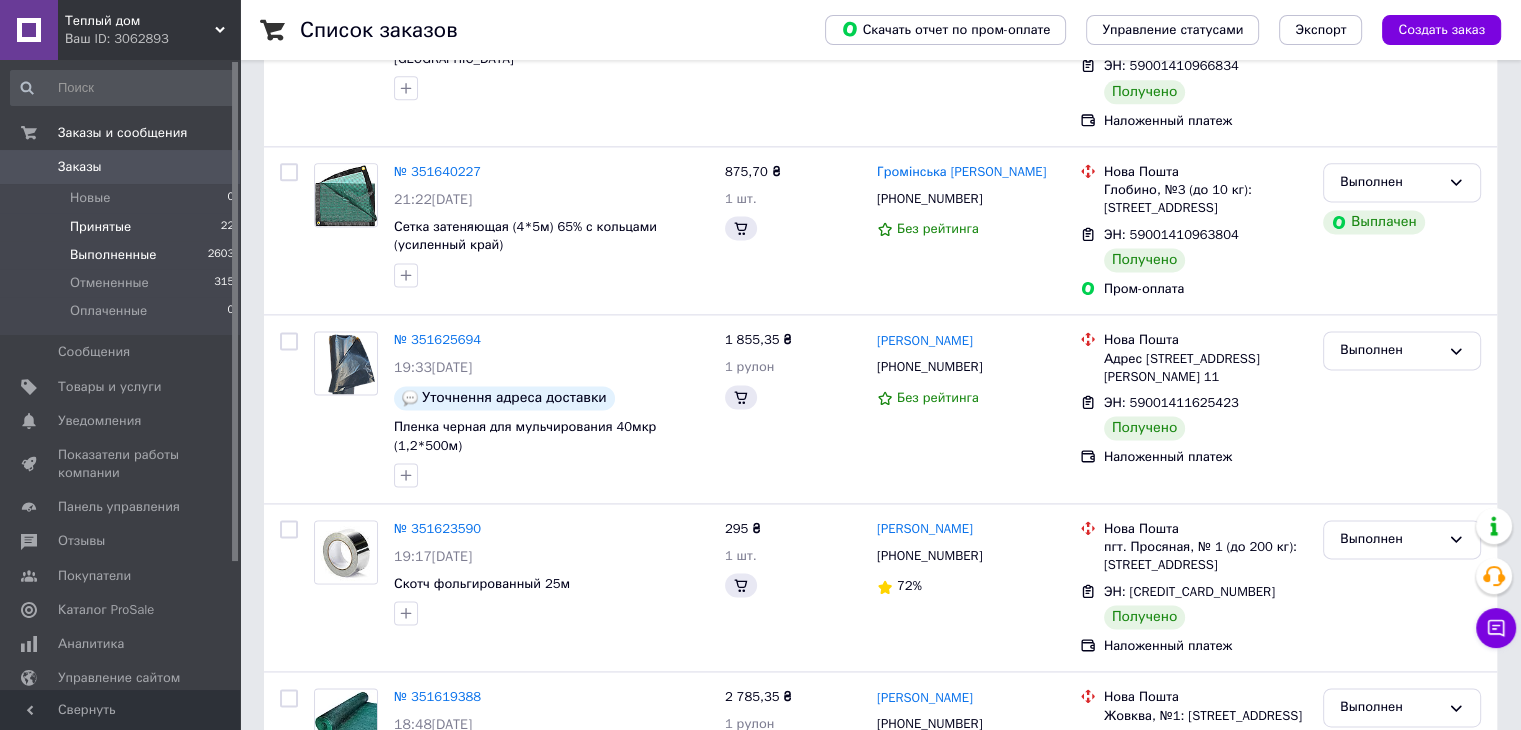 scroll, scrollTop: 0, scrollLeft: 0, axis: both 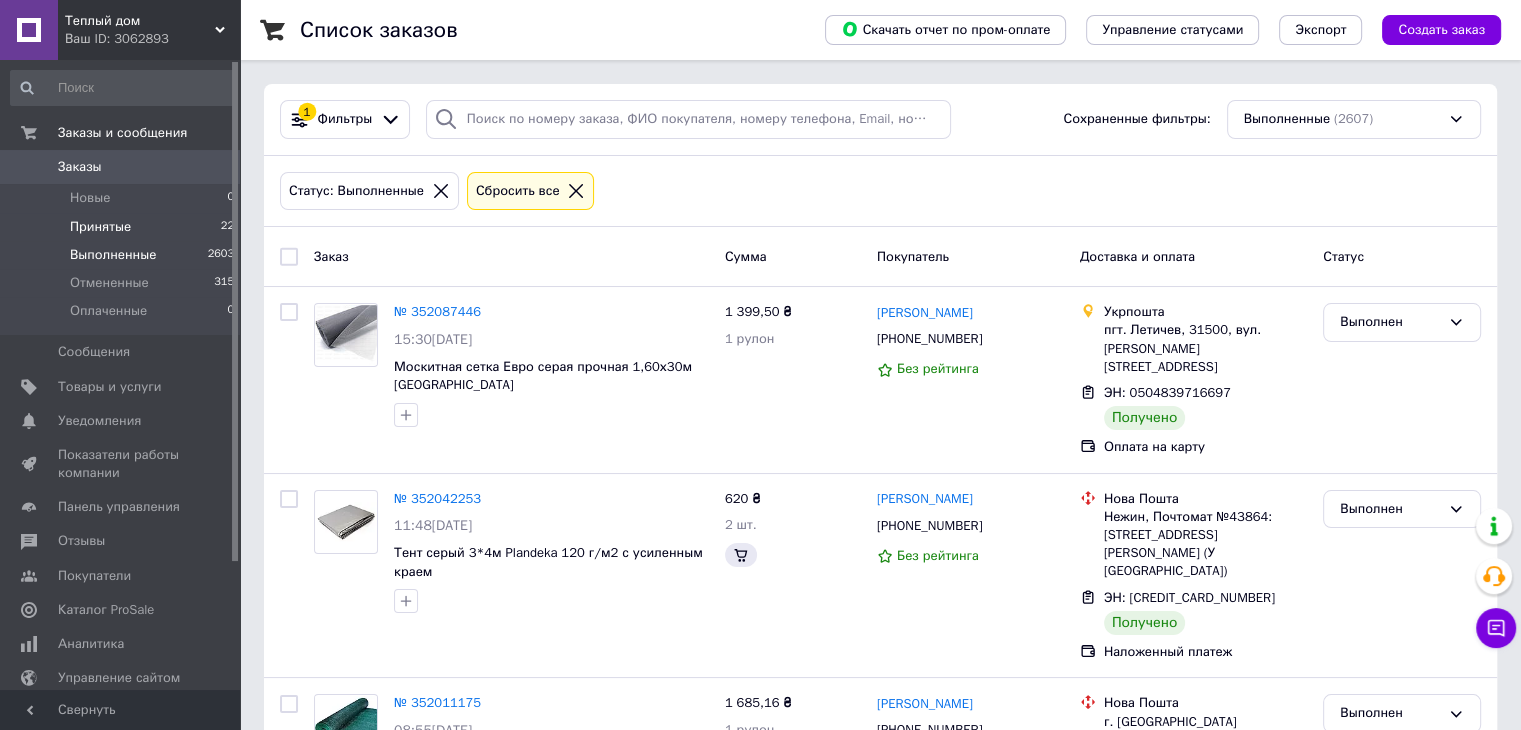 click on "Принятые 22" at bounding box center (123, 227) 